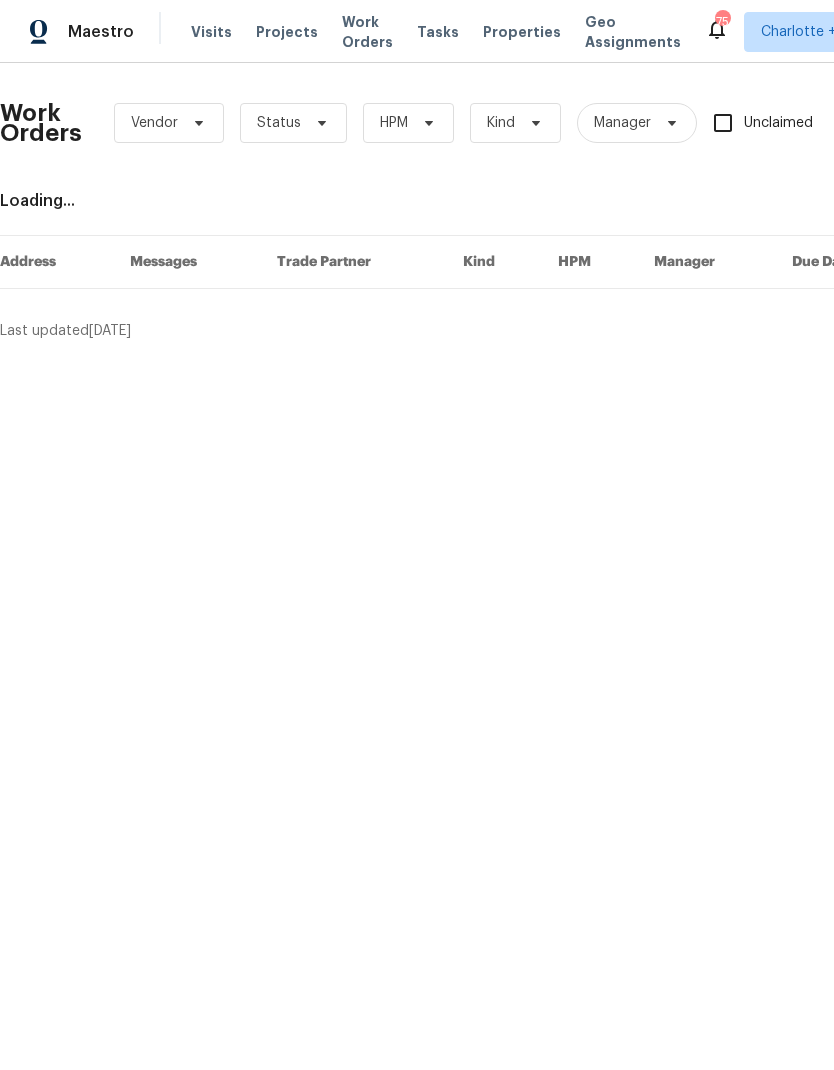scroll, scrollTop: 0, scrollLeft: 0, axis: both 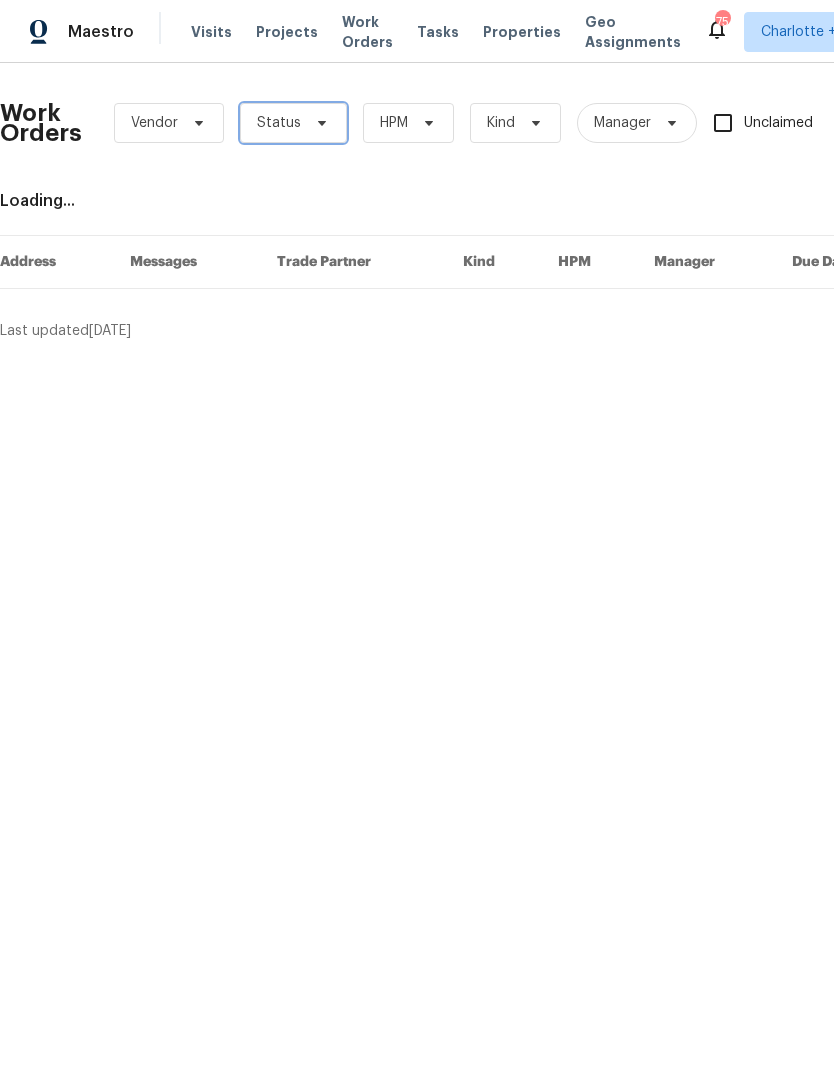 click on "Status" at bounding box center (293, 123) 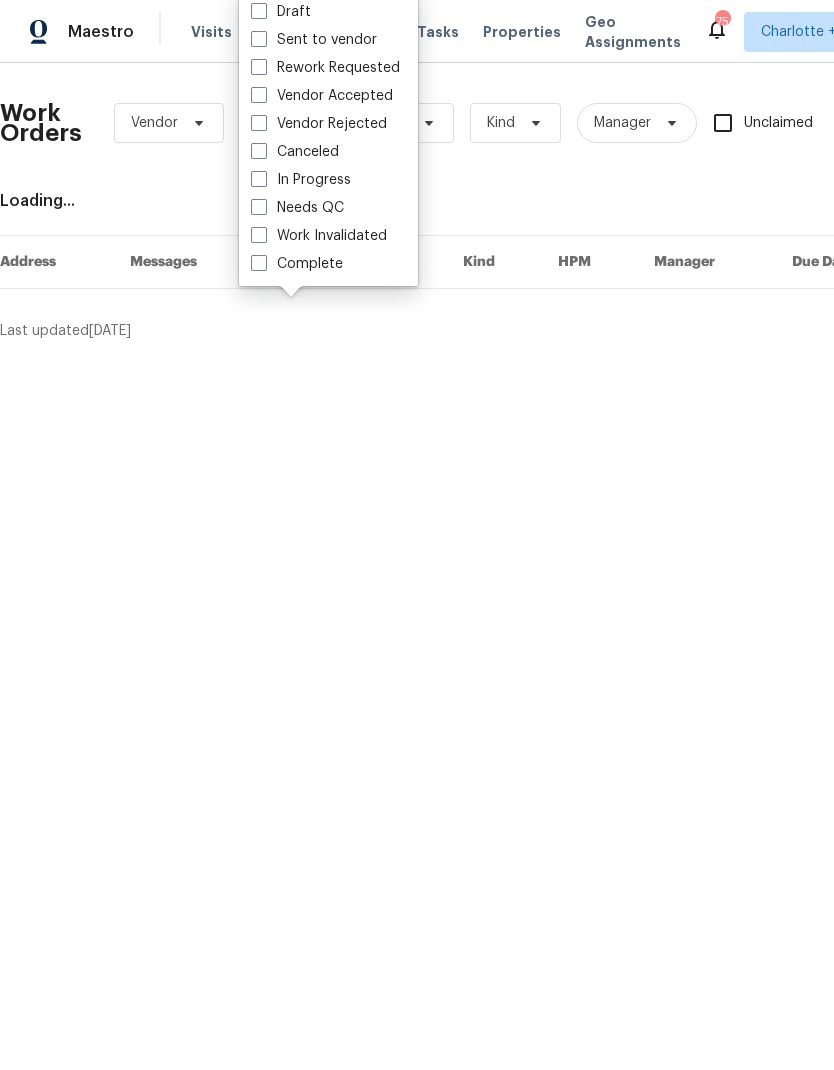 click on "Needs QC" at bounding box center [297, 208] 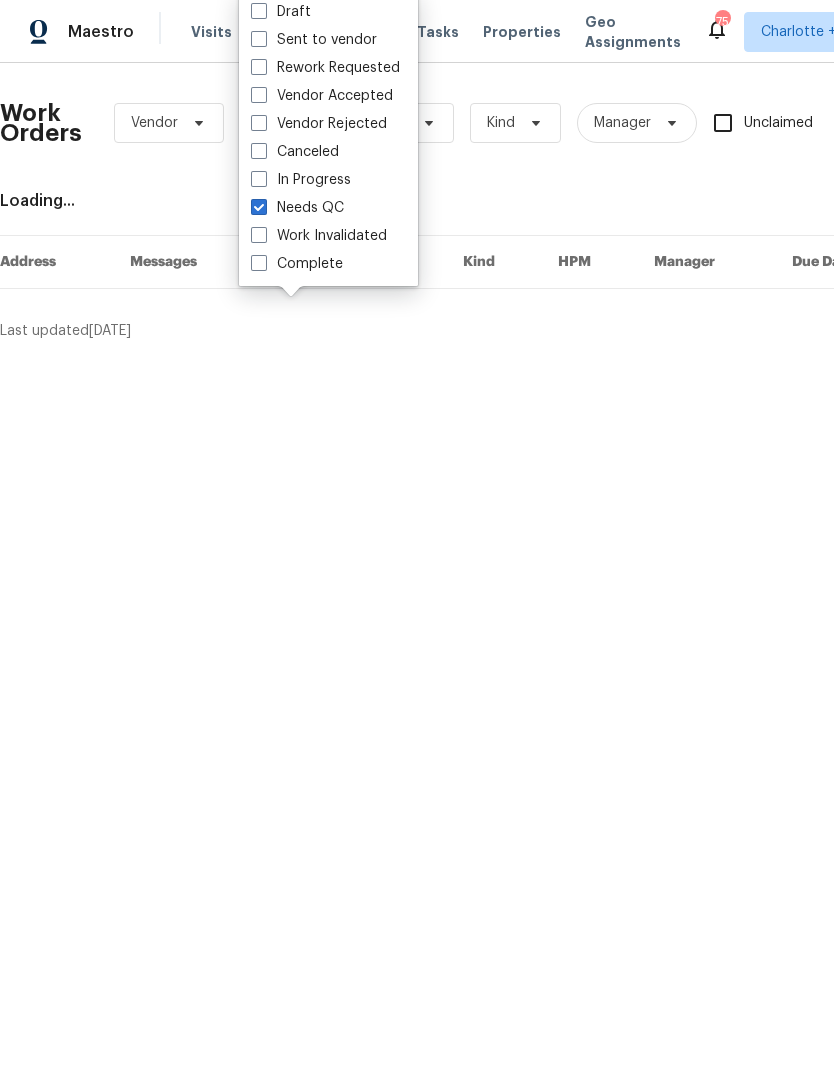 checkbox on "true" 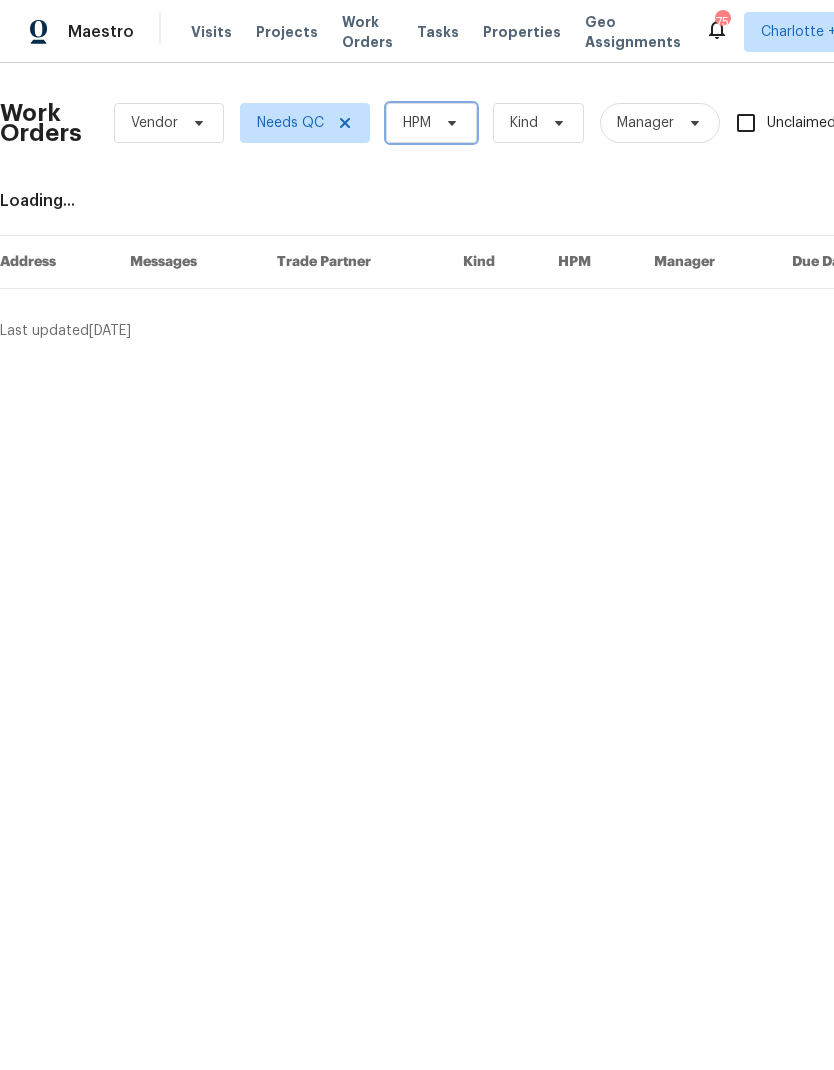 click at bounding box center (449, 123) 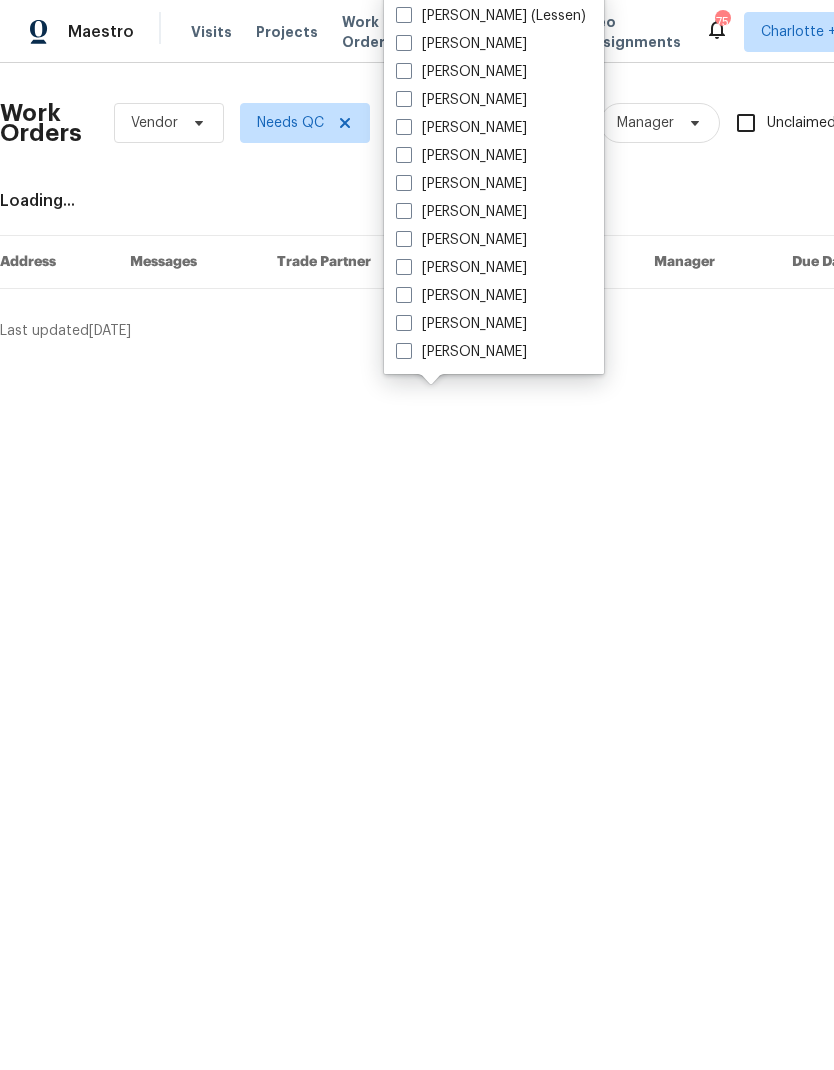 scroll, scrollTop: 472, scrollLeft: 0, axis: vertical 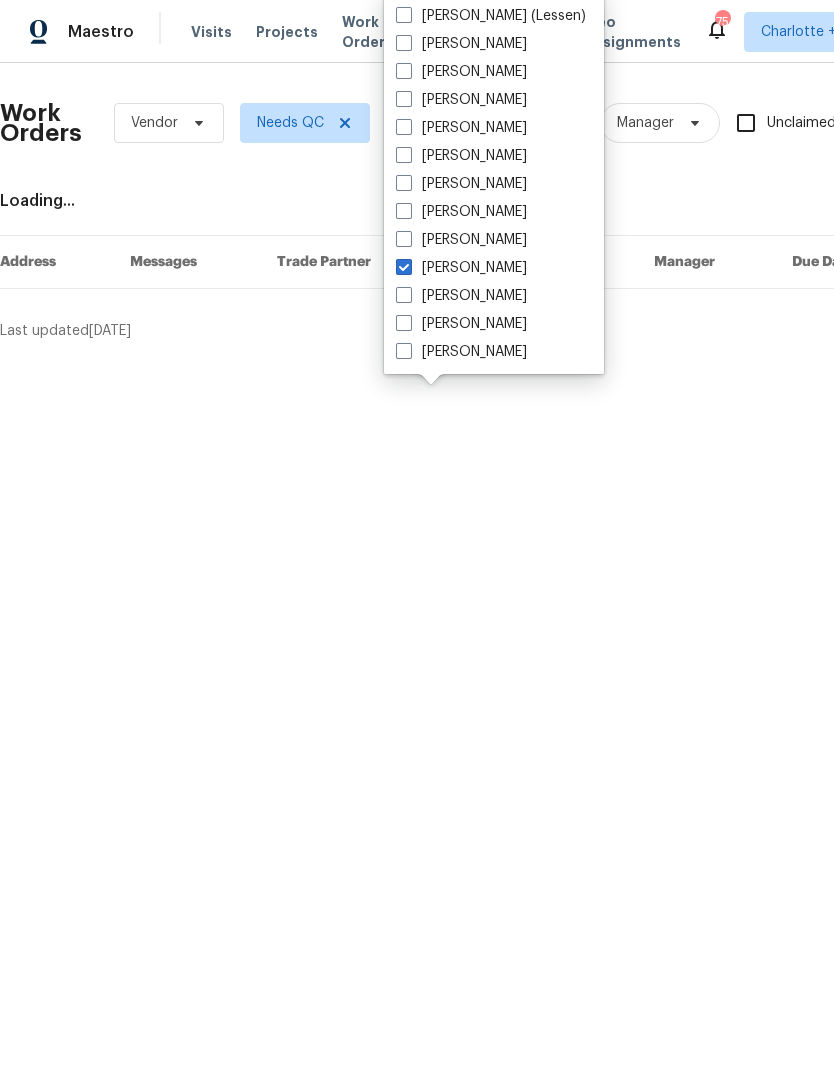 checkbox on "true" 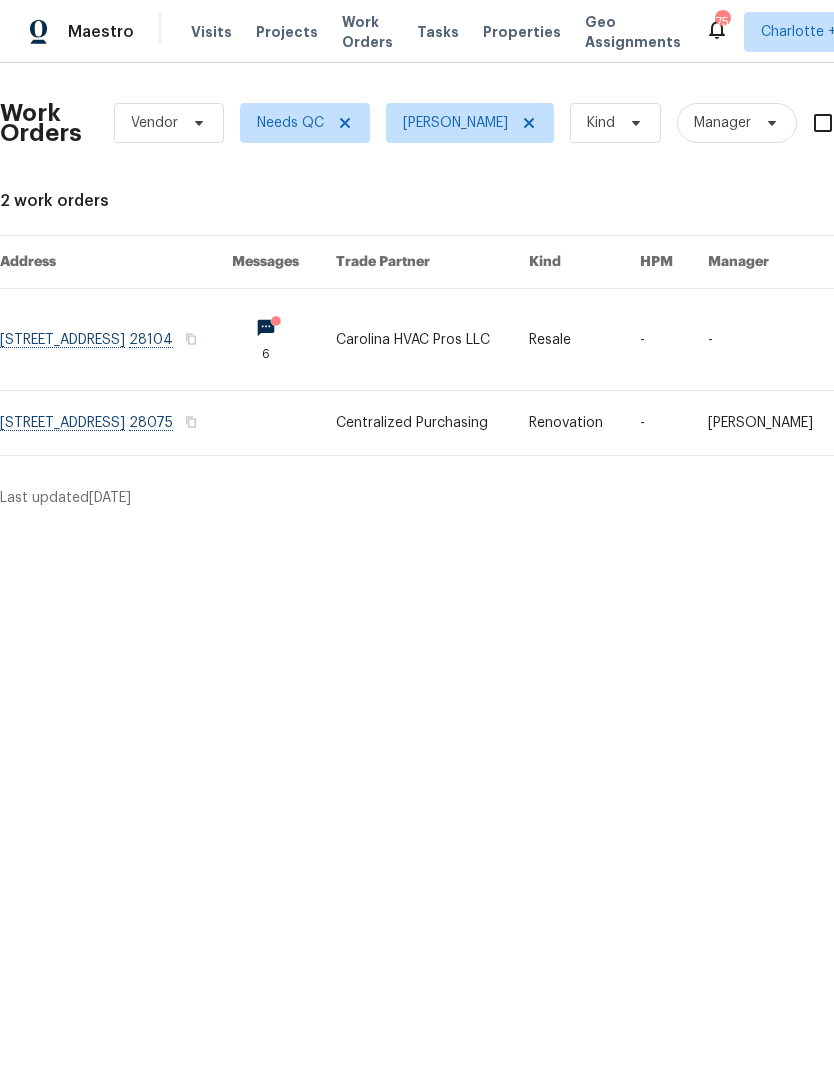 click at bounding box center [116, 423] 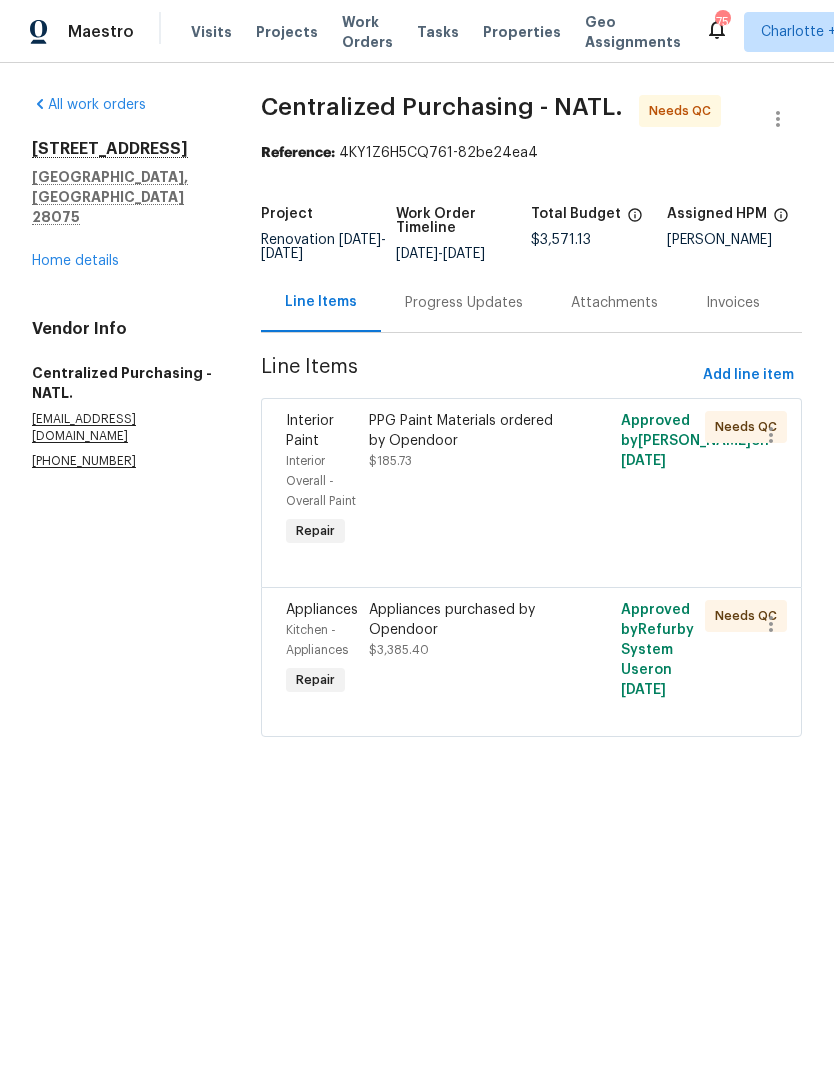 click on "Maestro" at bounding box center [101, 32] 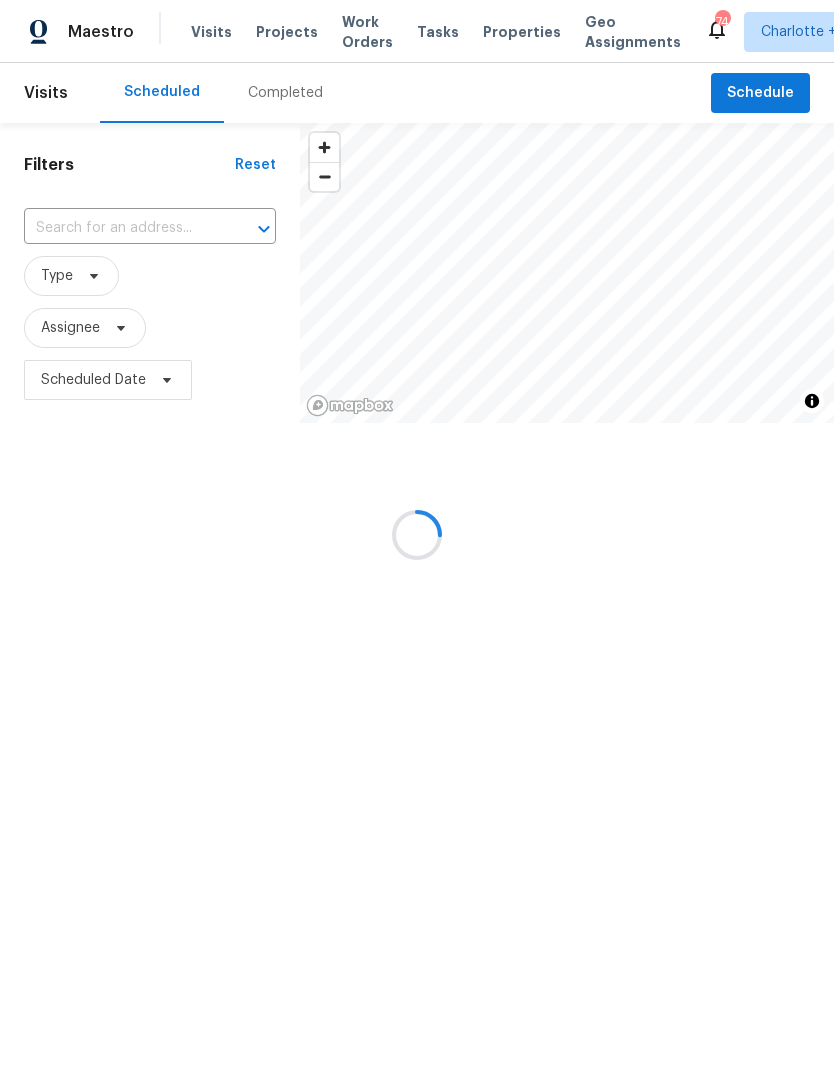 scroll, scrollTop: 0, scrollLeft: 0, axis: both 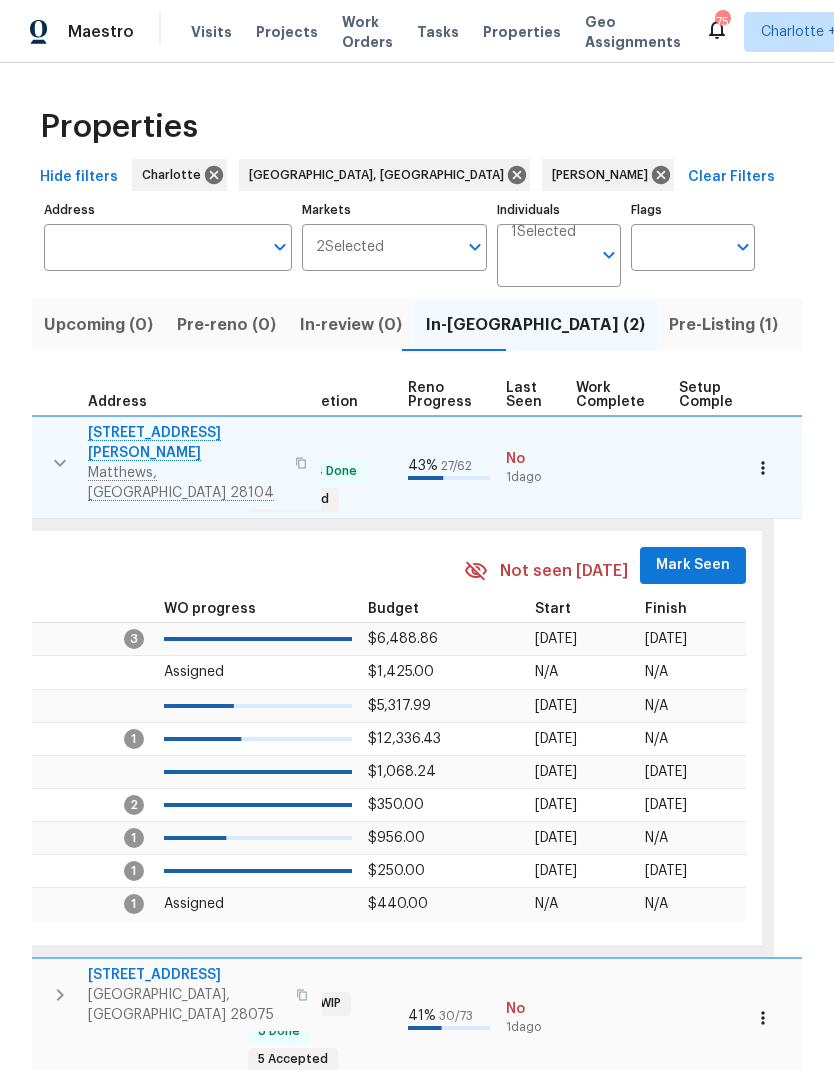 click on "Mark Seen" at bounding box center (693, 565) 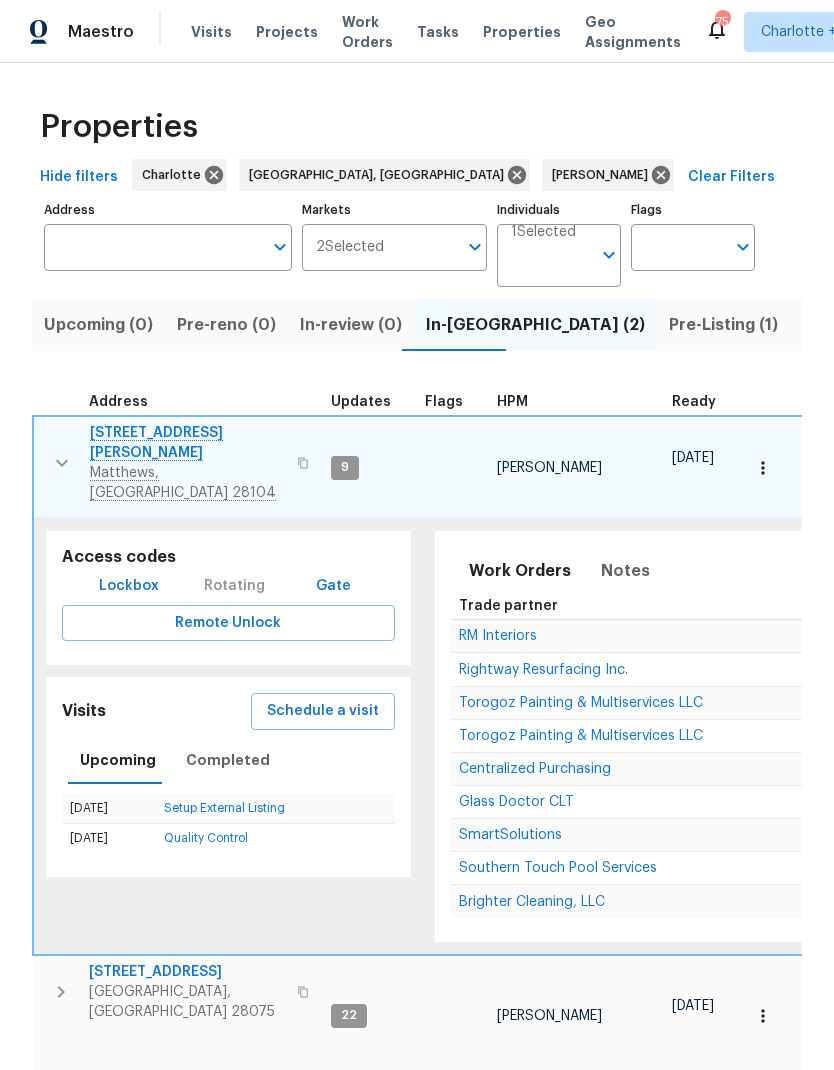 scroll, scrollTop: 0, scrollLeft: 0, axis: both 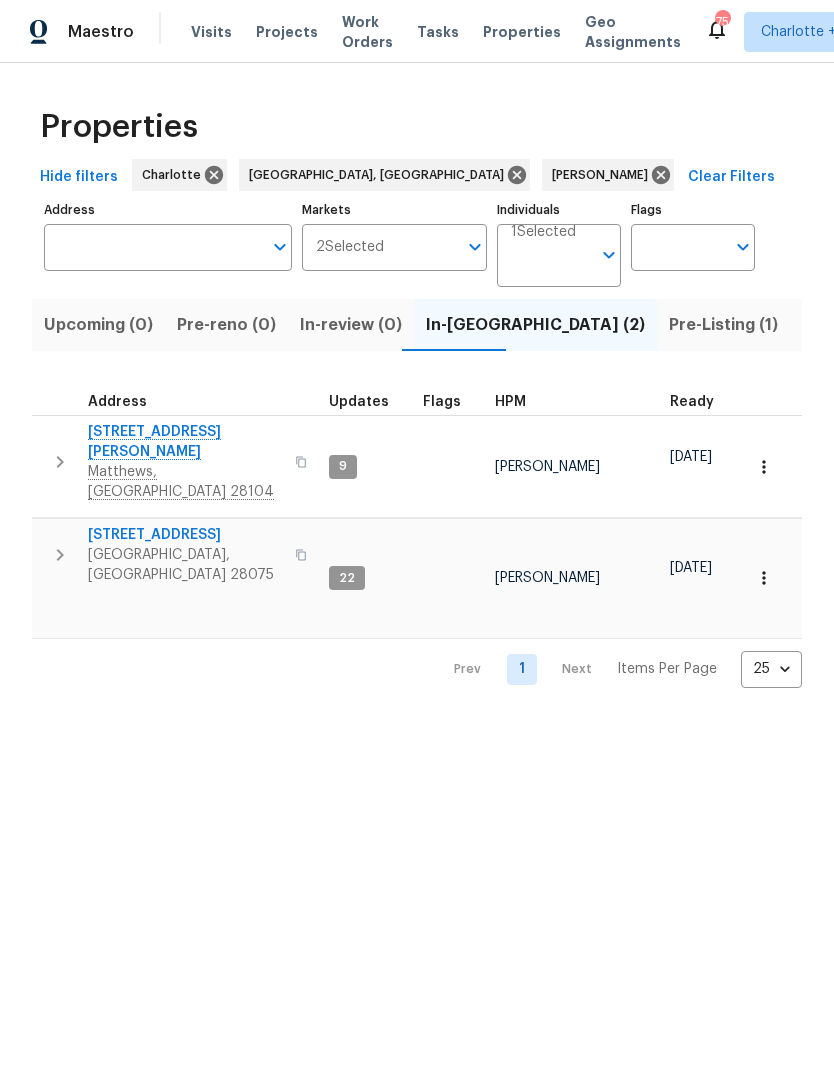 click 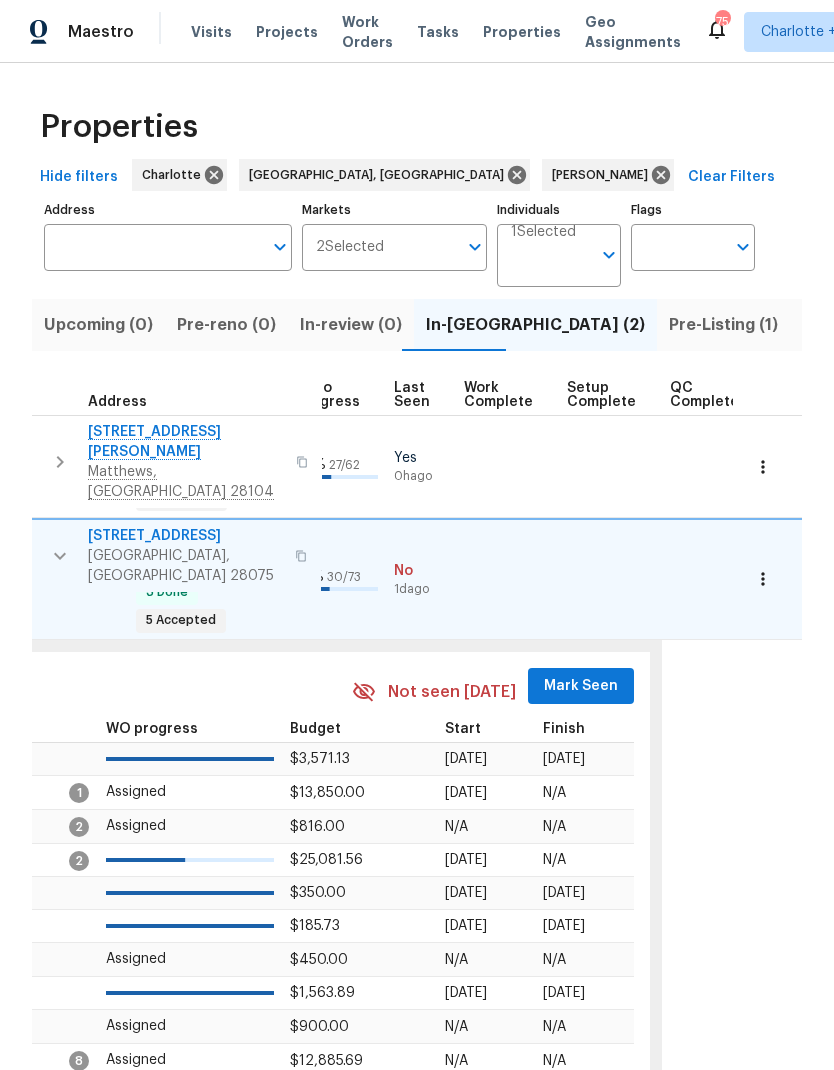 scroll, scrollTop: 0, scrollLeft: 926, axis: horizontal 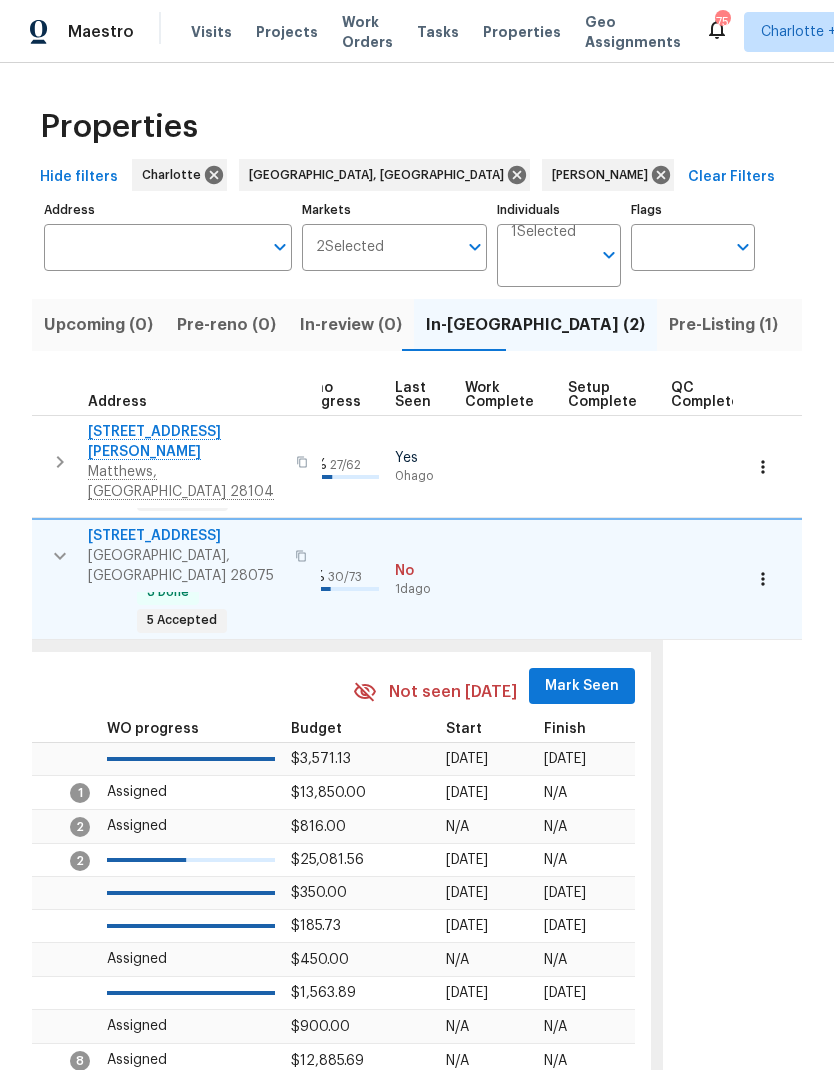 click on "Mark Seen" at bounding box center [582, 686] 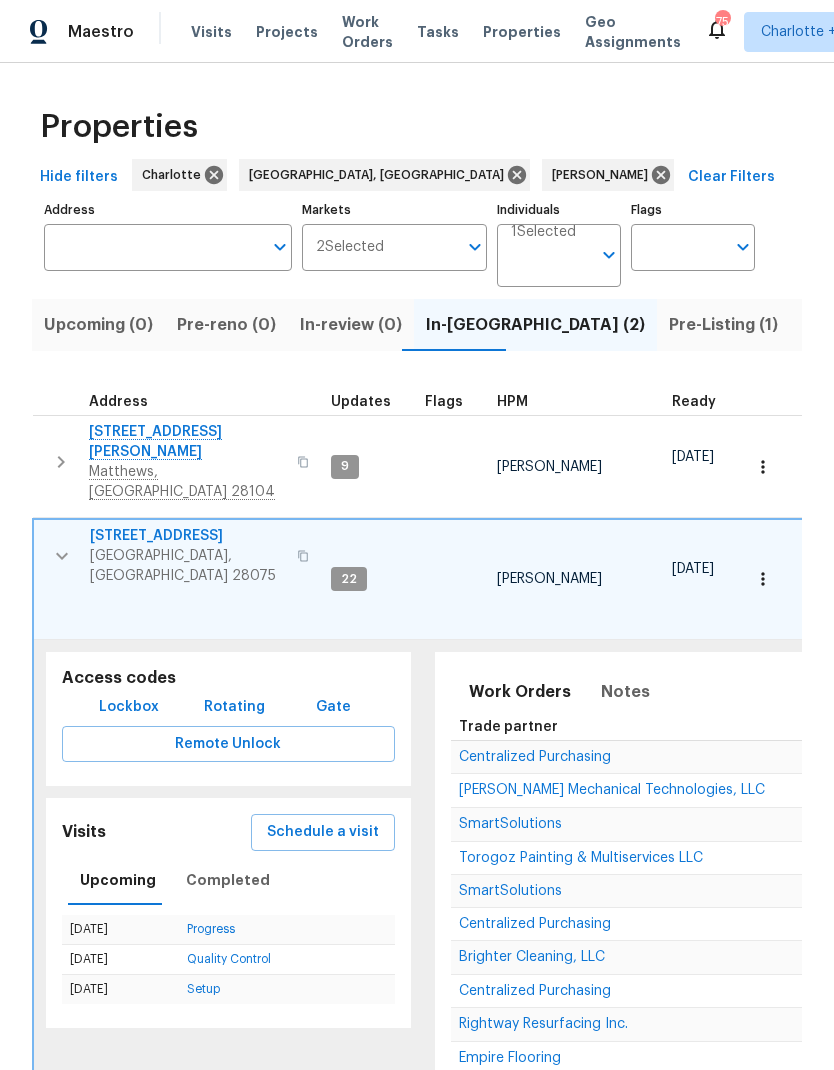 scroll, scrollTop: 0, scrollLeft: 0, axis: both 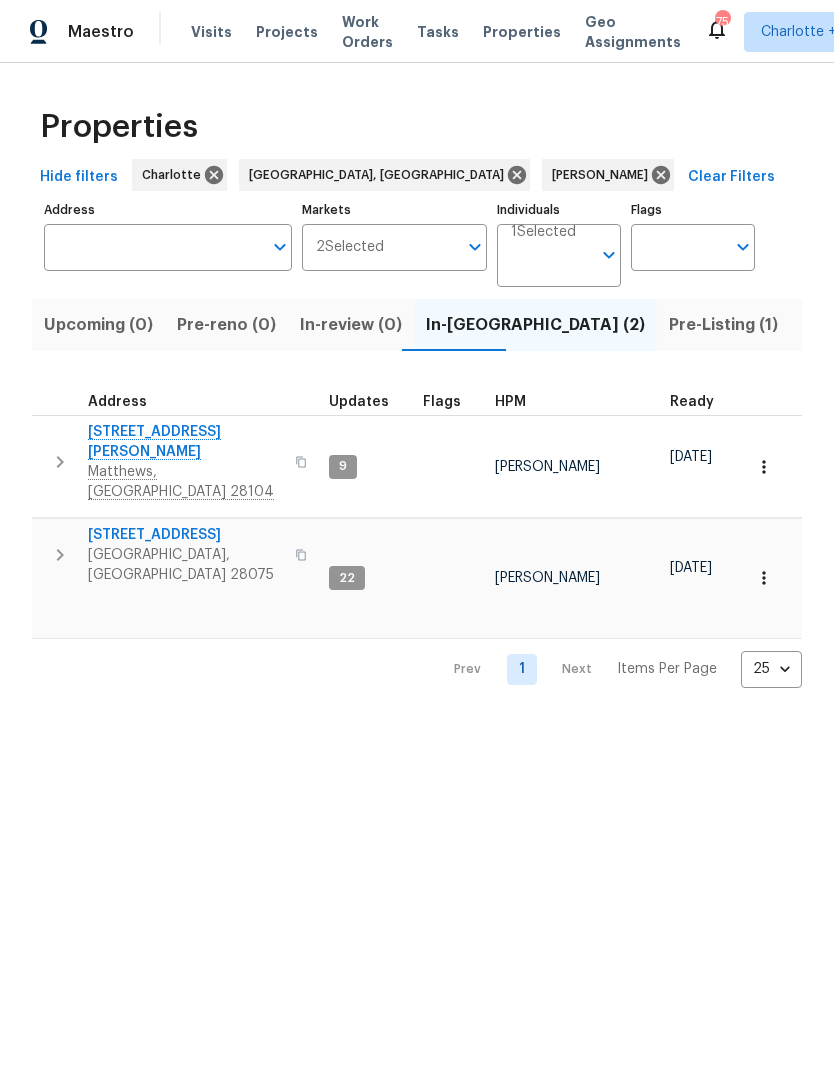 click on "Pre-Listing (1)" at bounding box center (723, 325) 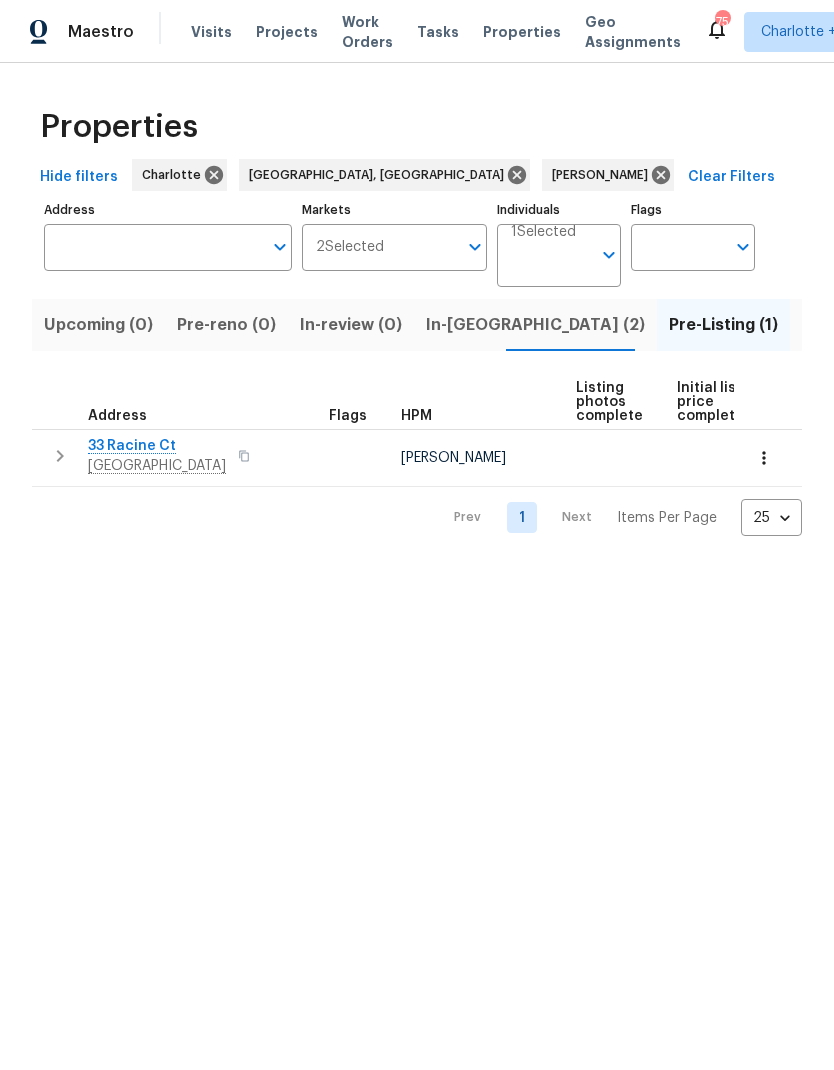 click at bounding box center (60, 456) 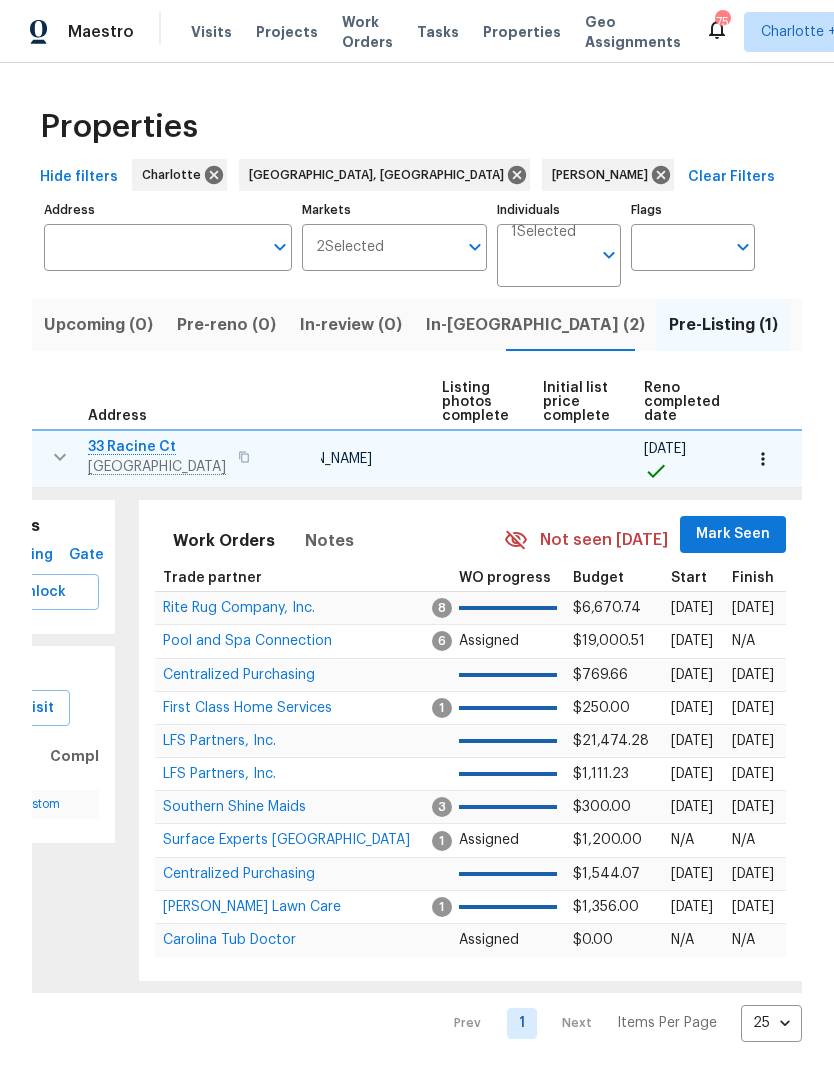 scroll, scrollTop: 0, scrollLeft: 135, axis: horizontal 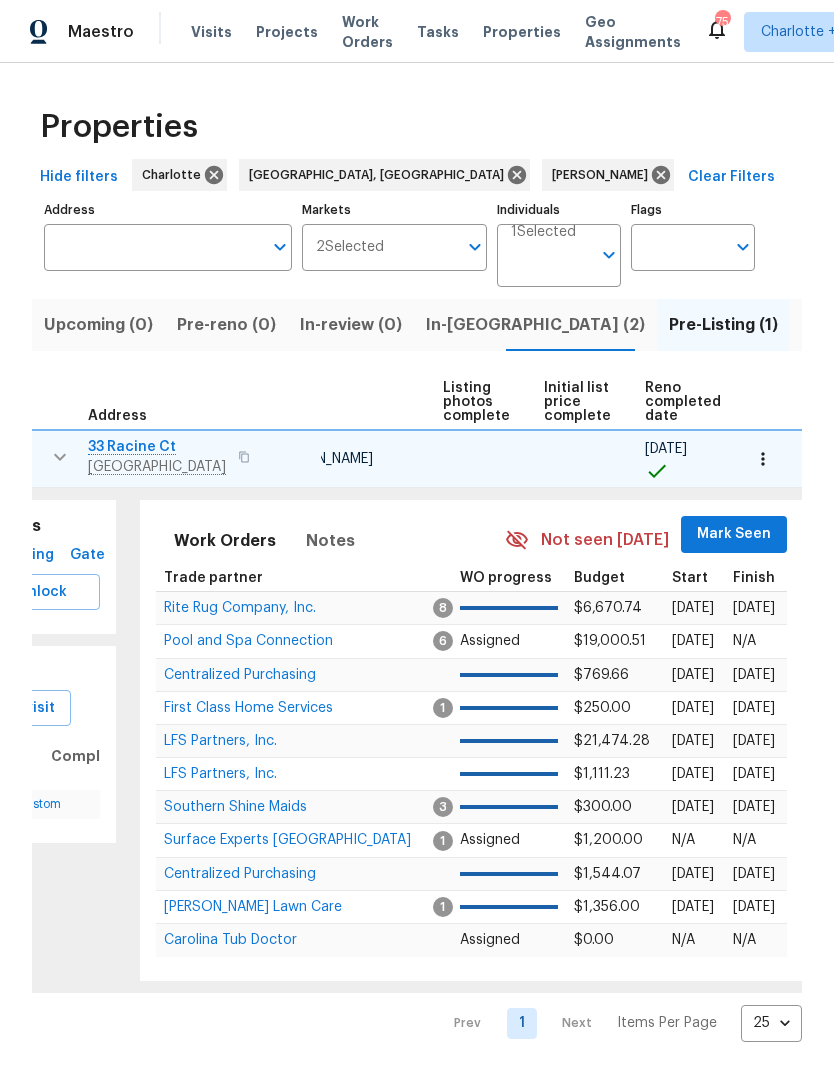 click on "Mark Seen" at bounding box center [734, 534] 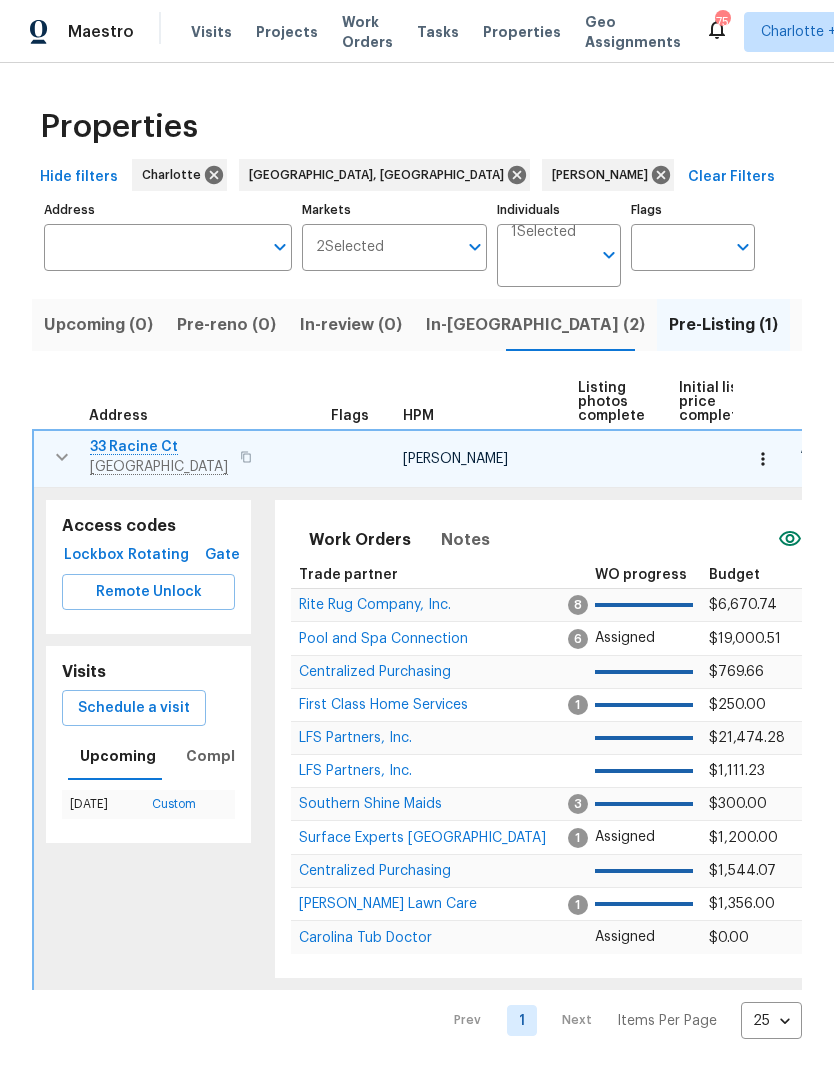 scroll, scrollTop: 0, scrollLeft: 0, axis: both 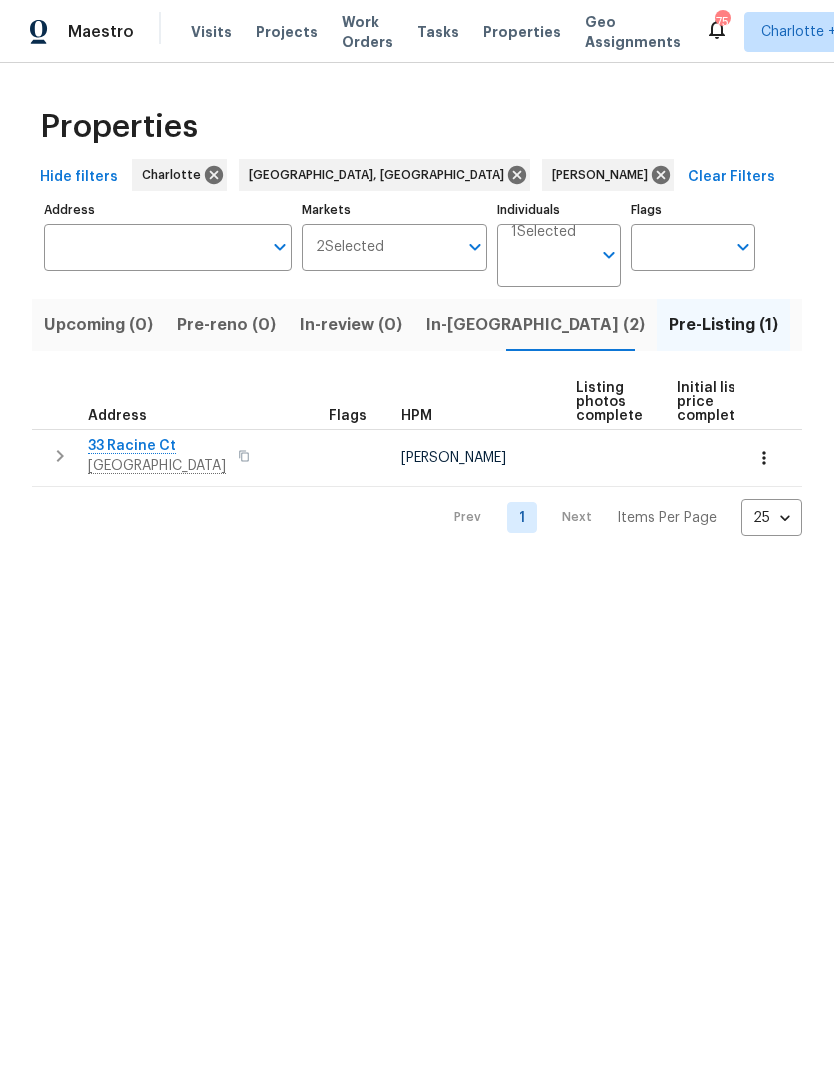 click on "Resale (6)" at bounding box center (948, 325) 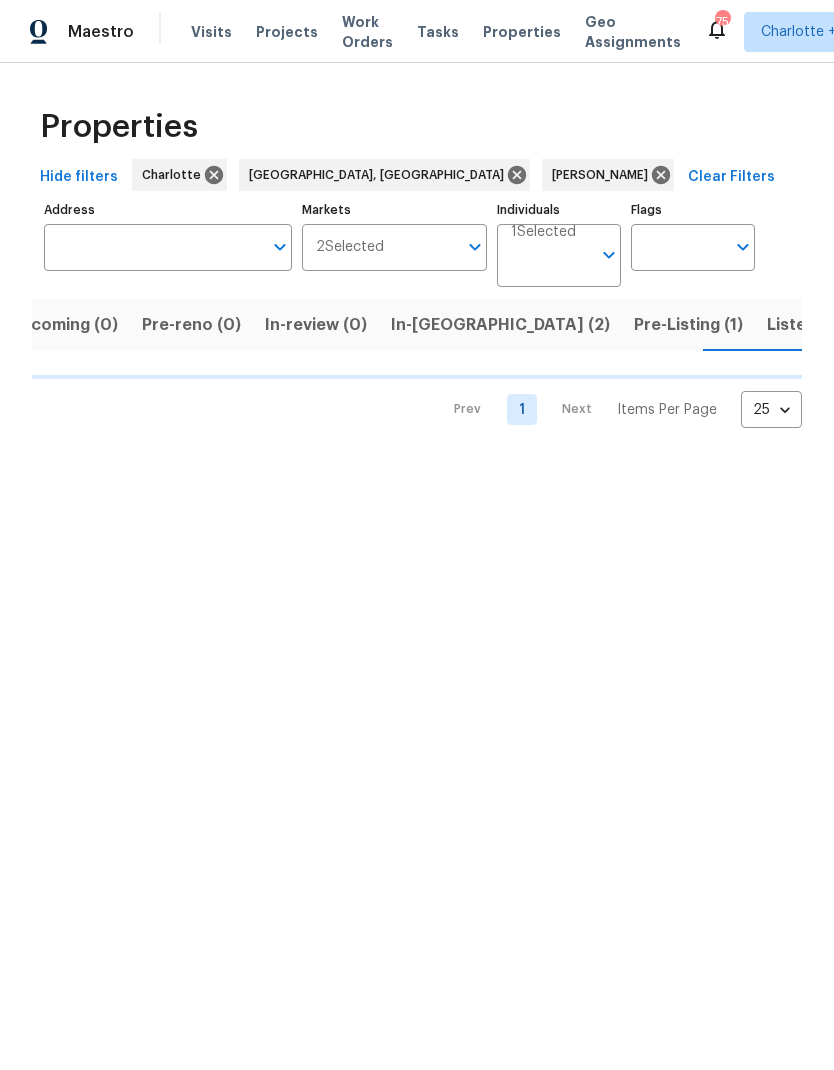 scroll, scrollTop: 0, scrollLeft: 35, axis: horizontal 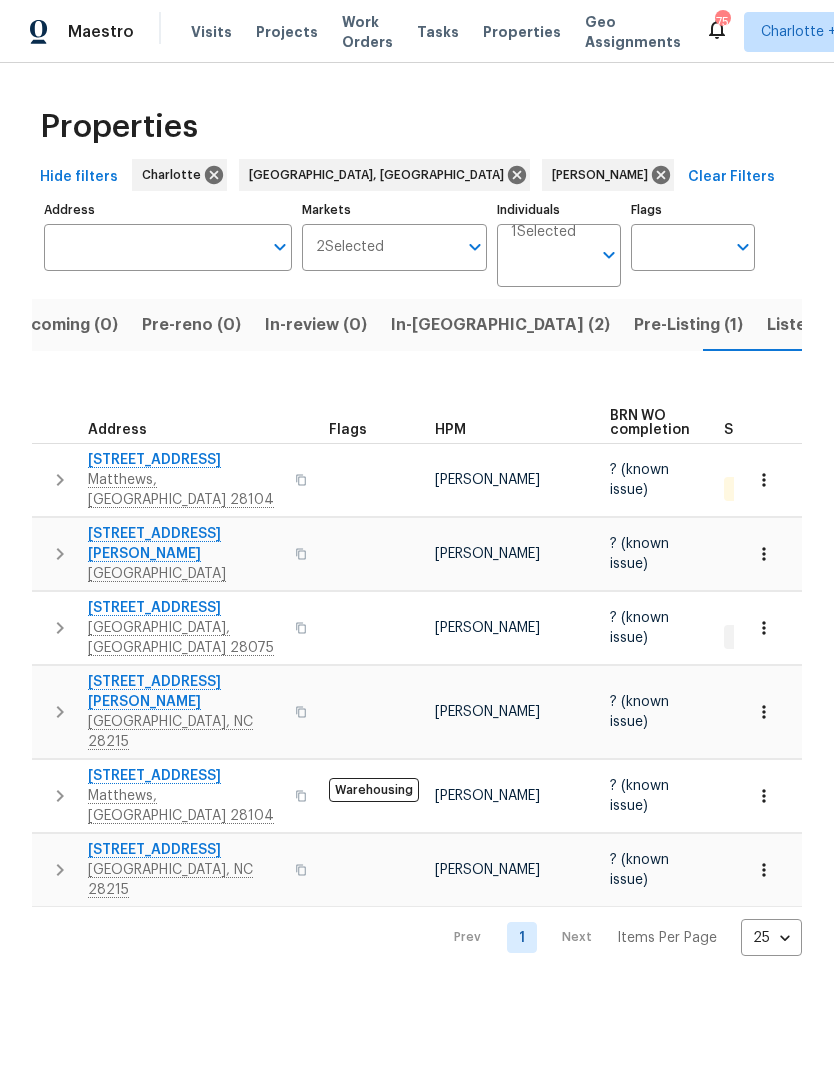 click at bounding box center (60, 480) 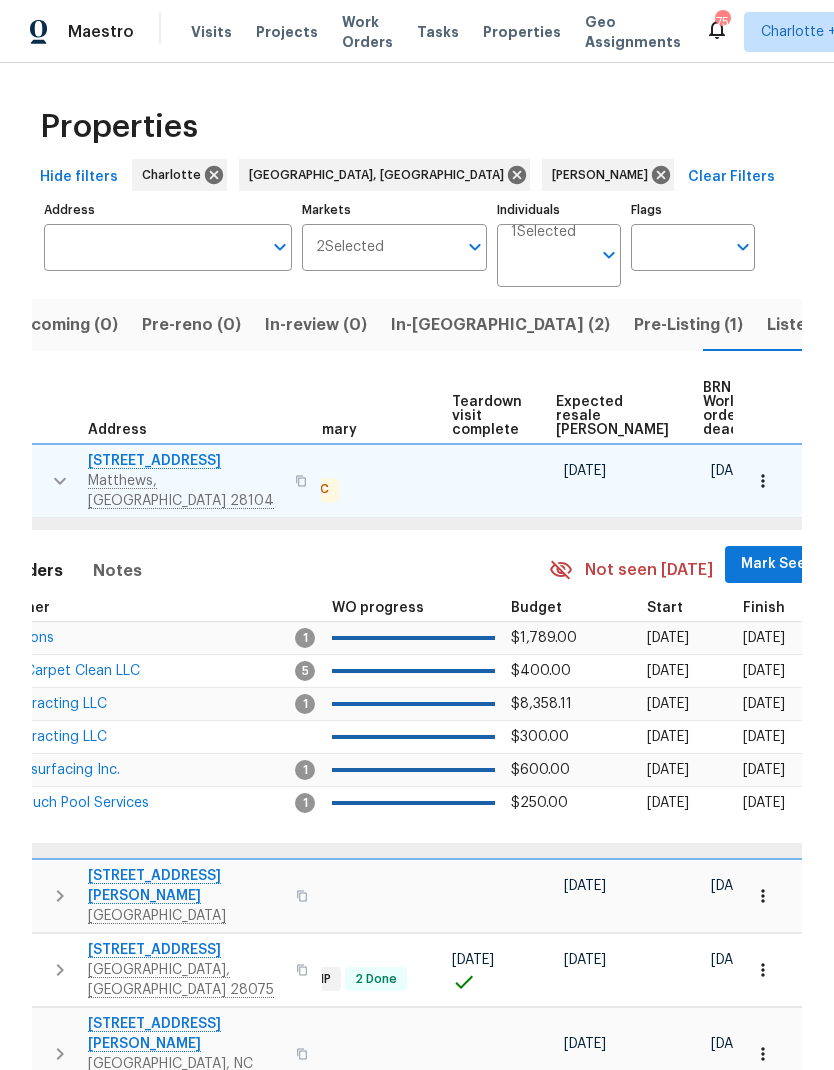 click on "Mark Seen" at bounding box center (778, 564) 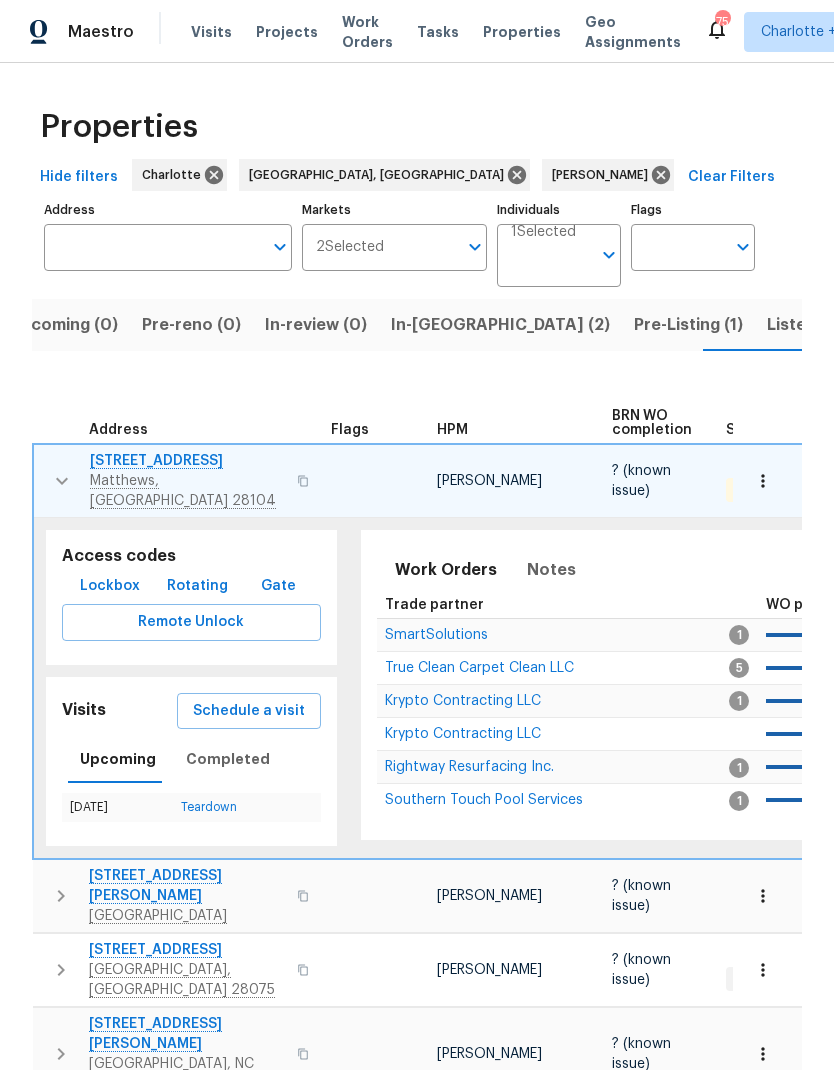 scroll, scrollTop: 0, scrollLeft: 0, axis: both 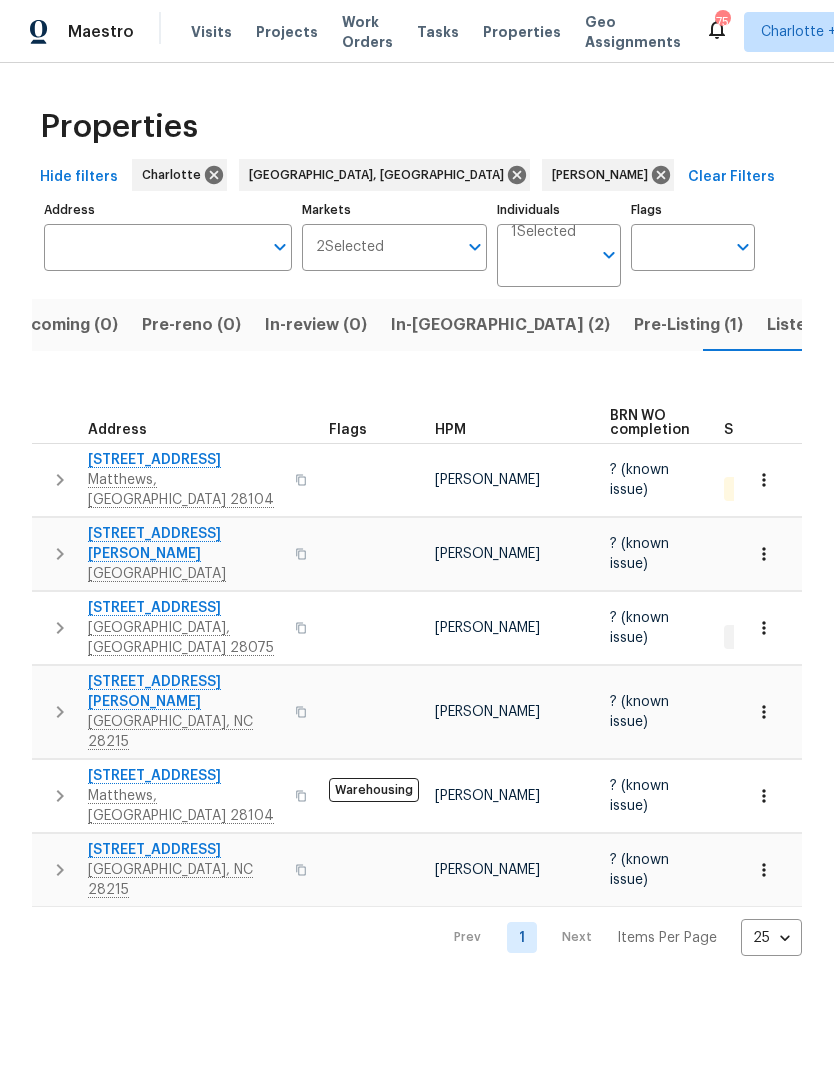 click 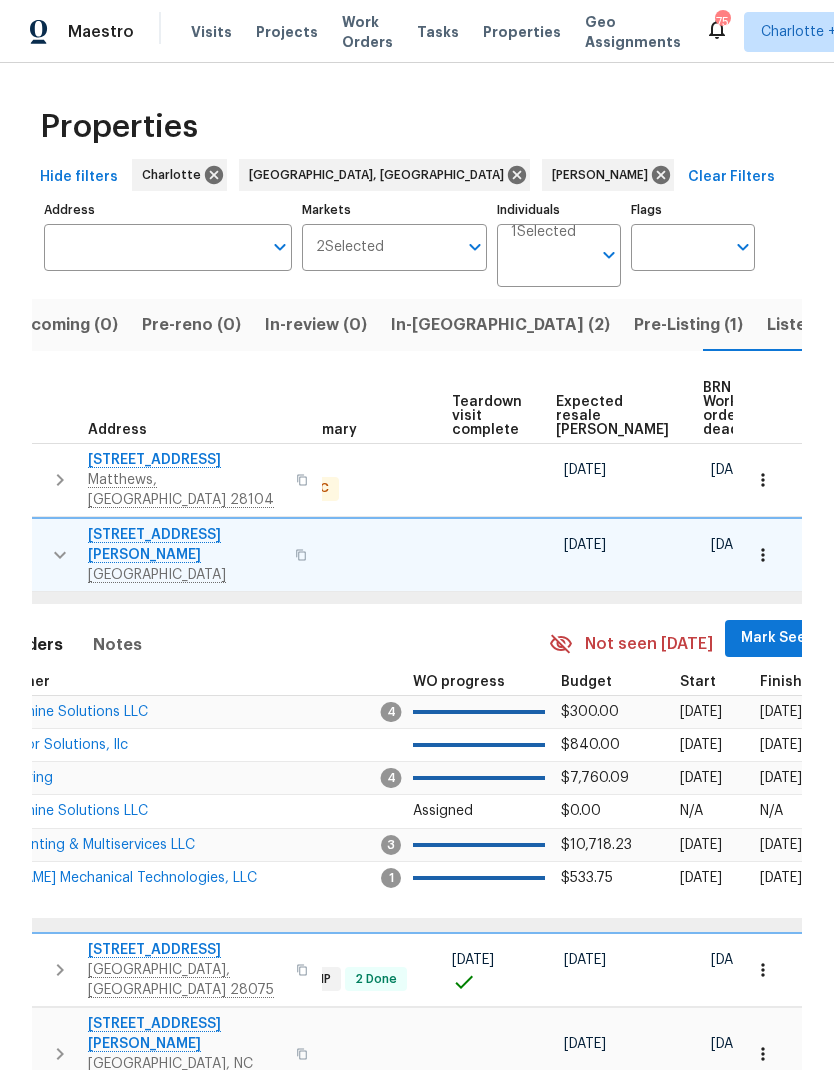 click on "Mark Seen" at bounding box center (778, 638) 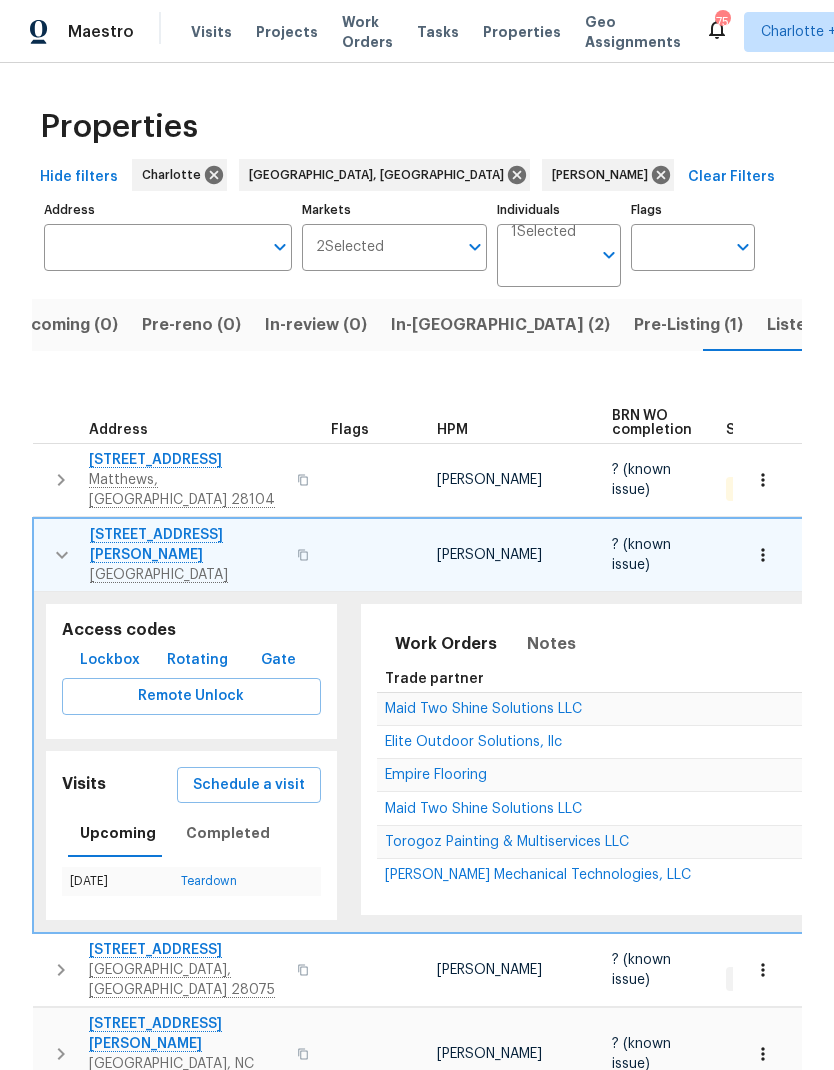 scroll, scrollTop: 0, scrollLeft: 0, axis: both 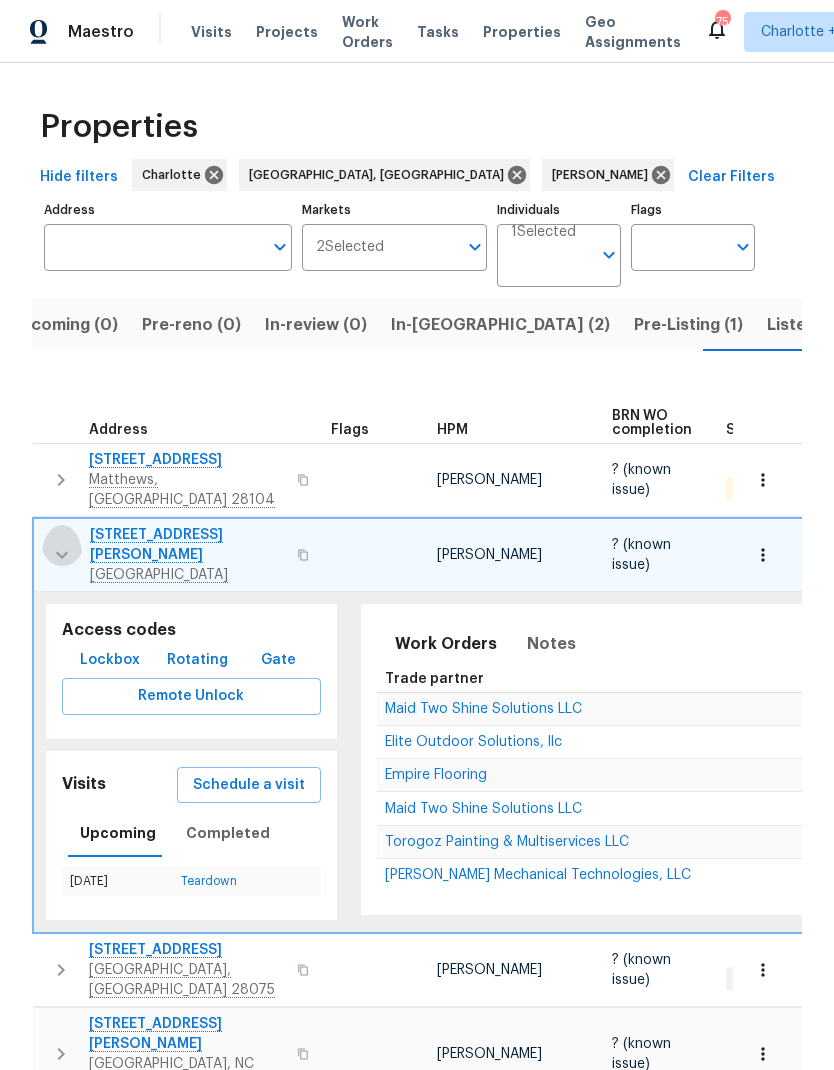 click at bounding box center (62, 555) 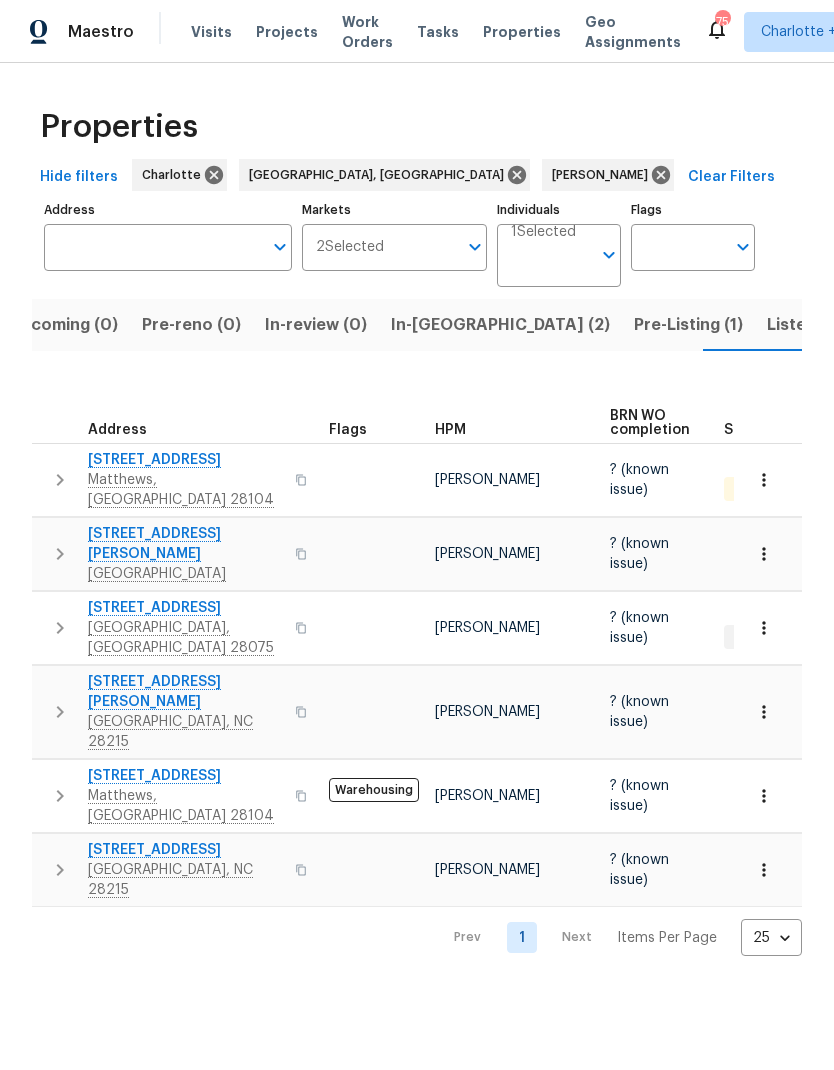 click on "[STREET_ADDRESS]" at bounding box center [176, 628] 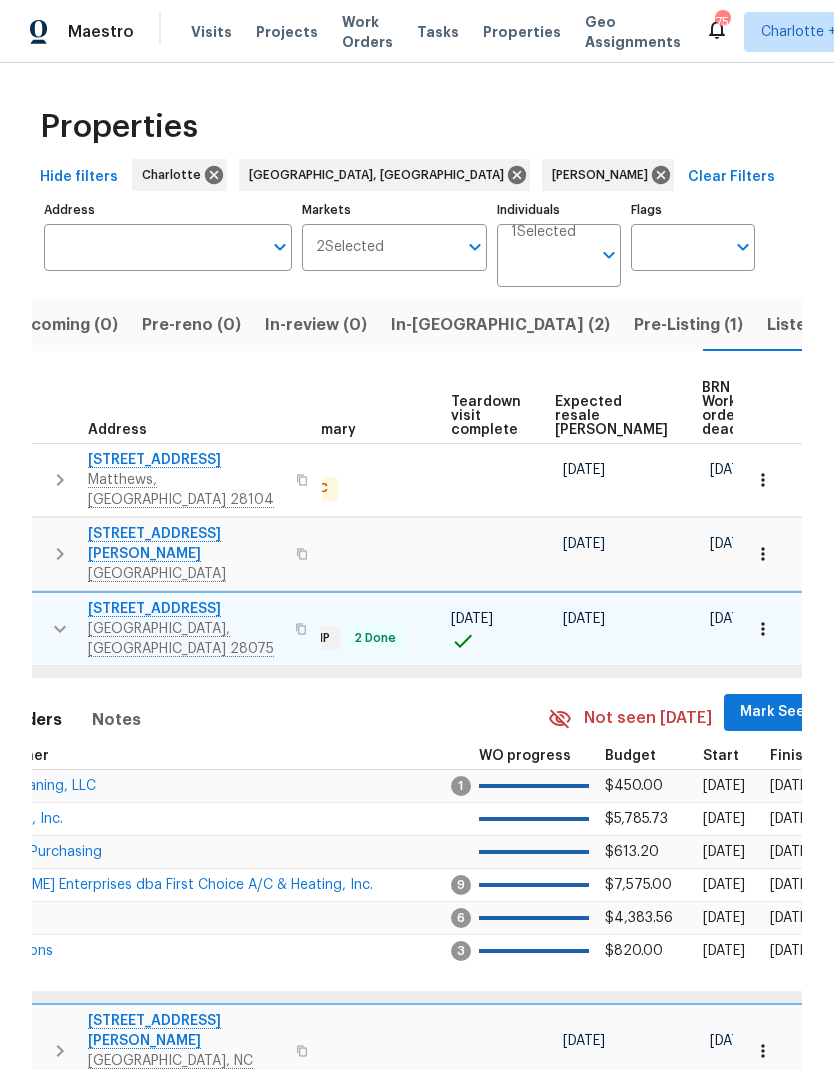 scroll, scrollTop: 0, scrollLeft: 434, axis: horizontal 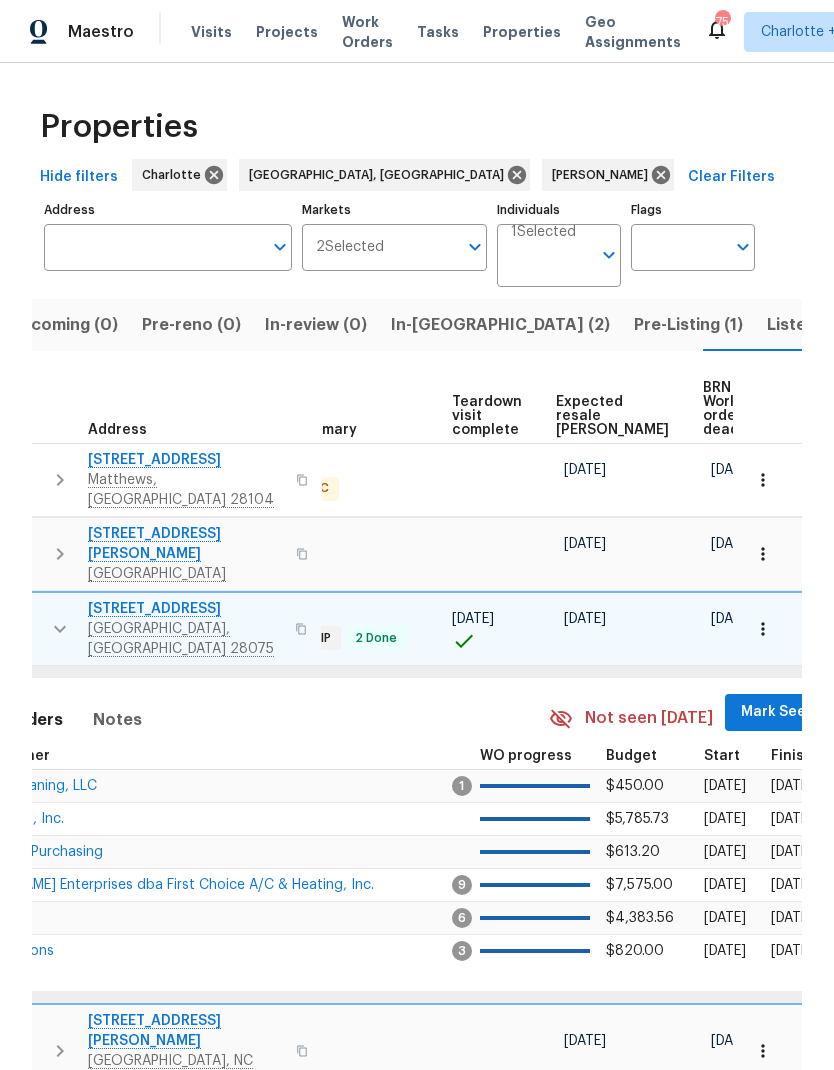 click on "Mark Seen" at bounding box center (778, 712) 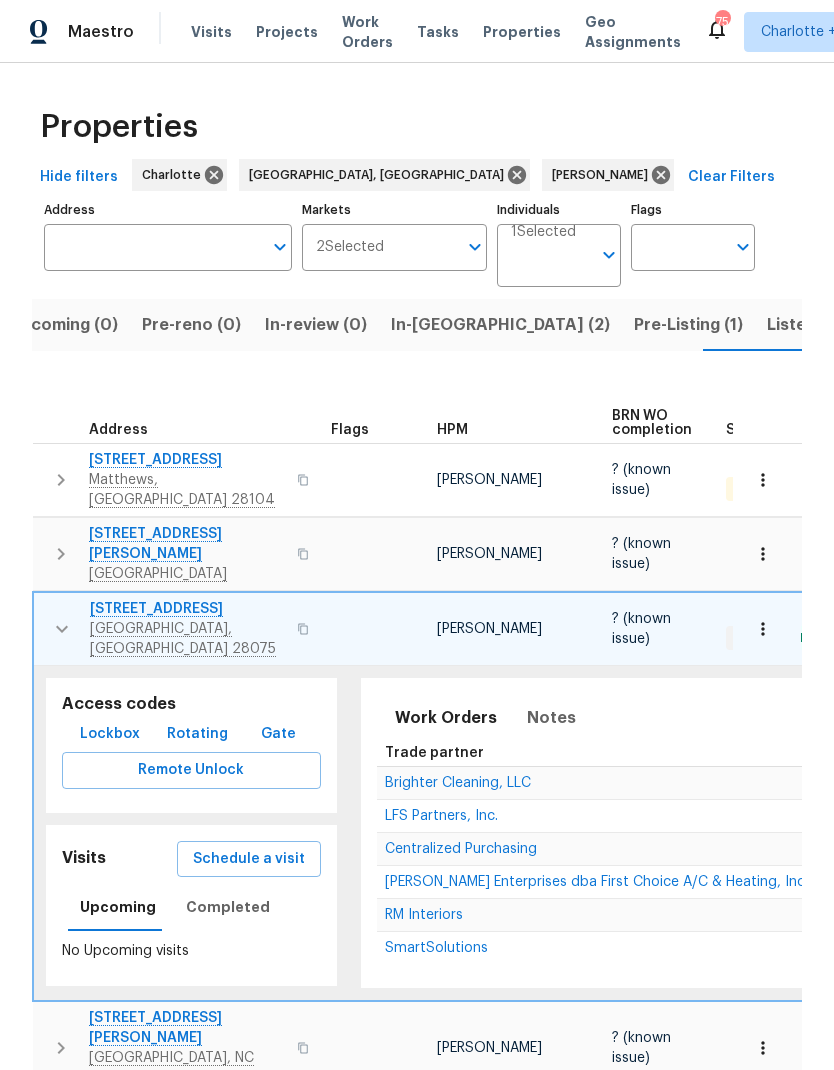 scroll, scrollTop: 0, scrollLeft: 0, axis: both 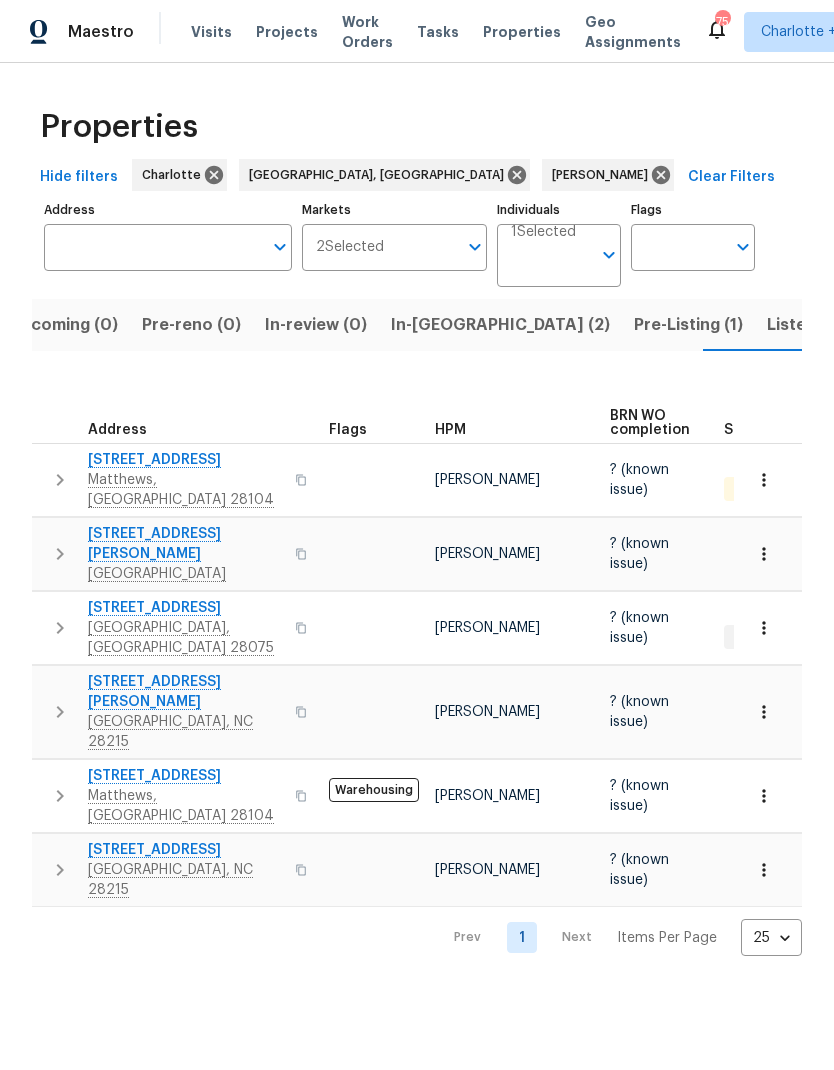 click 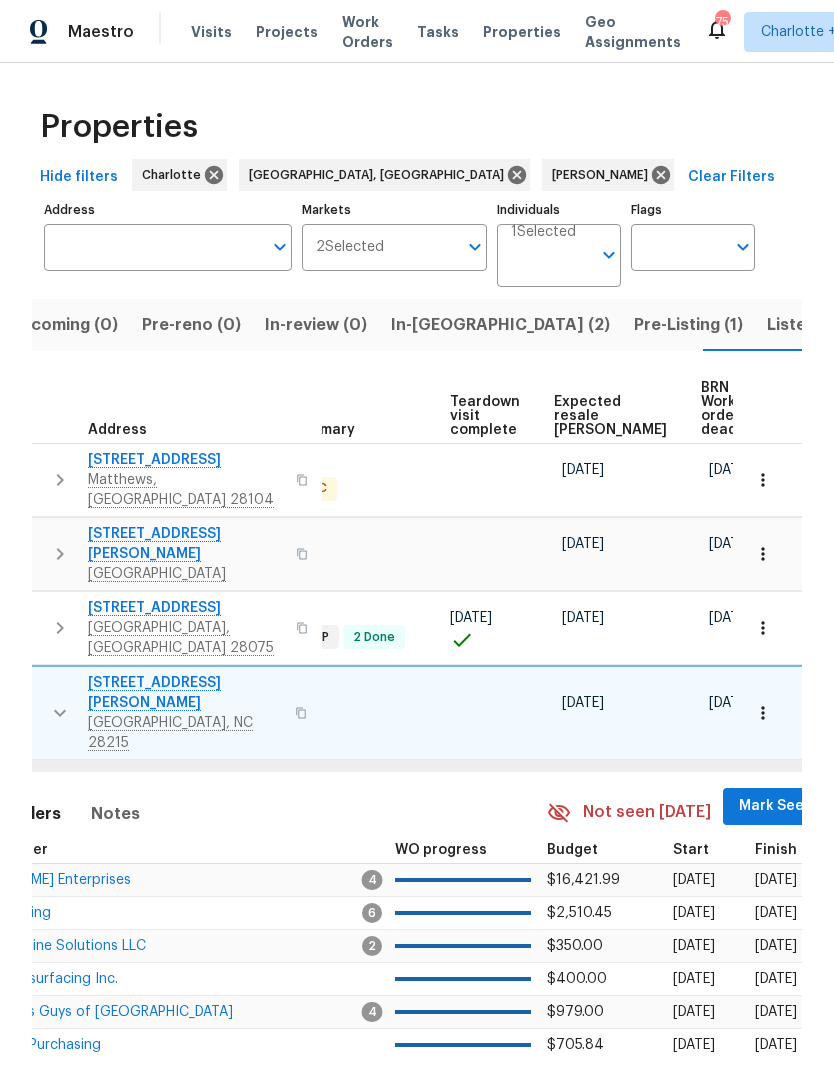 scroll, scrollTop: 0, scrollLeft: 434, axis: horizontal 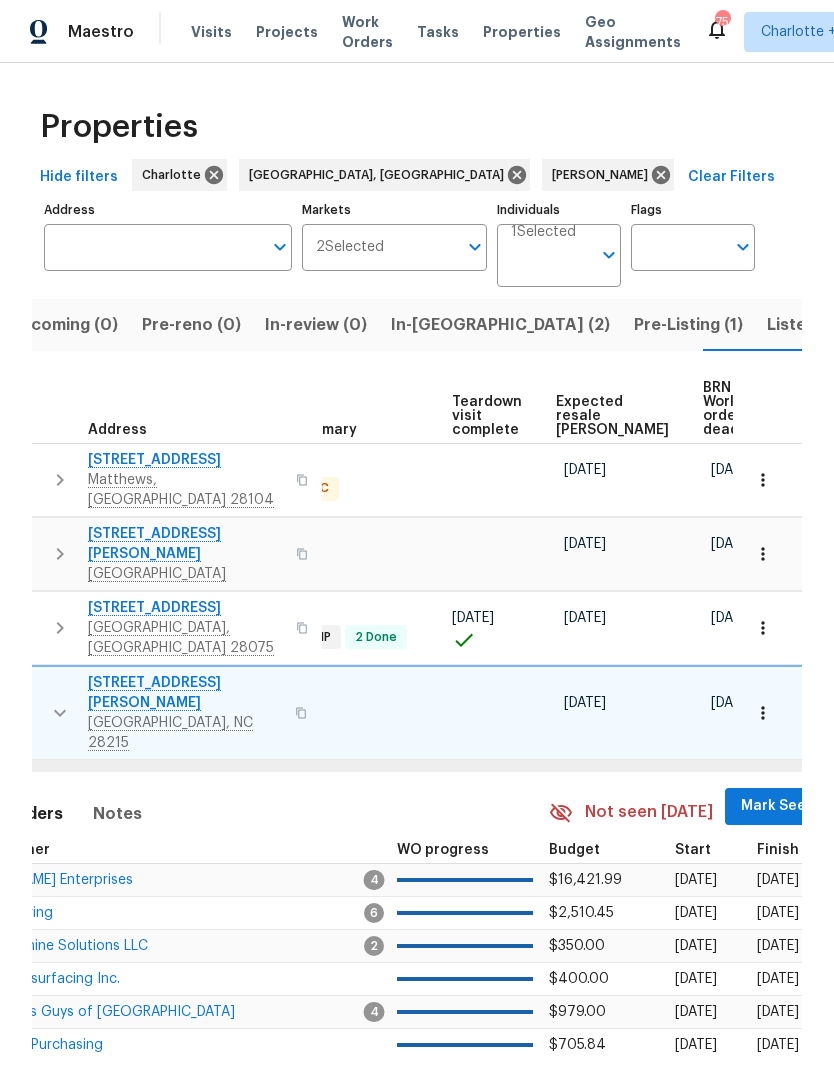 click on "Mark Seen" at bounding box center [778, 806] 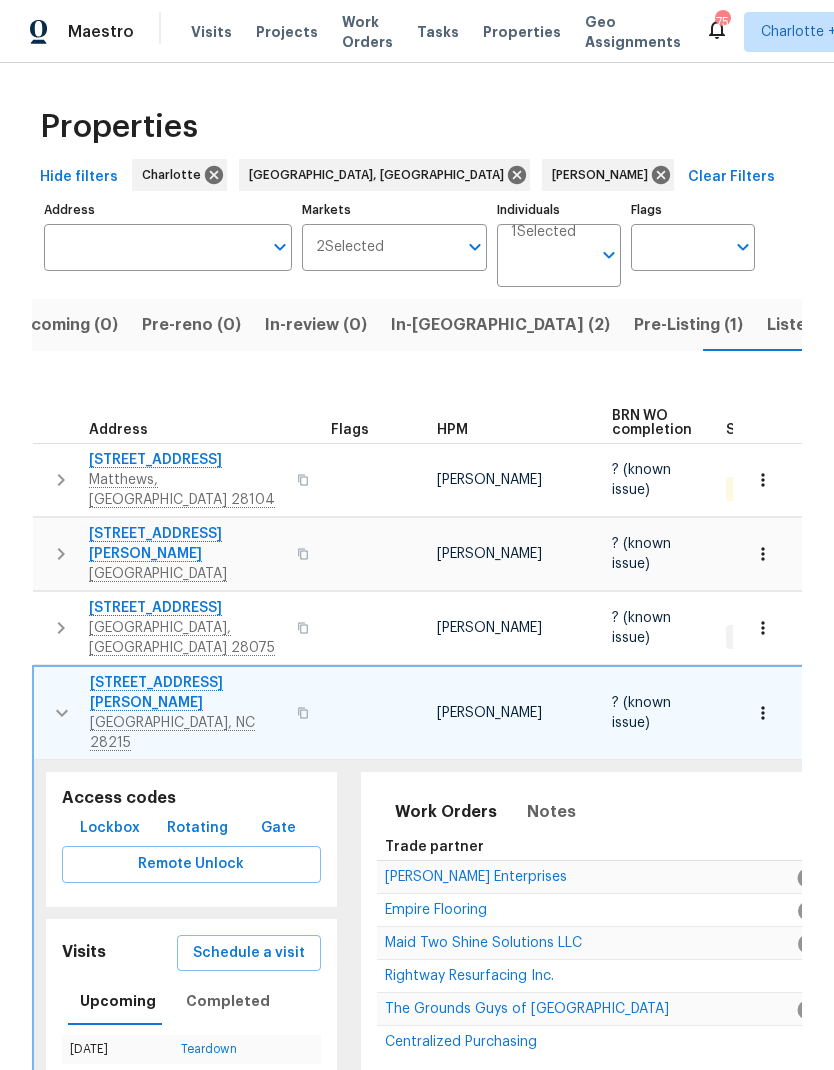 scroll, scrollTop: 0, scrollLeft: 0, axis: both 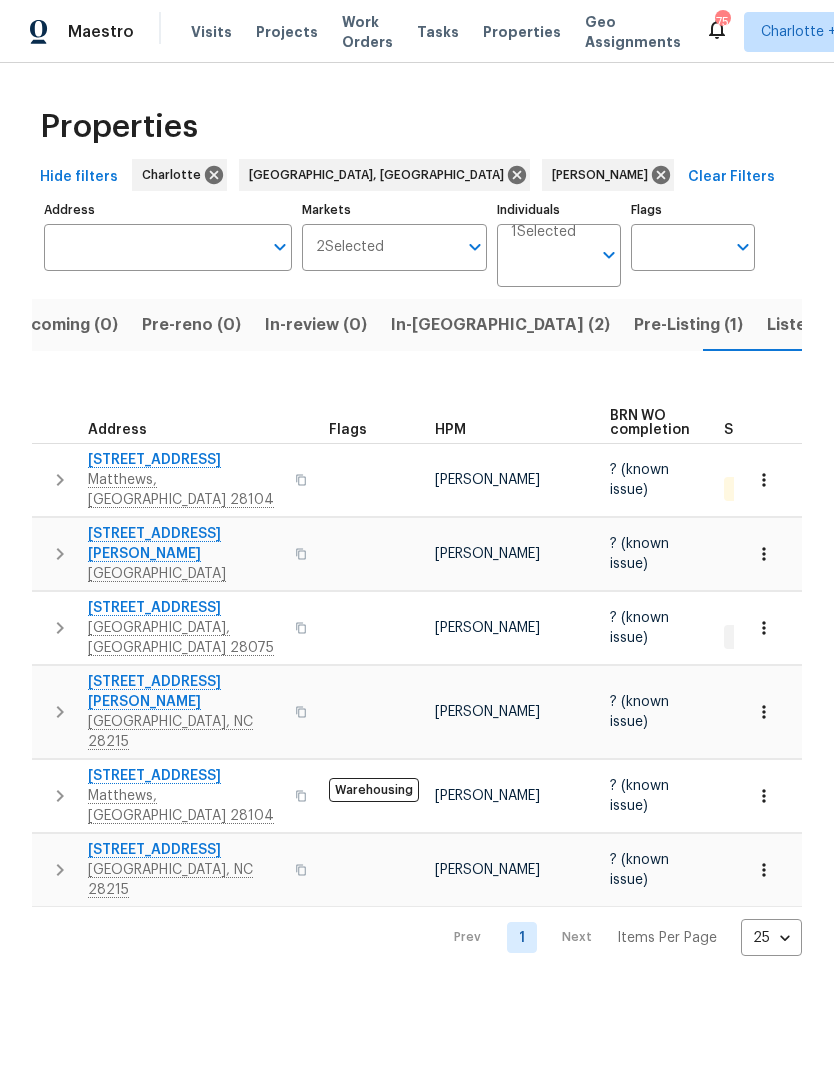 click at bounding box center (60, 796) 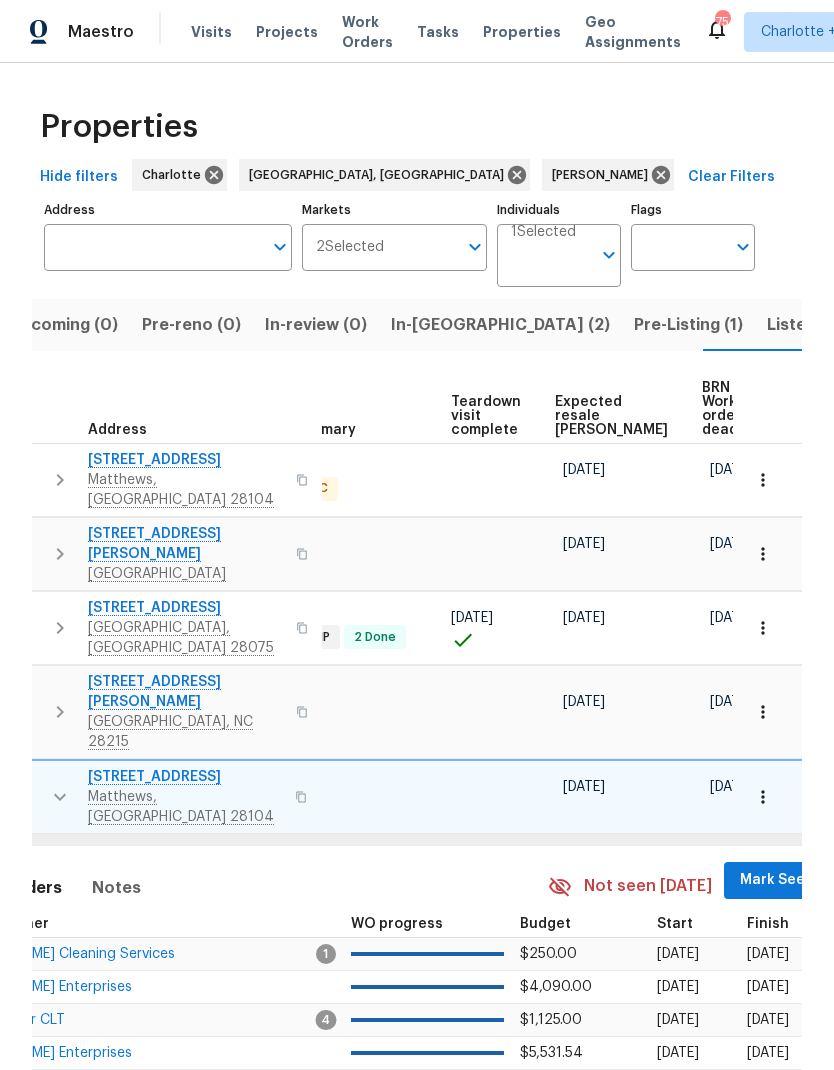 scroll, scrollTop: 0, scrollLeft: 434, axis: horizontal 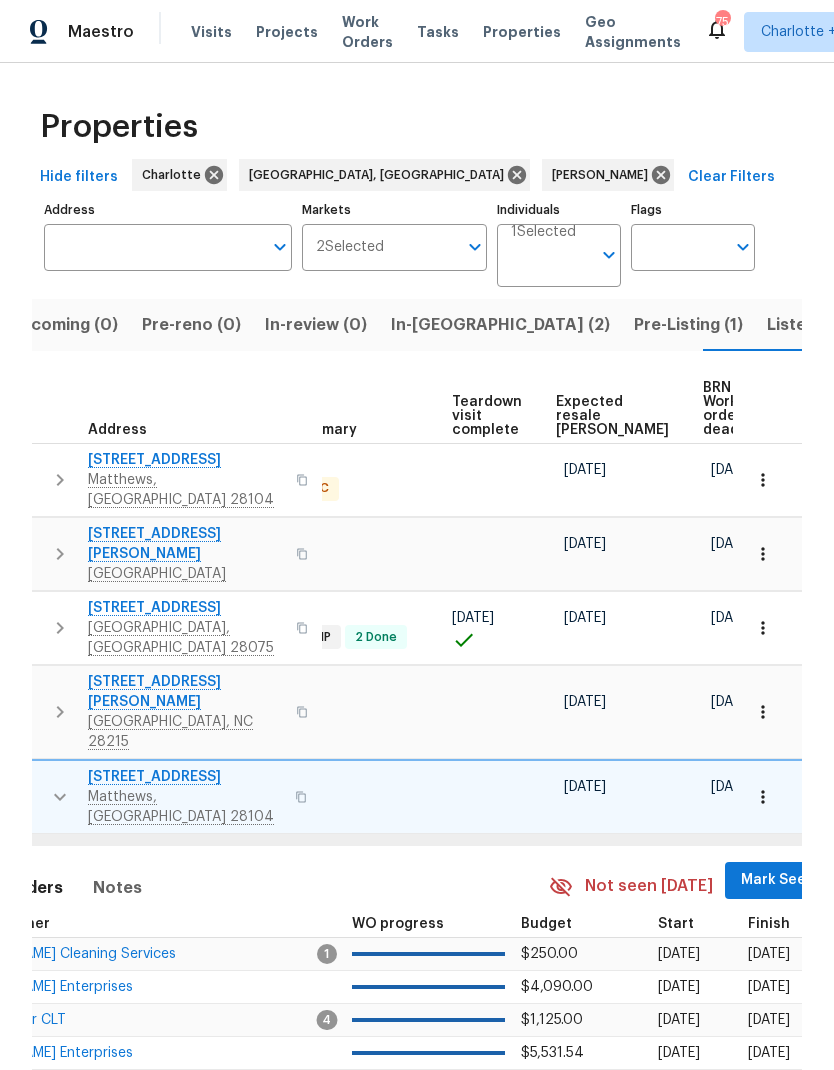 click on "Mark Seen" at bounding box center [778, 880] 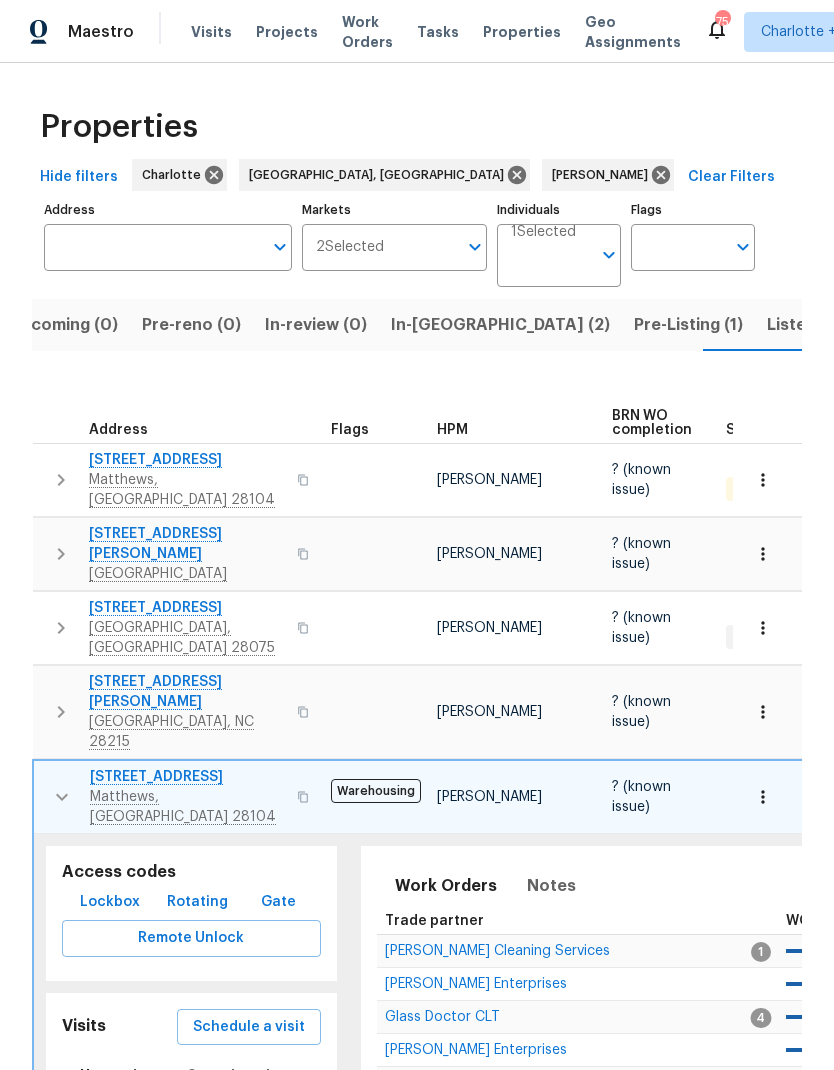 scroll, scrollTop: 0, scrollLeft: 0, axis: both 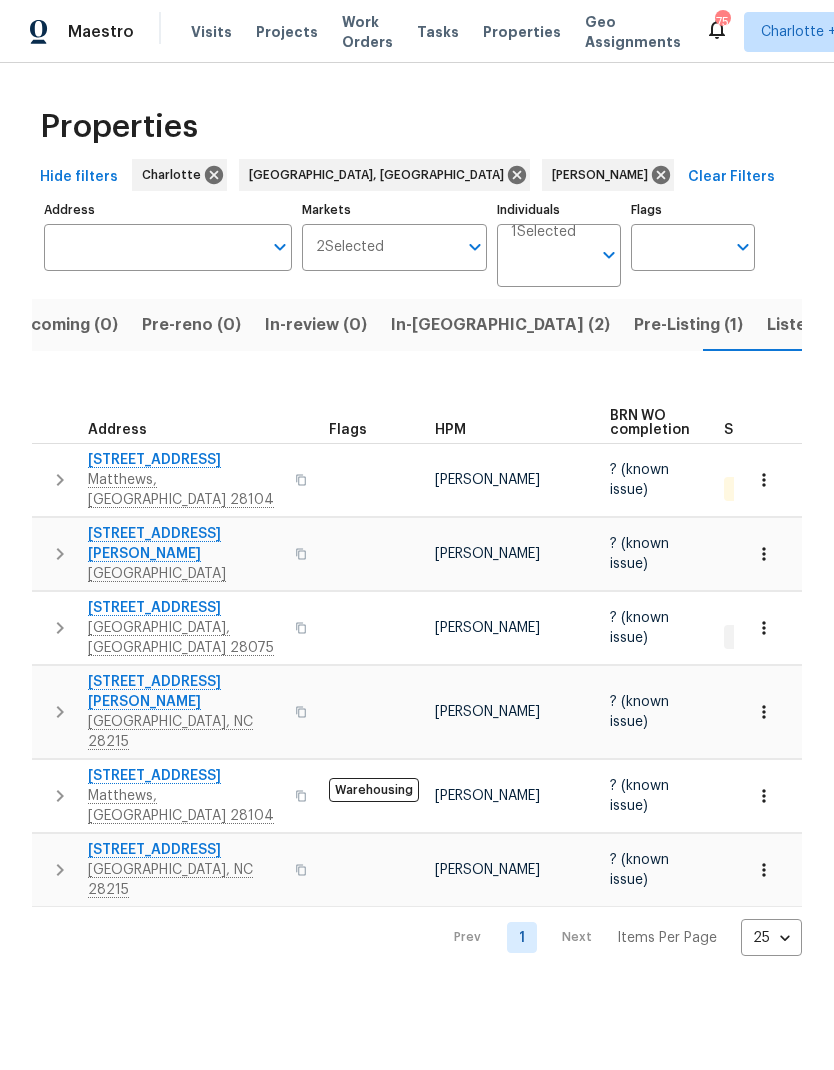 click 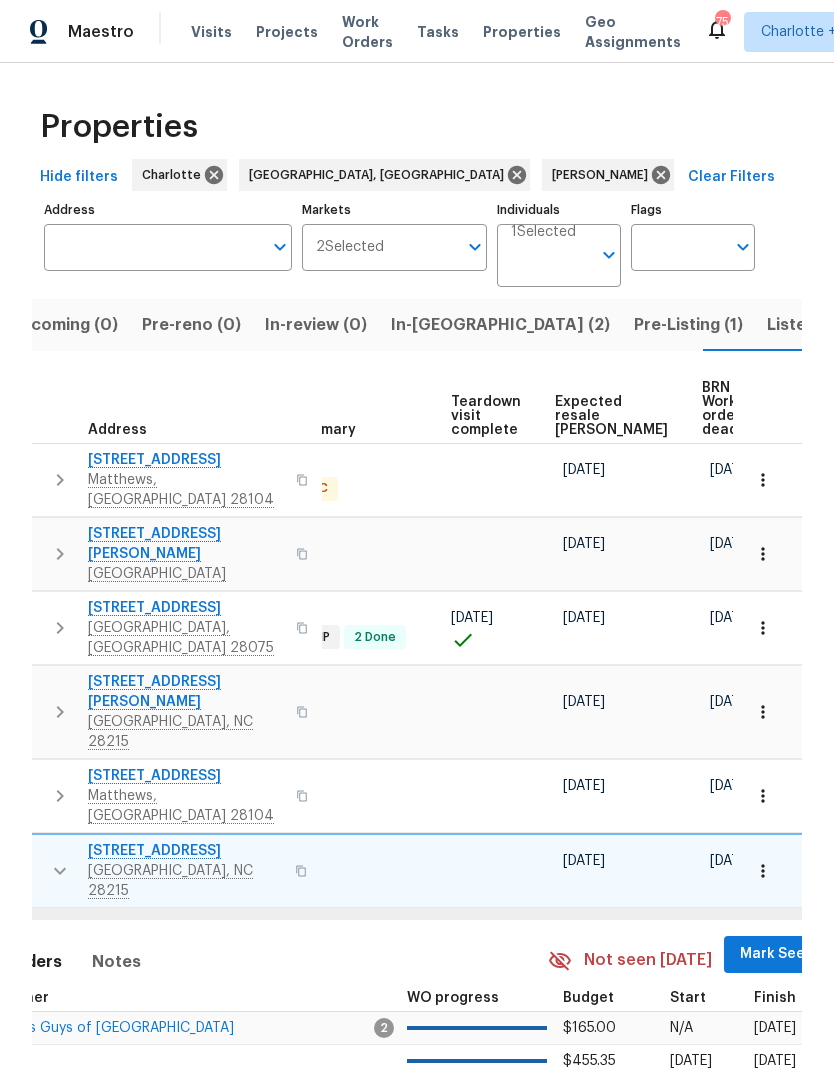 scroll, scrollTop: 0, scrollLeft: 434, axis: horizontal 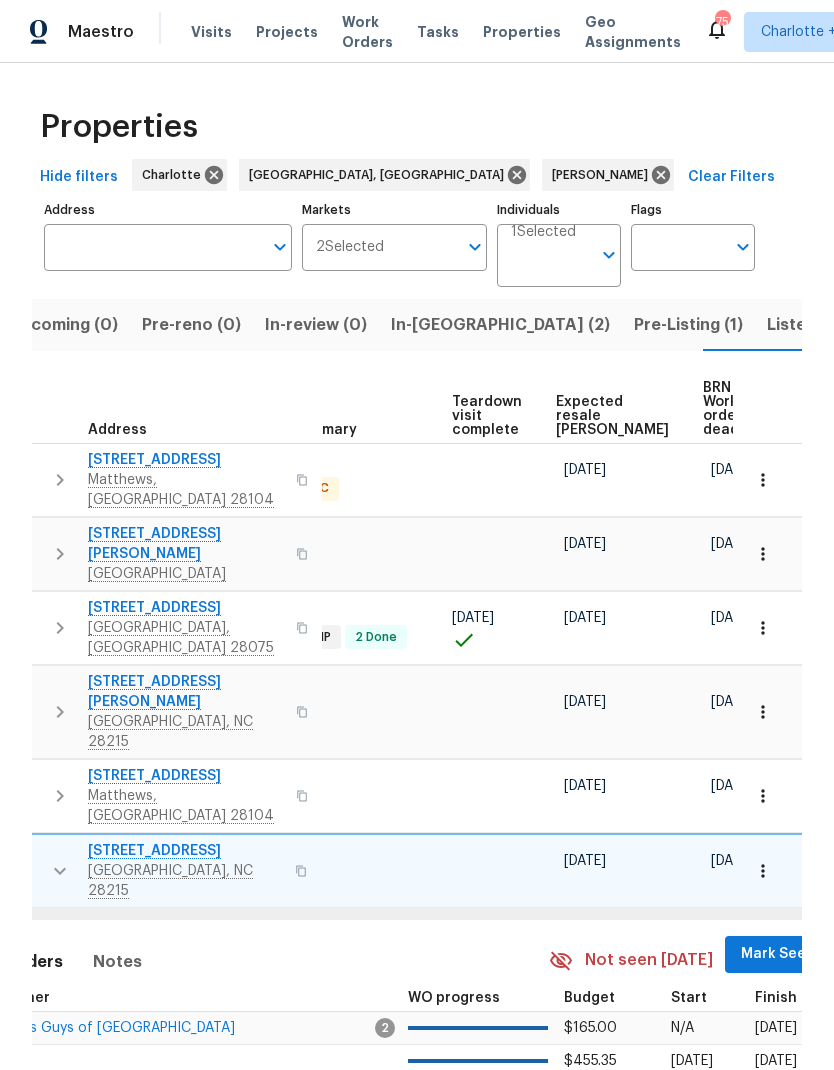 click on "Mark Seen" at bounding box center (778, 954) 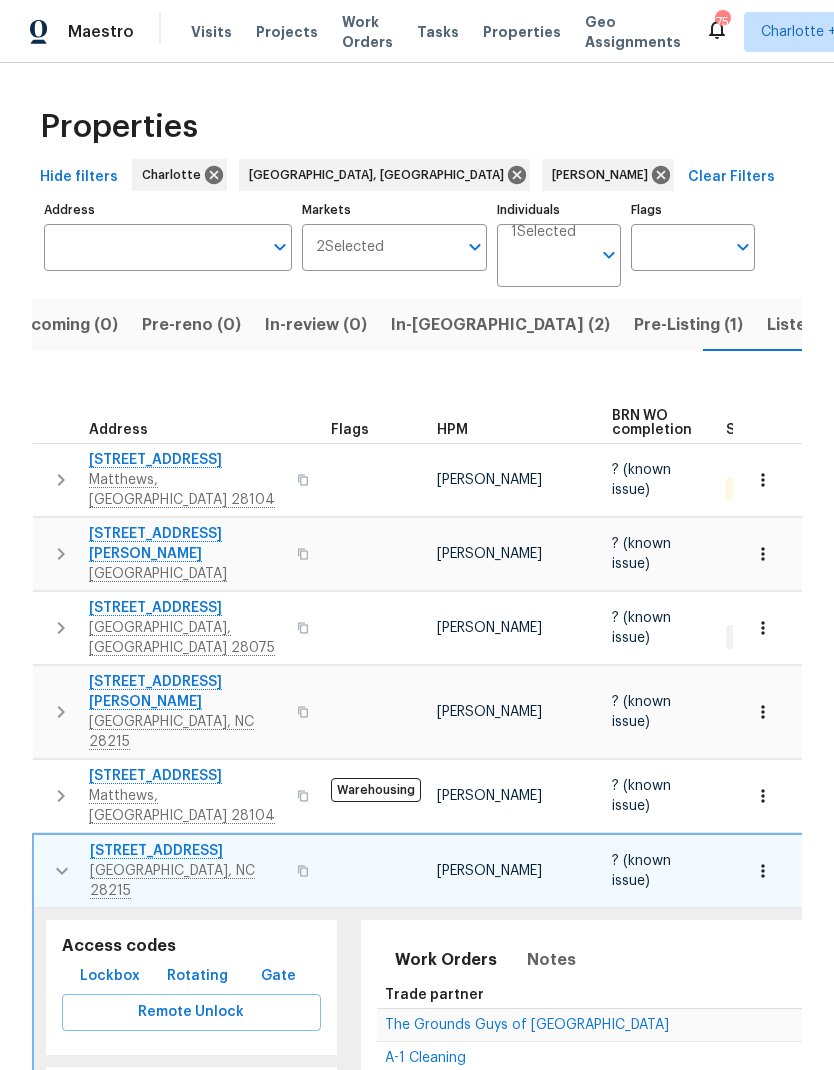 scroll, scrollTop: 0, scrollLeft: 0, axis: both 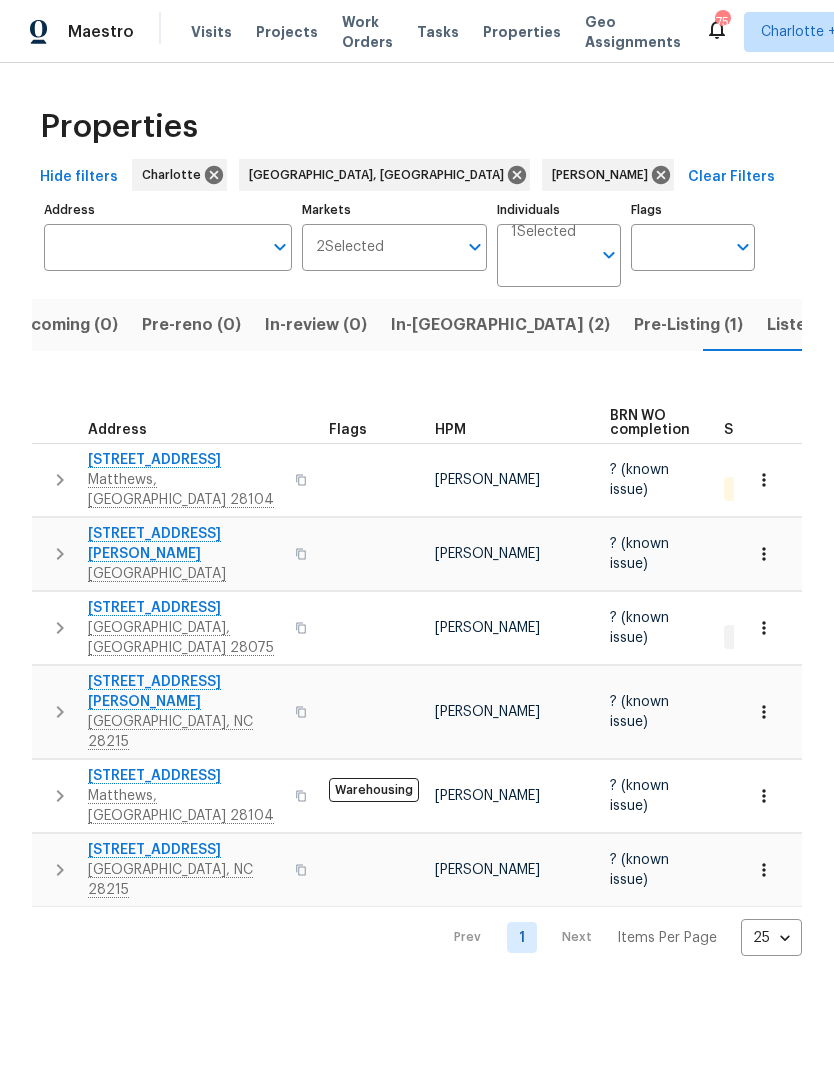 click on "Listed (16)" at bounding box center [808, 325] 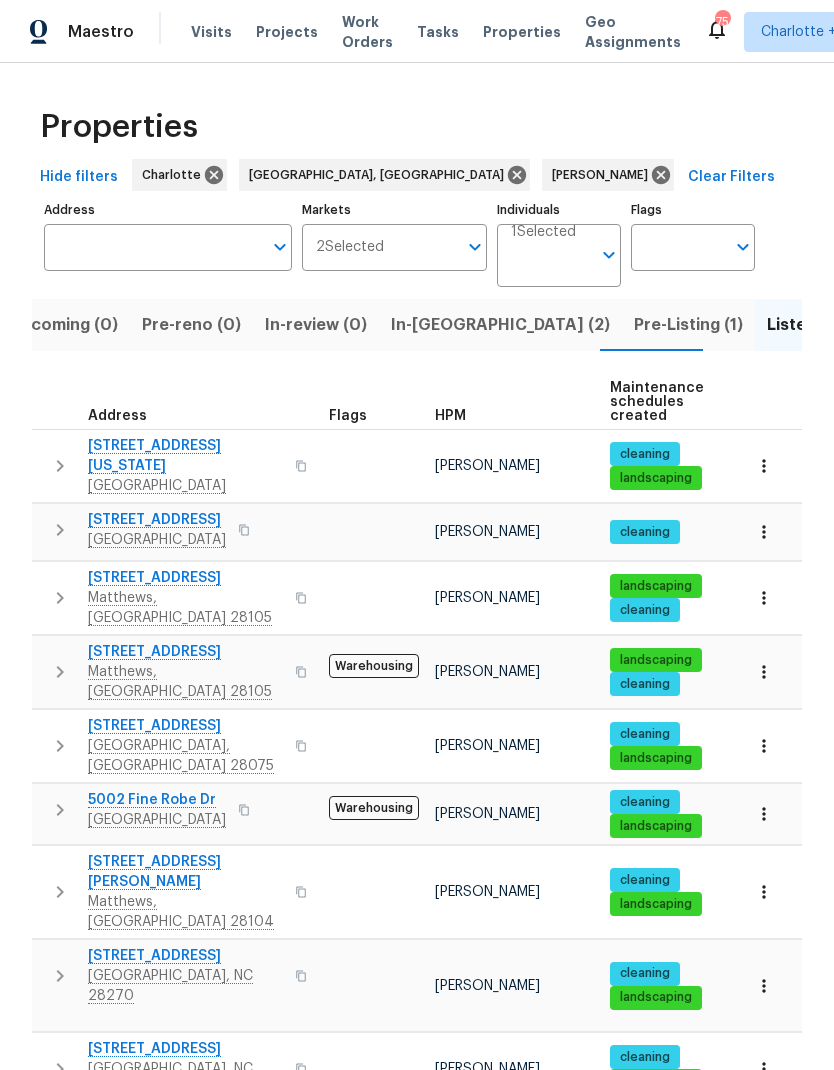 click 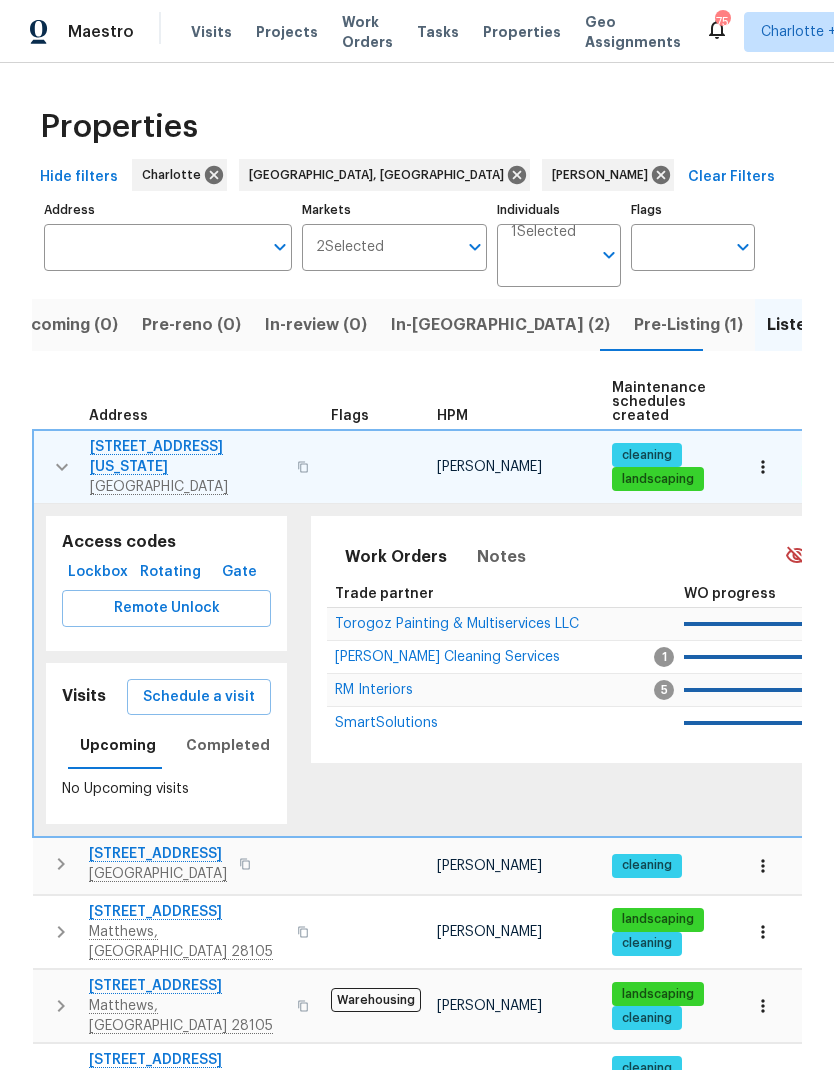 scroll, scrollTop: -1, scrollLeft: 104, axis: both 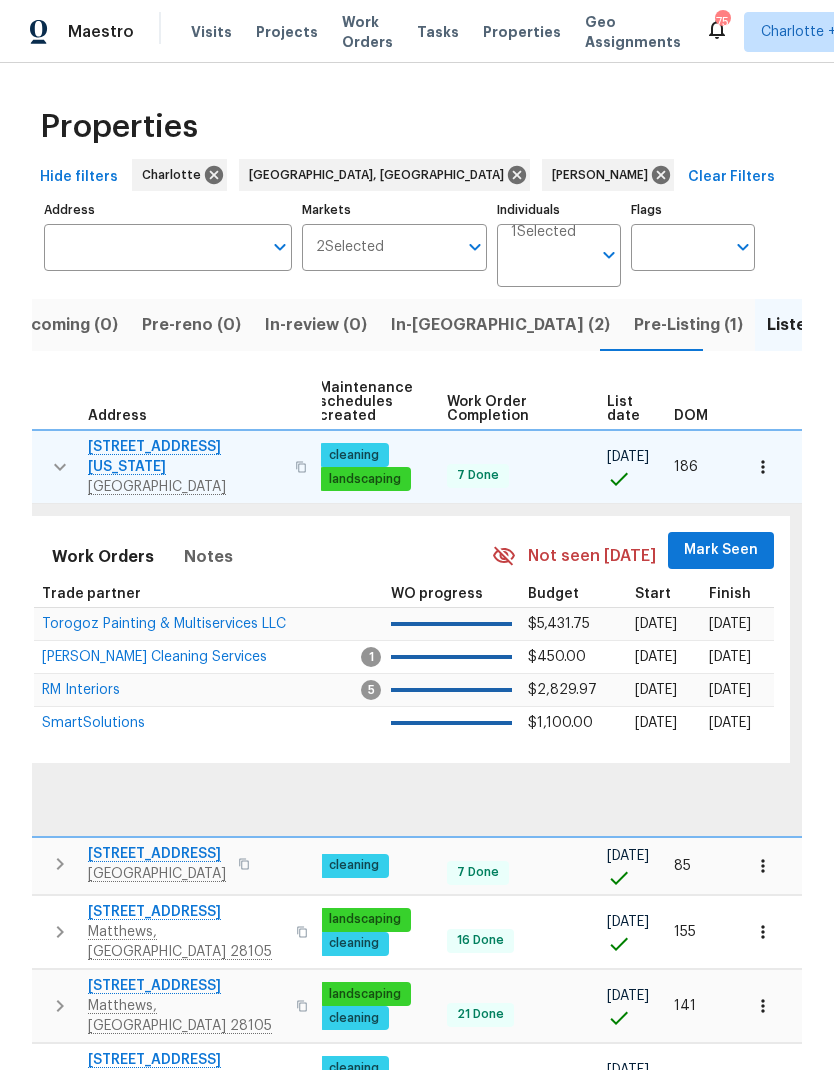 click on "Mark Seen" at bounding box center [721, 550] 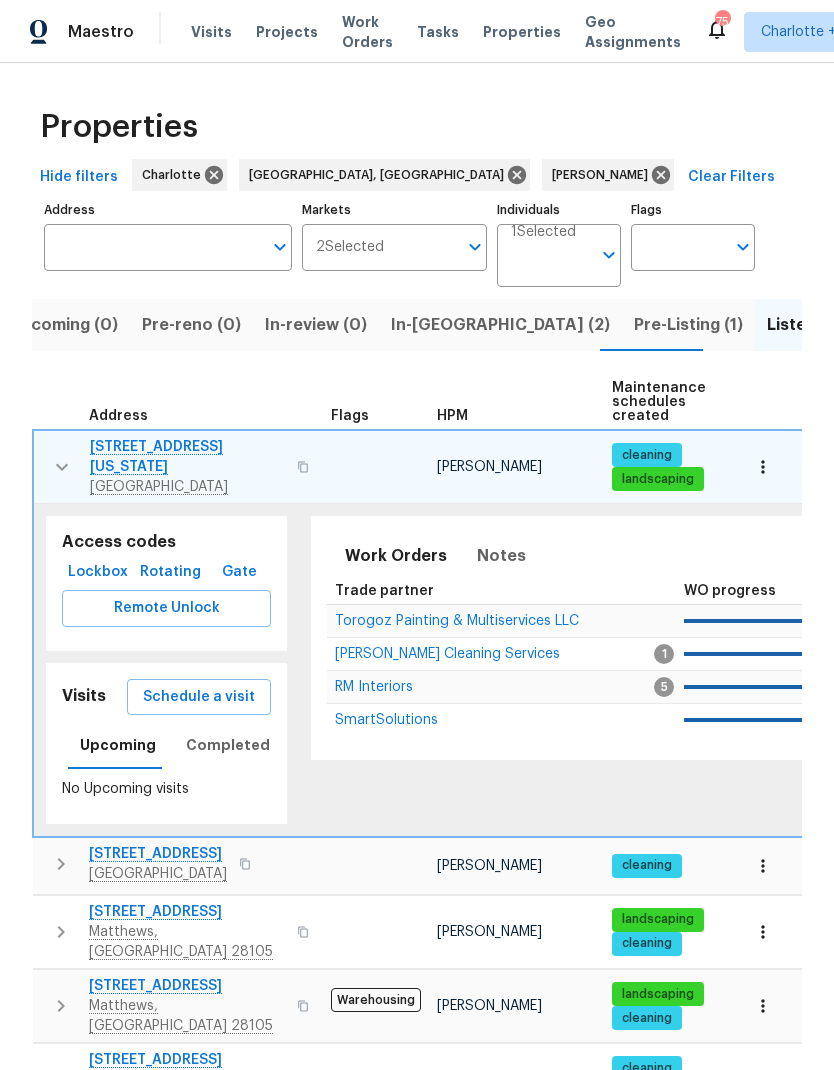 scroll, scrollTop: 0, scrollLeft: 0, axis: both 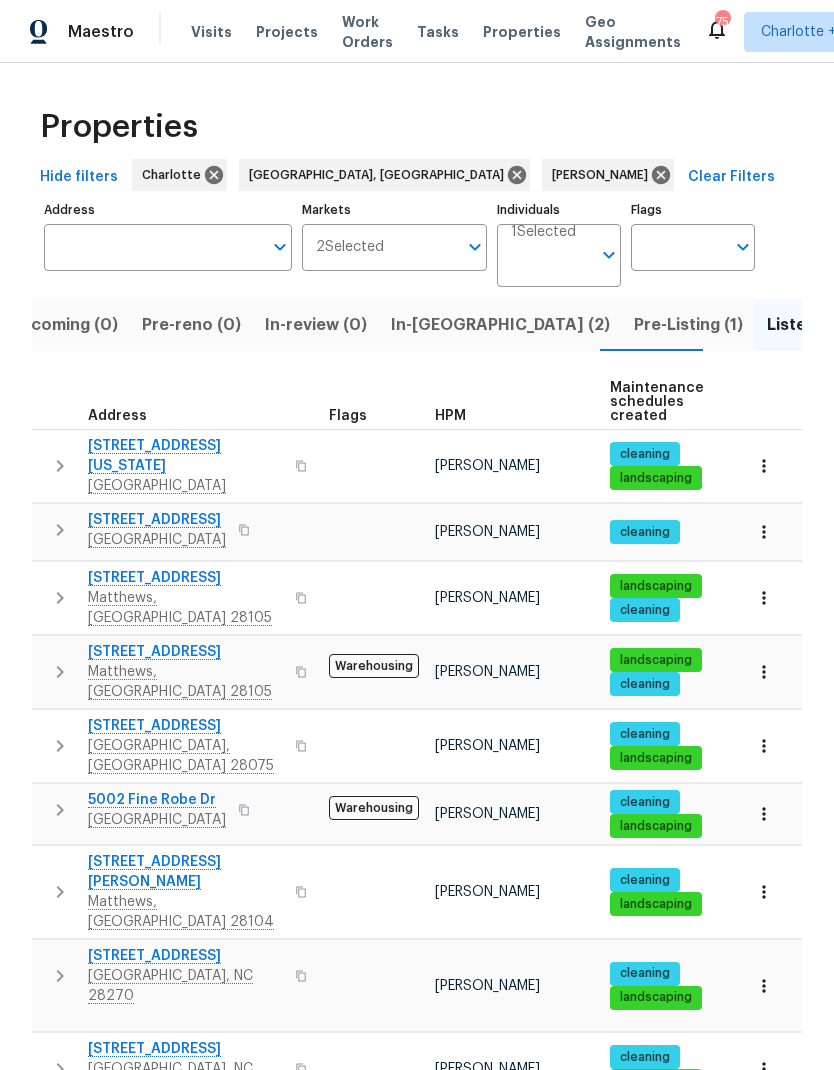 click at bounding box center [60, 530] 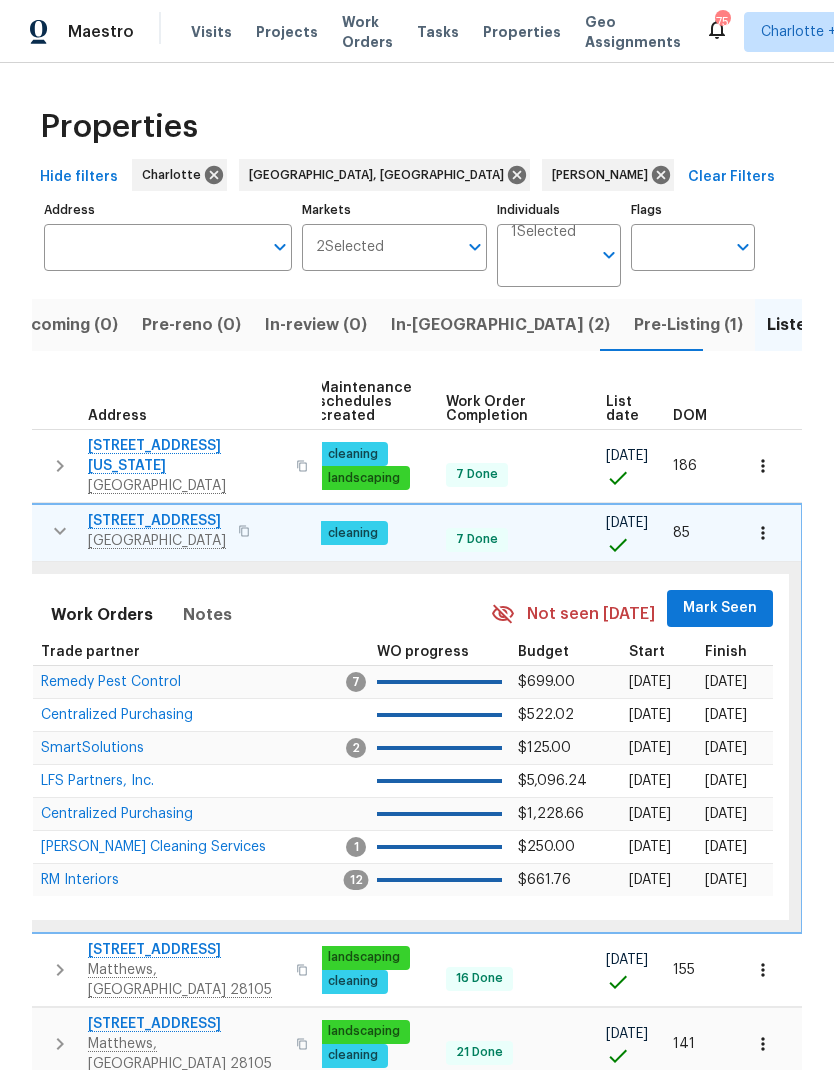 scroll, scrollTop: 0, scrollLeft: 293, axis: horizontal 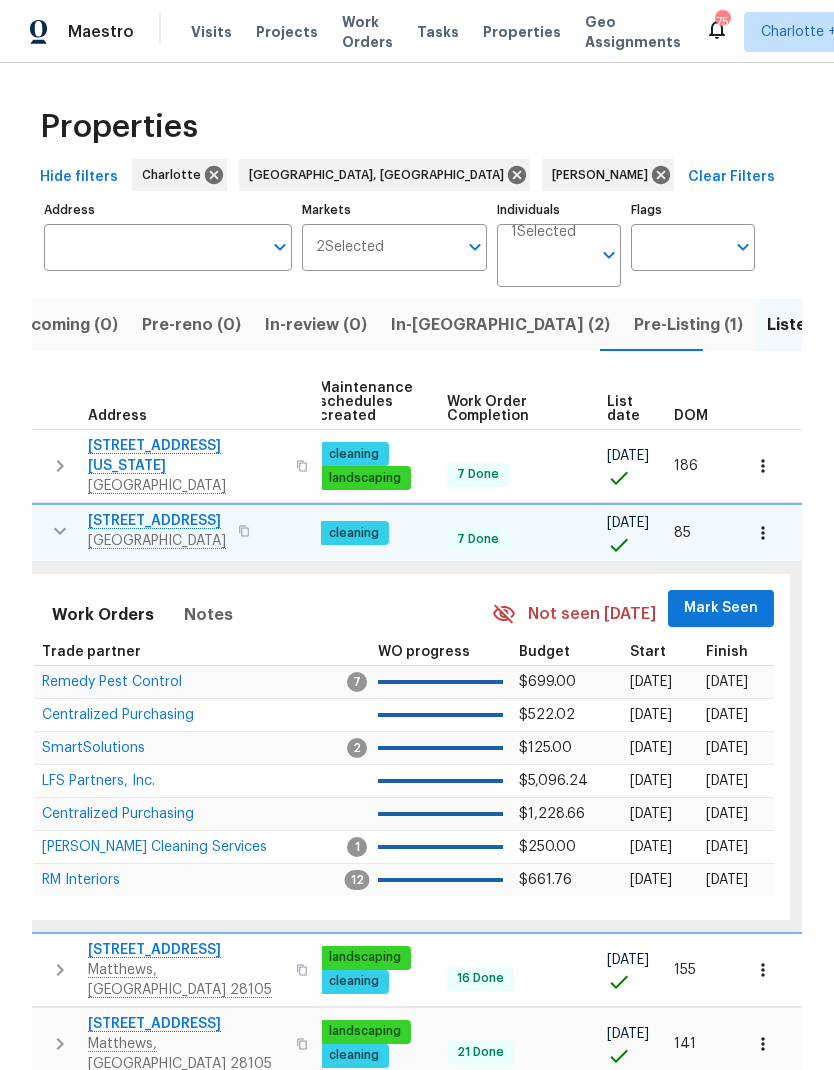 click on "Mark Seen" at bounding box center (721, 608) 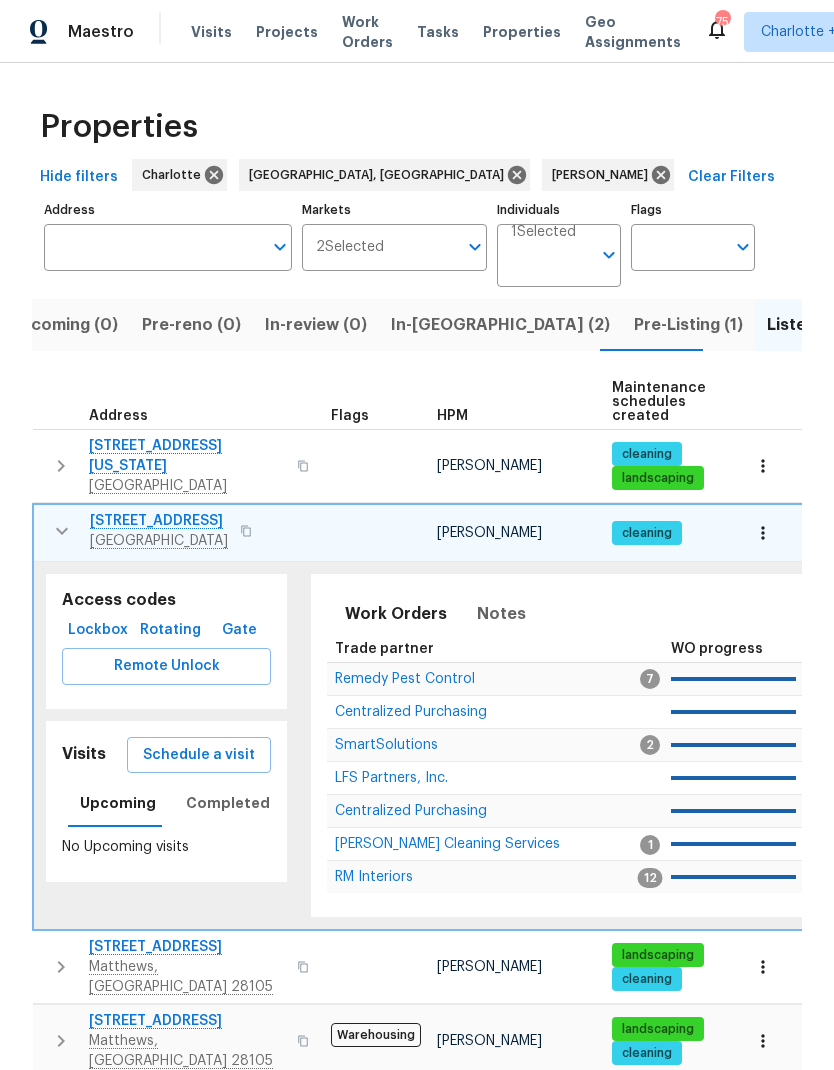 scroll, scrollTop: 0, scrollLeft: 0, axis: both 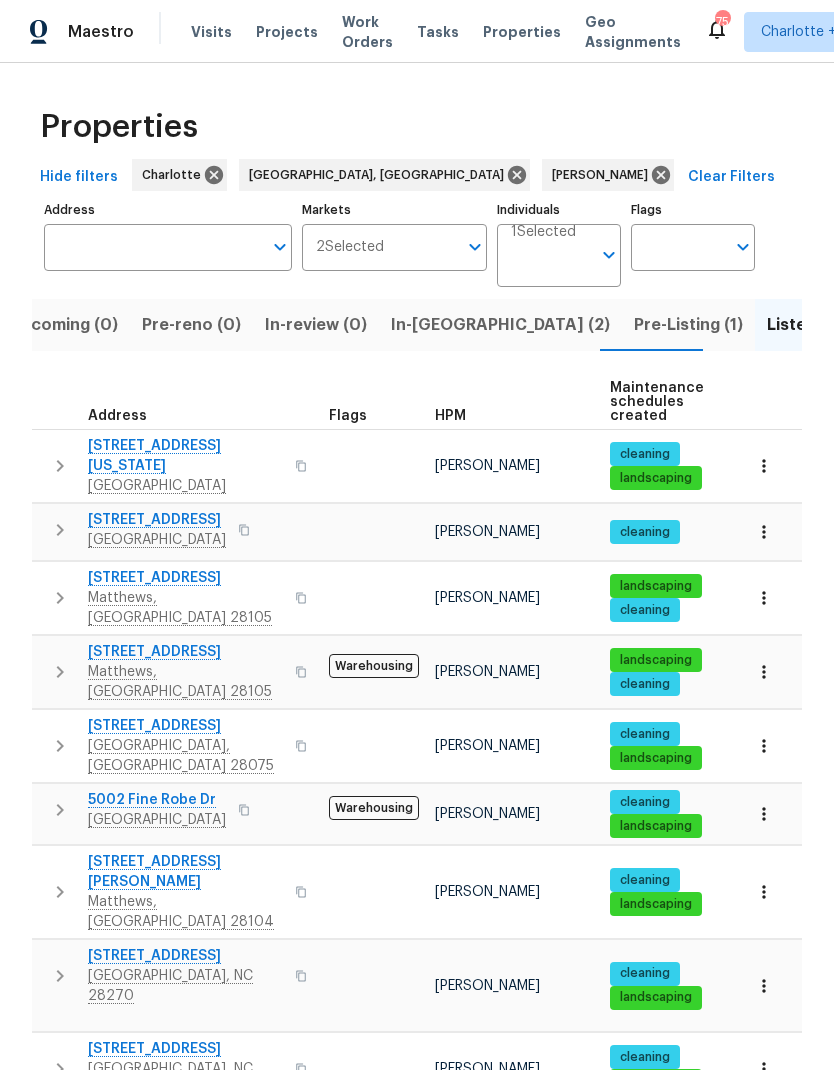 click 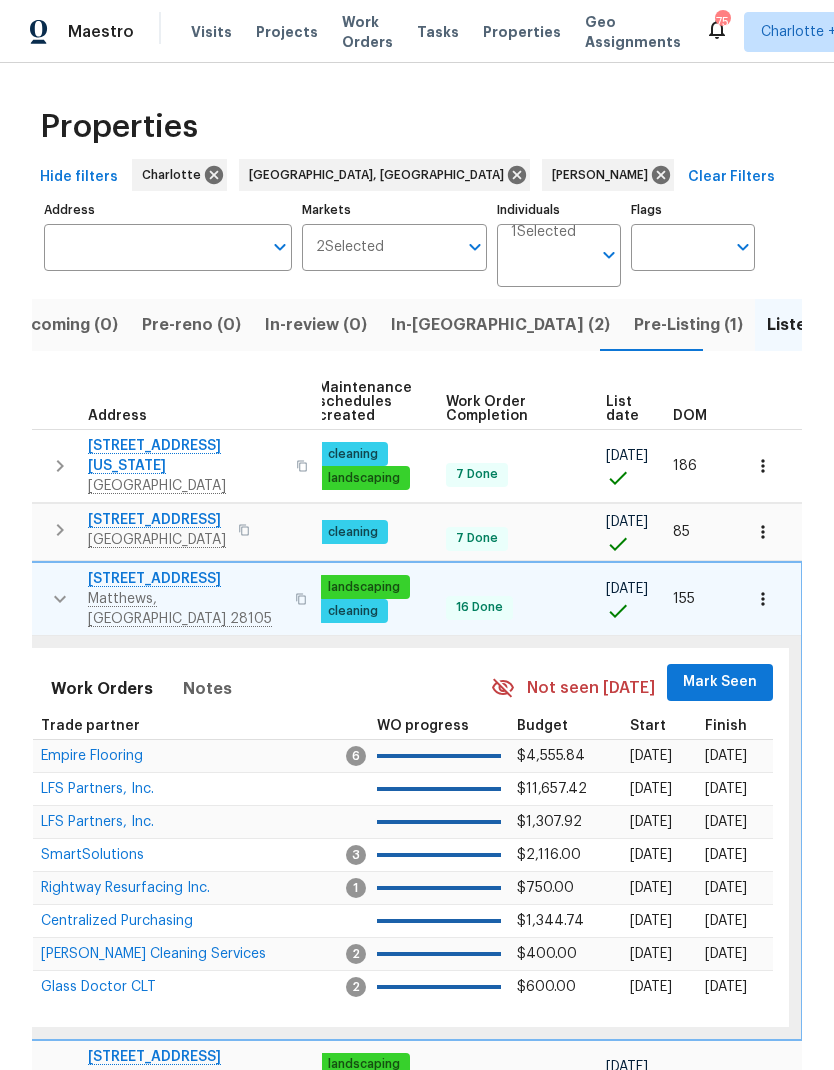 scroll, scrollTop: 16, scrollLeft: 293, axis: both 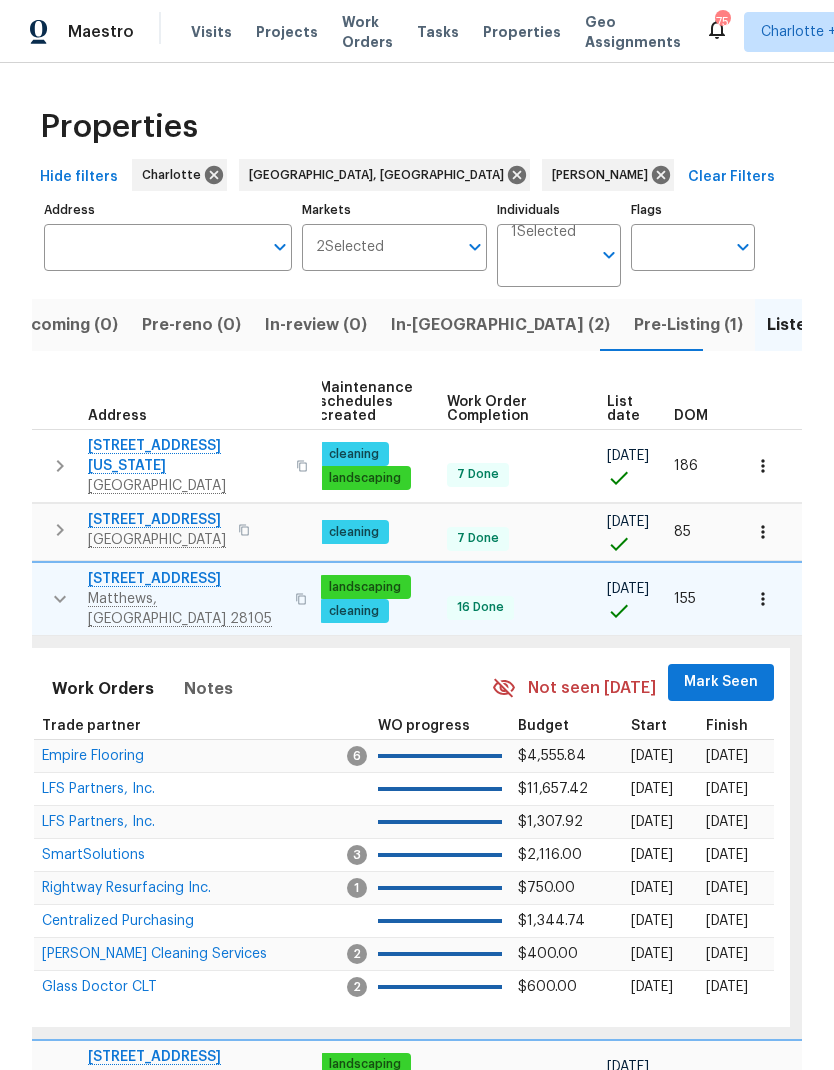 click on "Mark Seen" at bounding box center (721, 682) 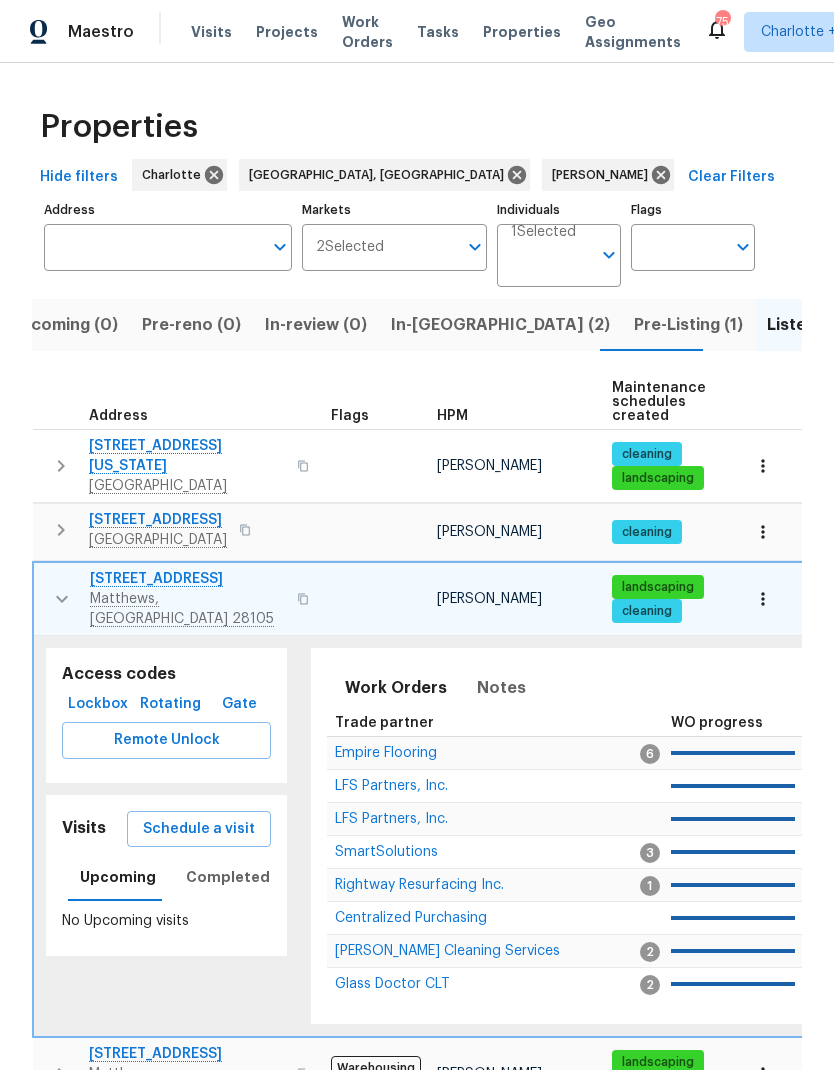 scroll, scrollTop: 16, scrollLeft: 0, axis: vertical 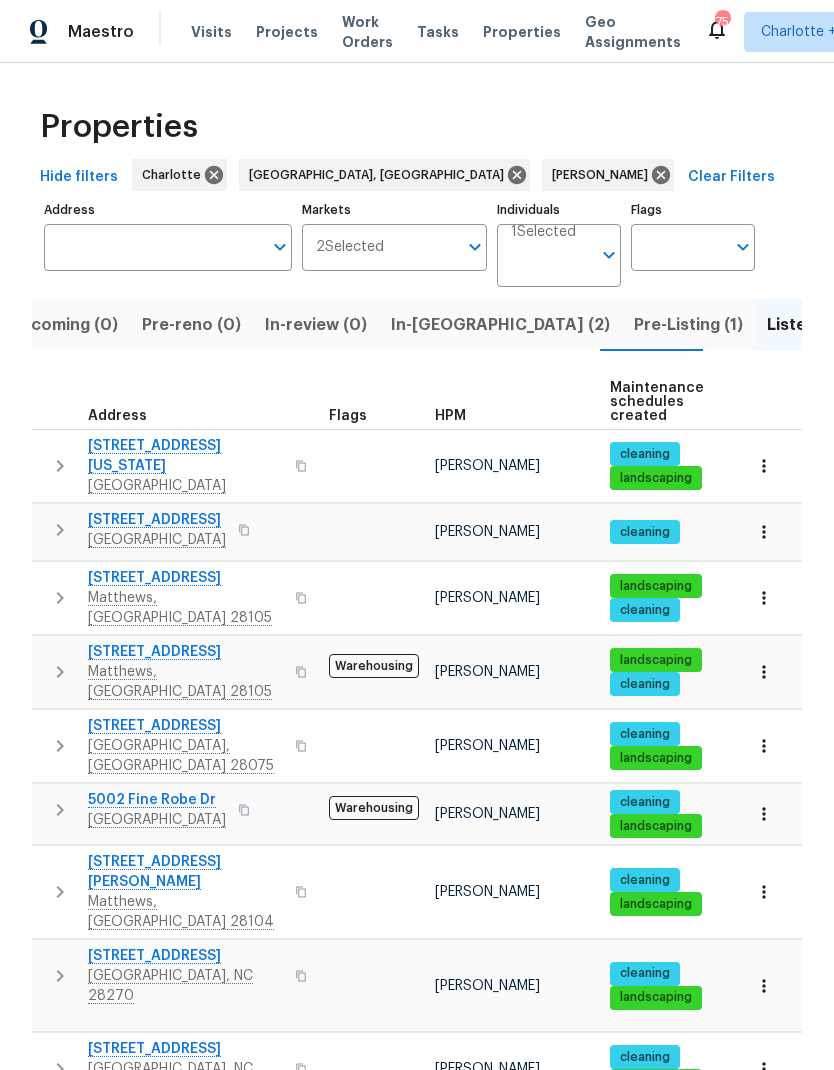 click 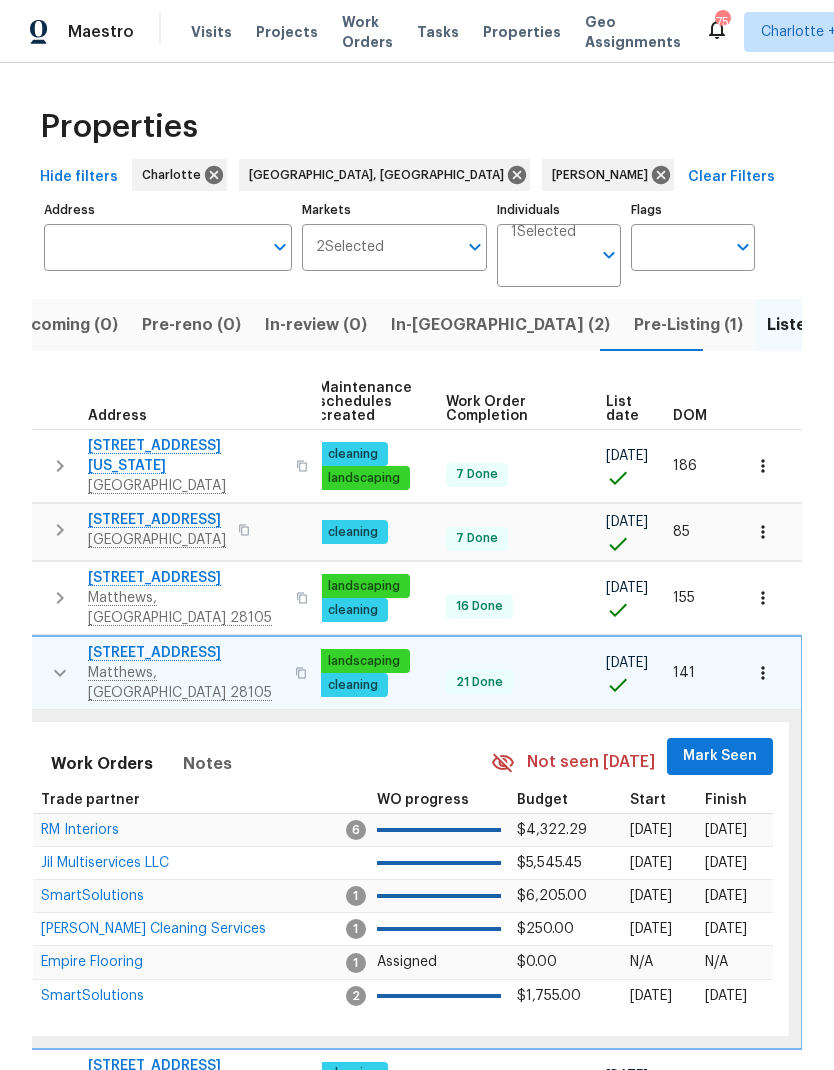 scroll, scrollTop: 16, scrollLeft: 293, axis: both 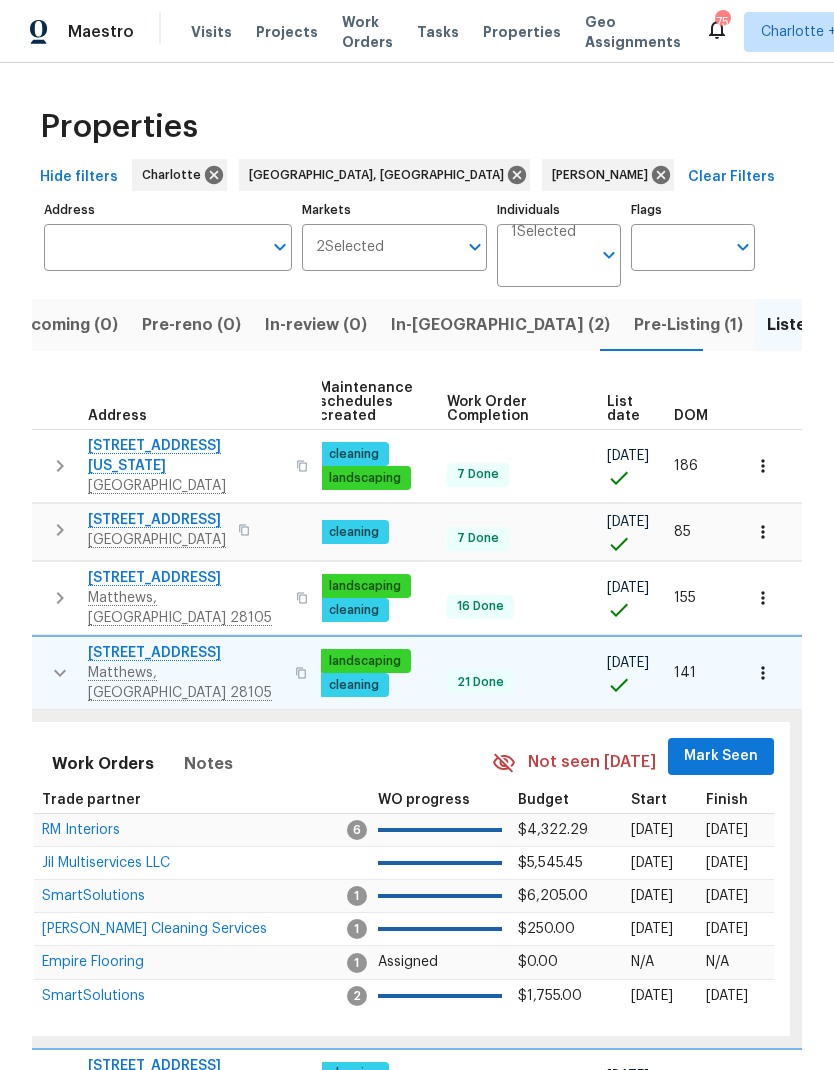 click on "Mark Seen" at bounding box center (721, 756) 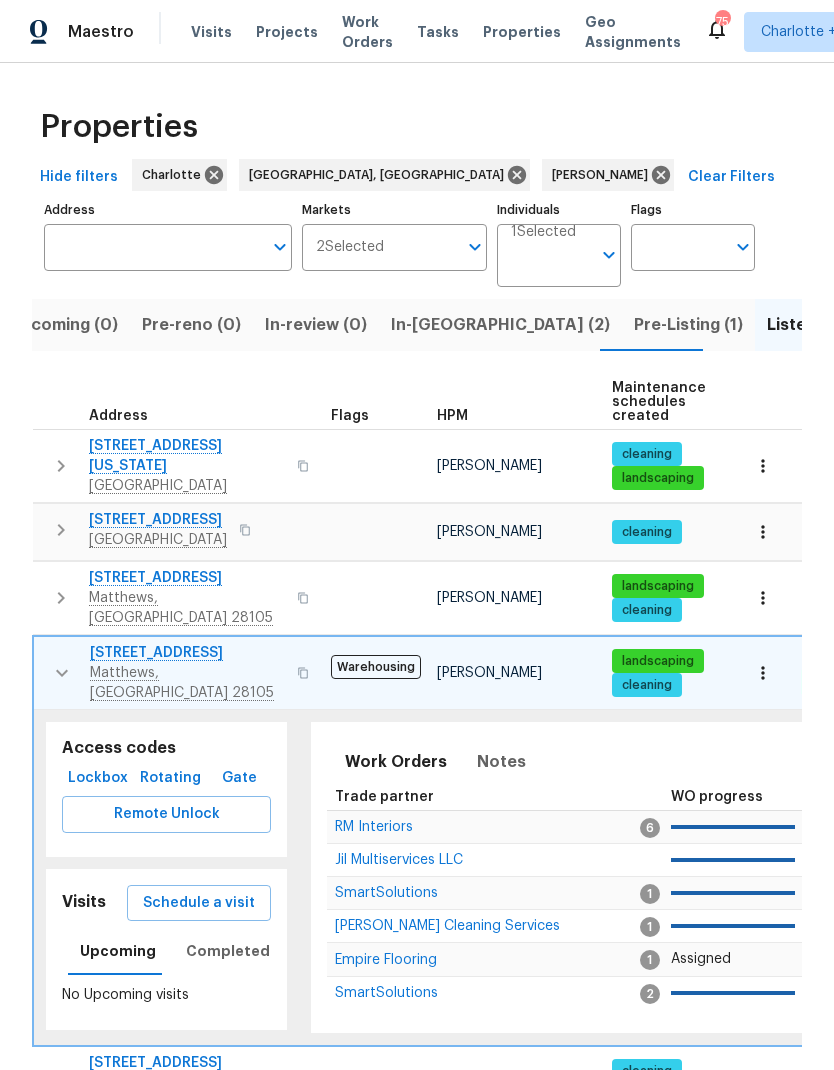 scroll, scrollTop: 16, scrollLeft: 0, axis: vertical 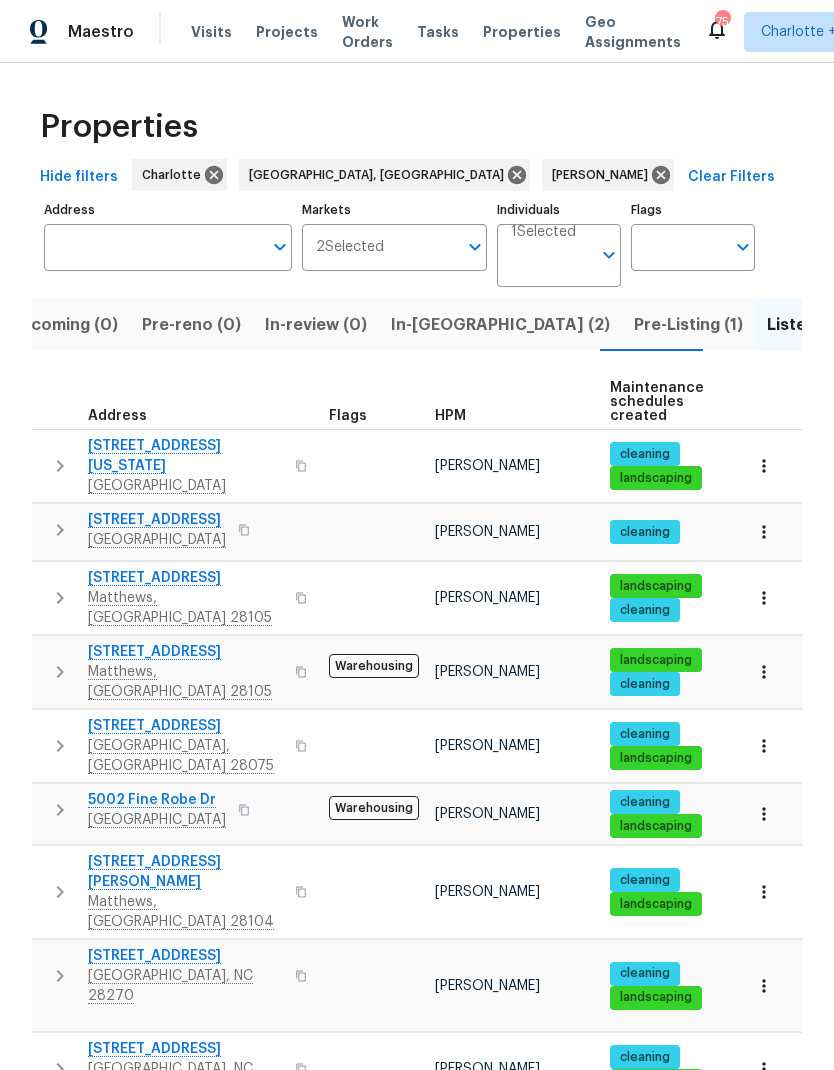 click 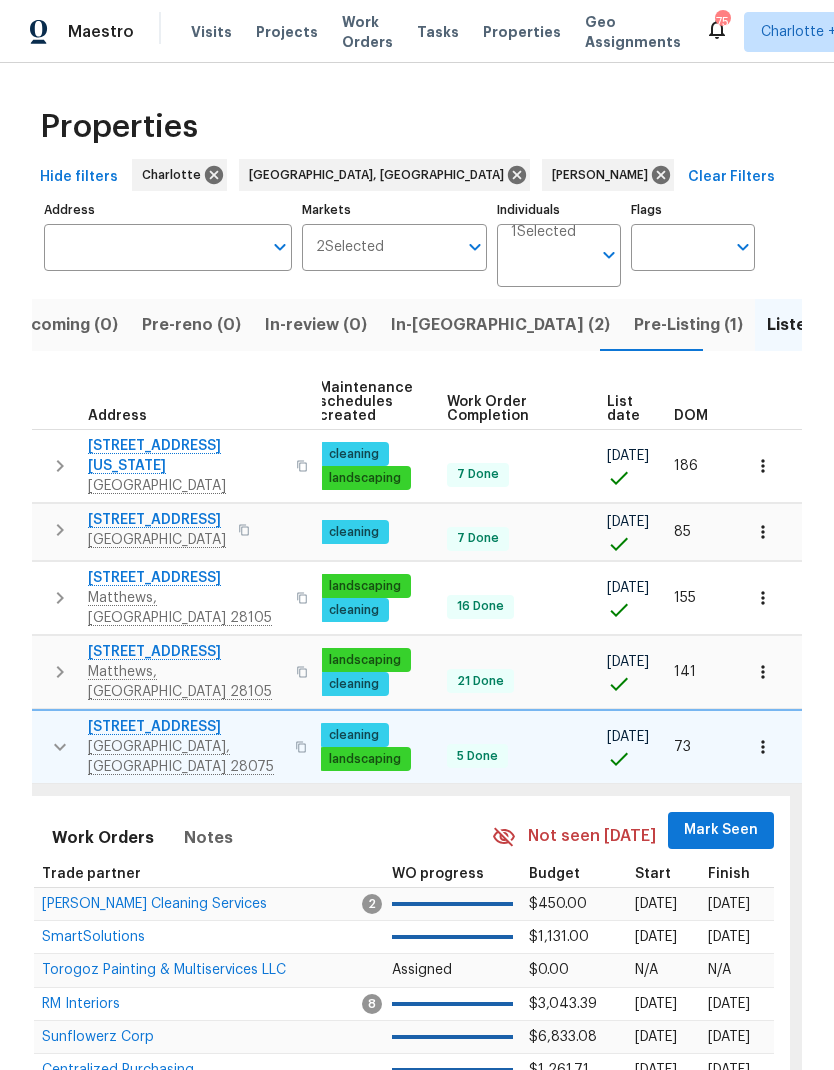 click on "Mark Seen" at bounding box center [721, 830] 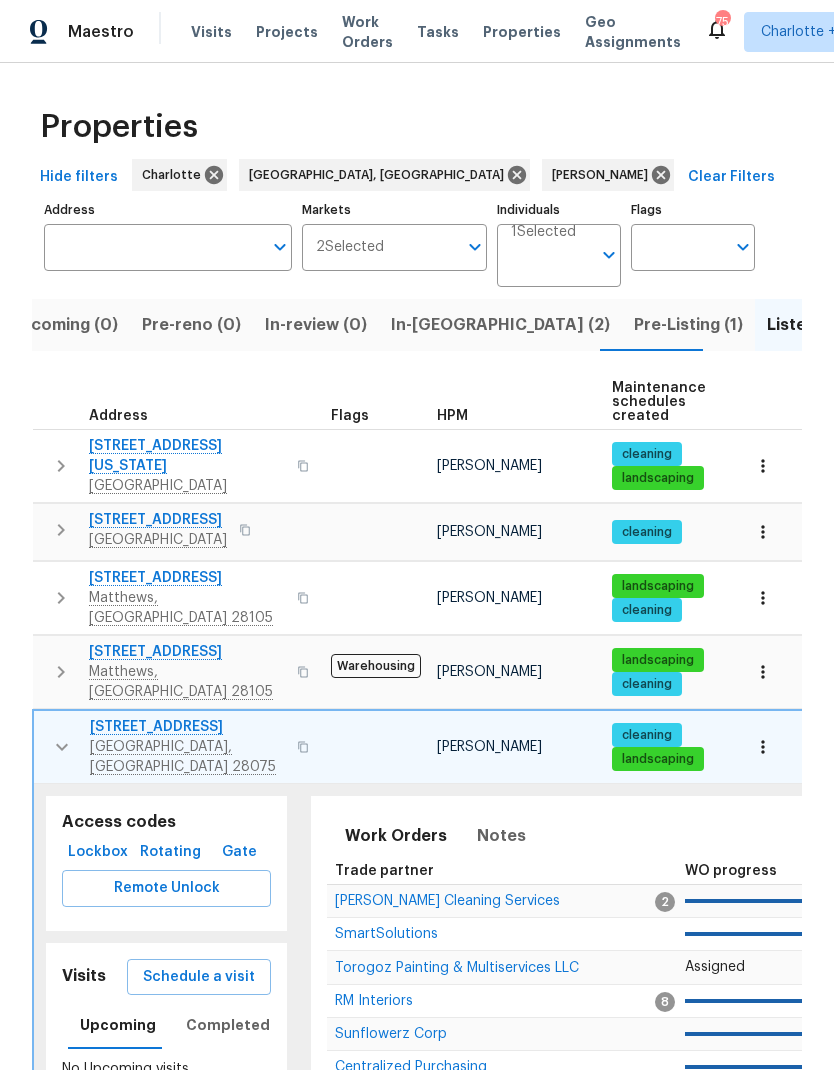 scroll, scrollTop: 16, scrollLeft: 0, axis: vertical 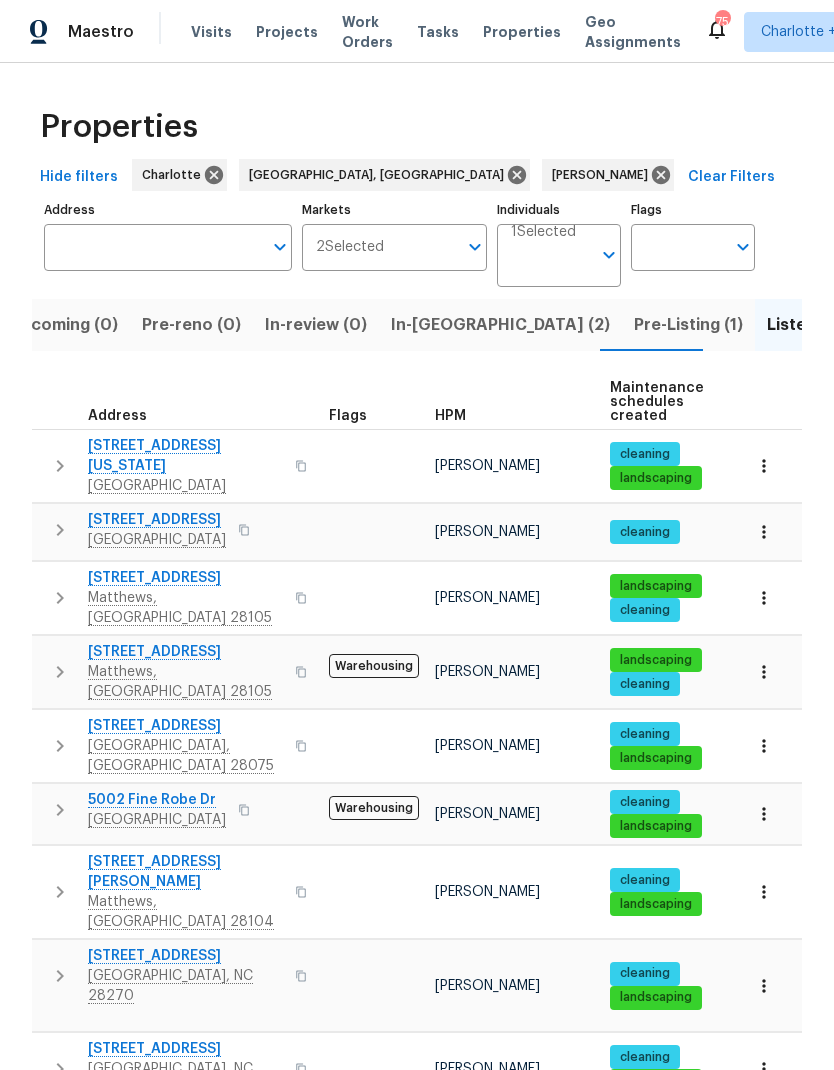 click 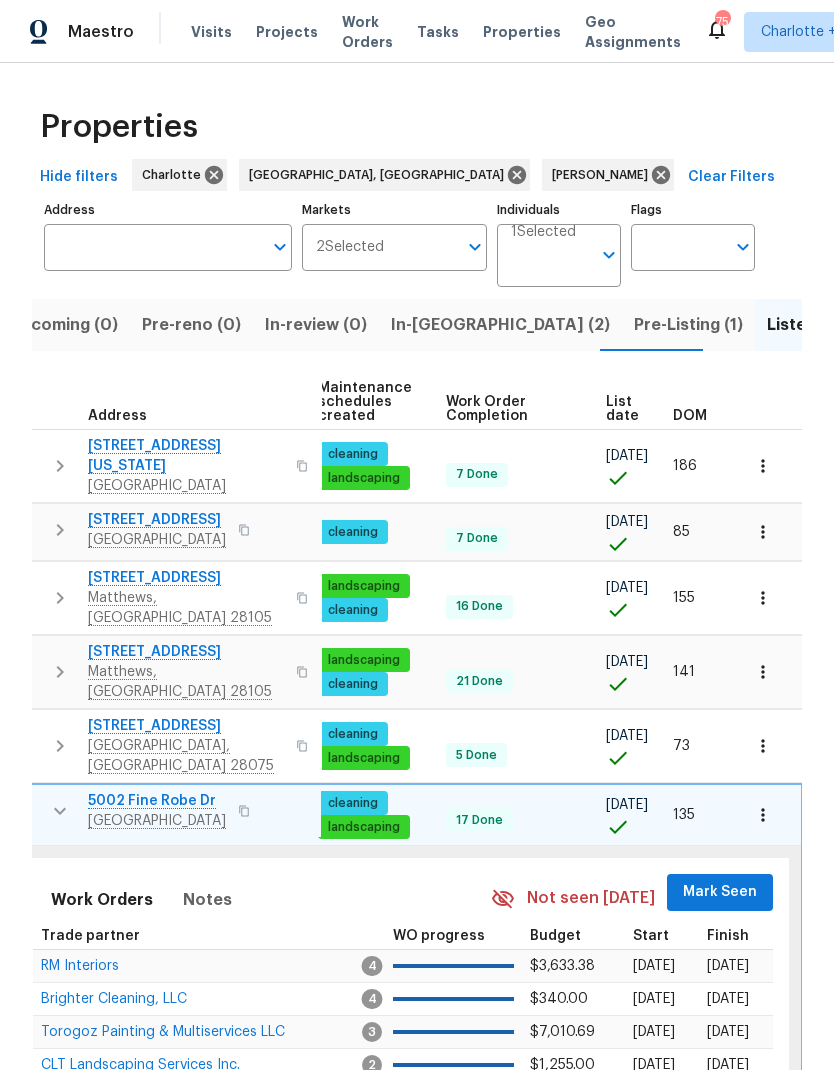 scroll, scrollTop: 16, scrollLeft: 293, axis: both 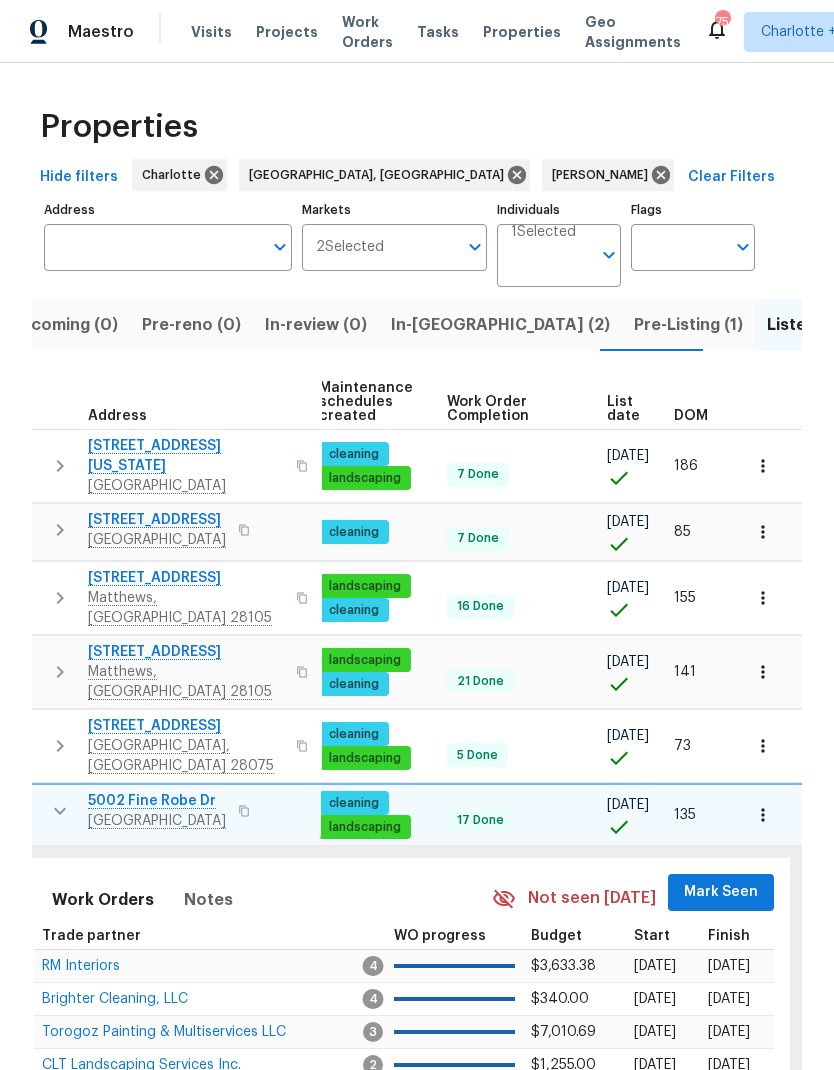 click on "Mark Seen" at bounding box center (721, 892) 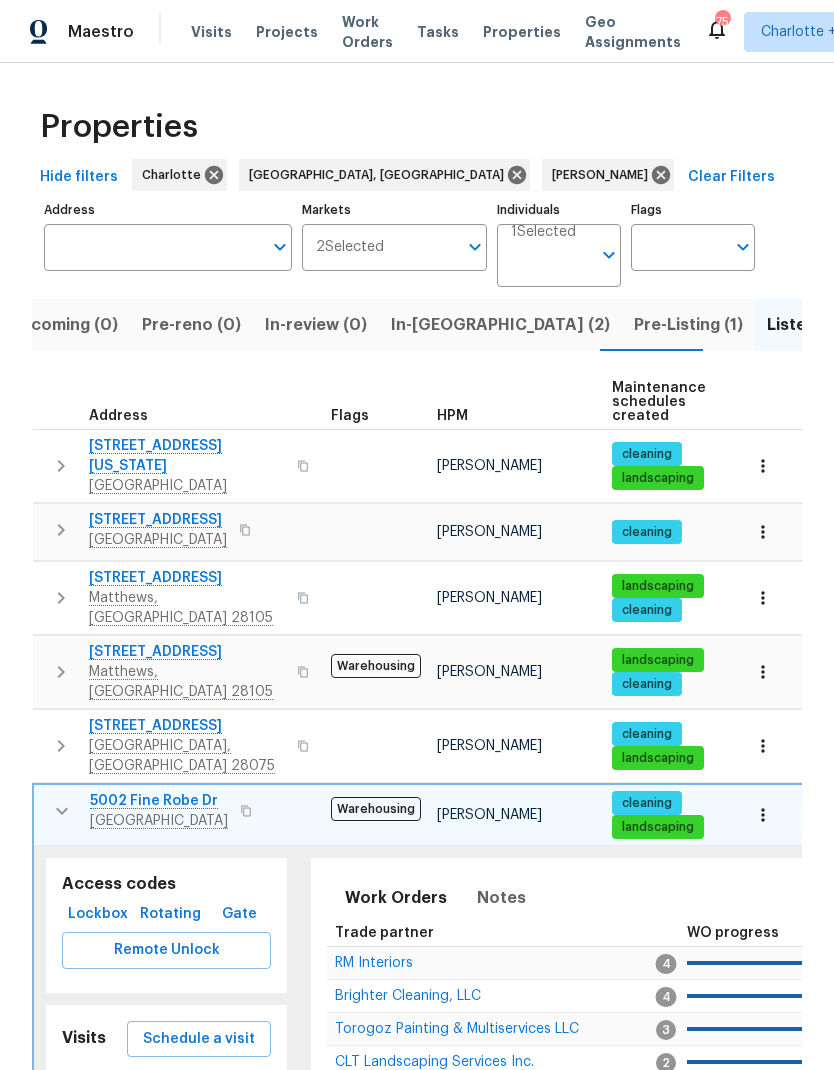 scroll, scrollTop: 16, scrollLeft: 0, axis: vertical 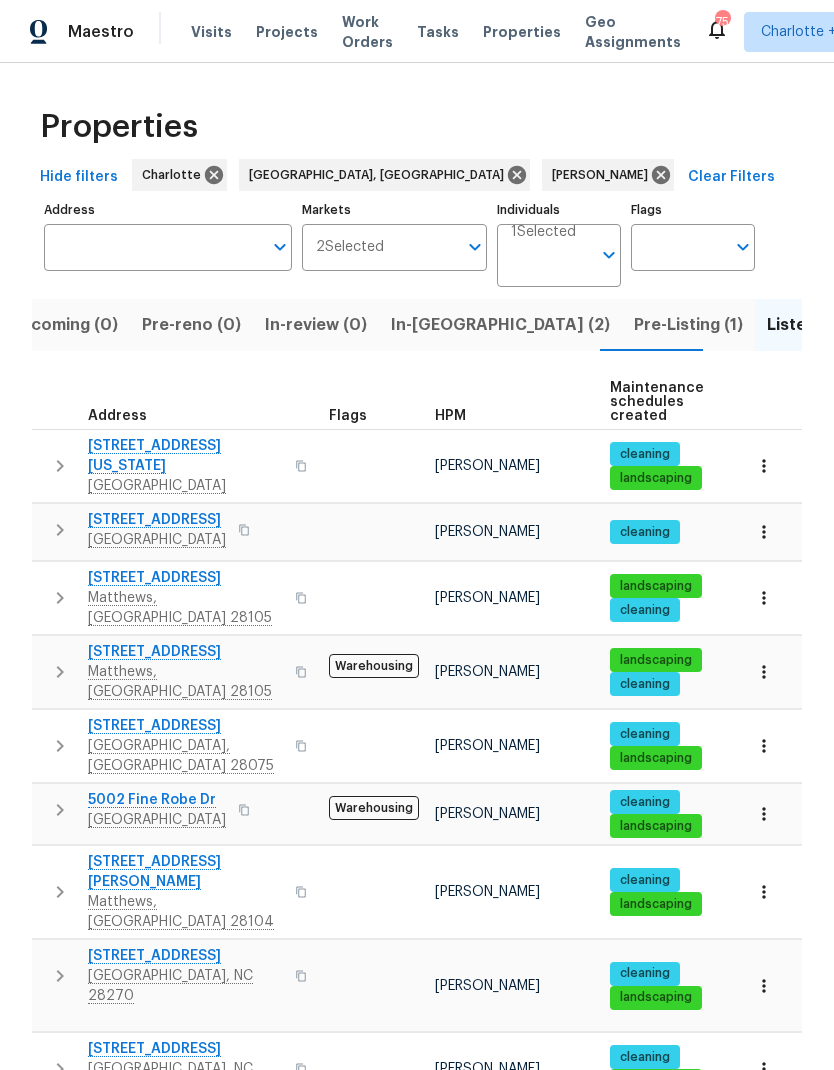 click 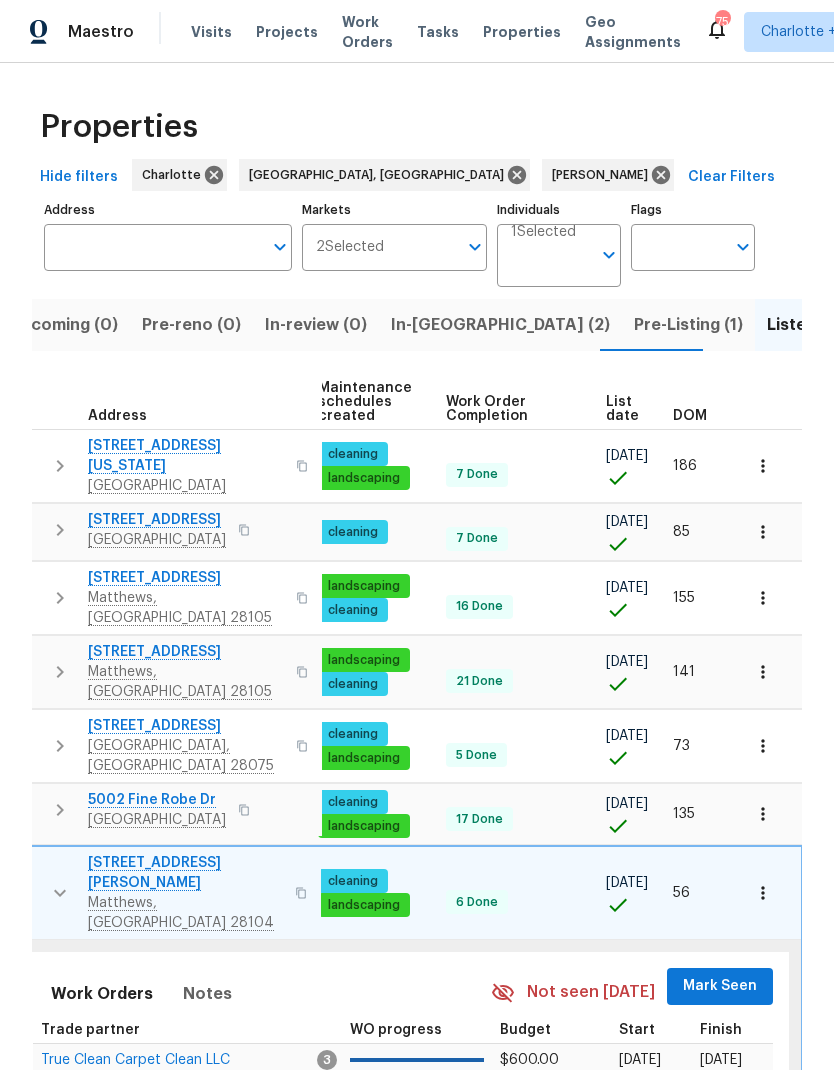 scroll, scrollTop: 16, scrollLeft: 293, axis: both 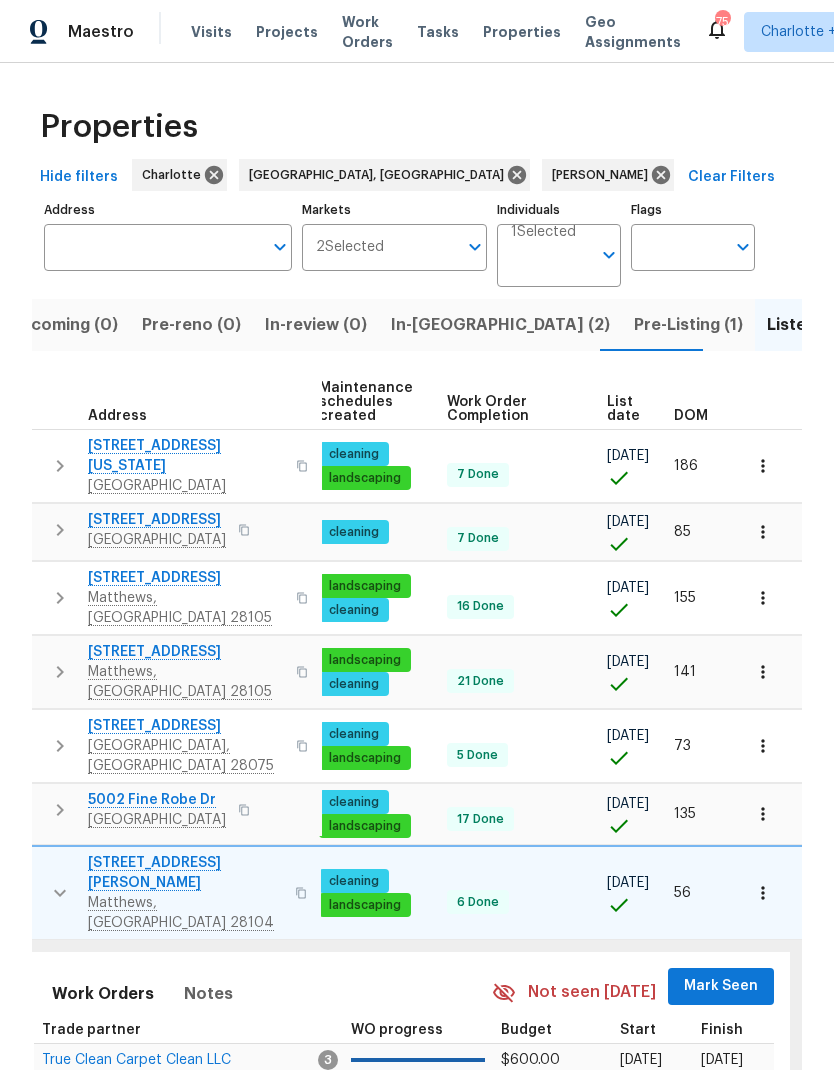click on "Mark Seen" at bounding box center (721, 986) 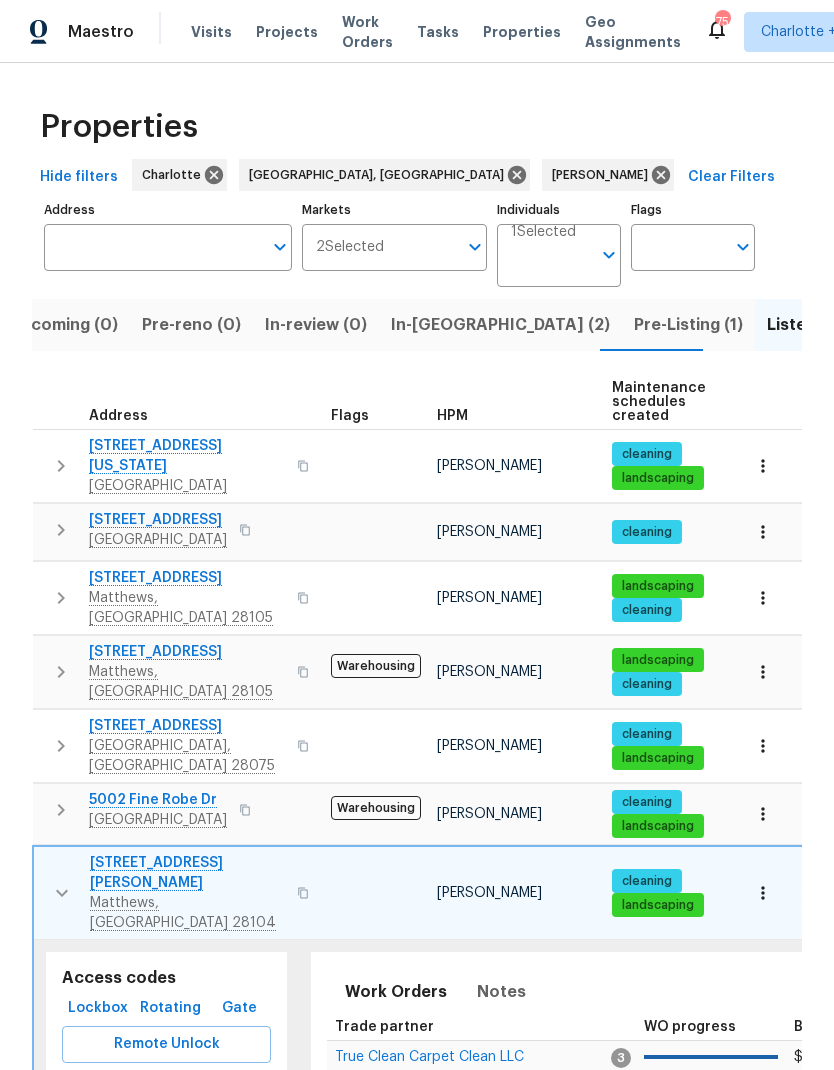 scroll, scrollTop: 16, scrollLeft: 0, axis: vertical 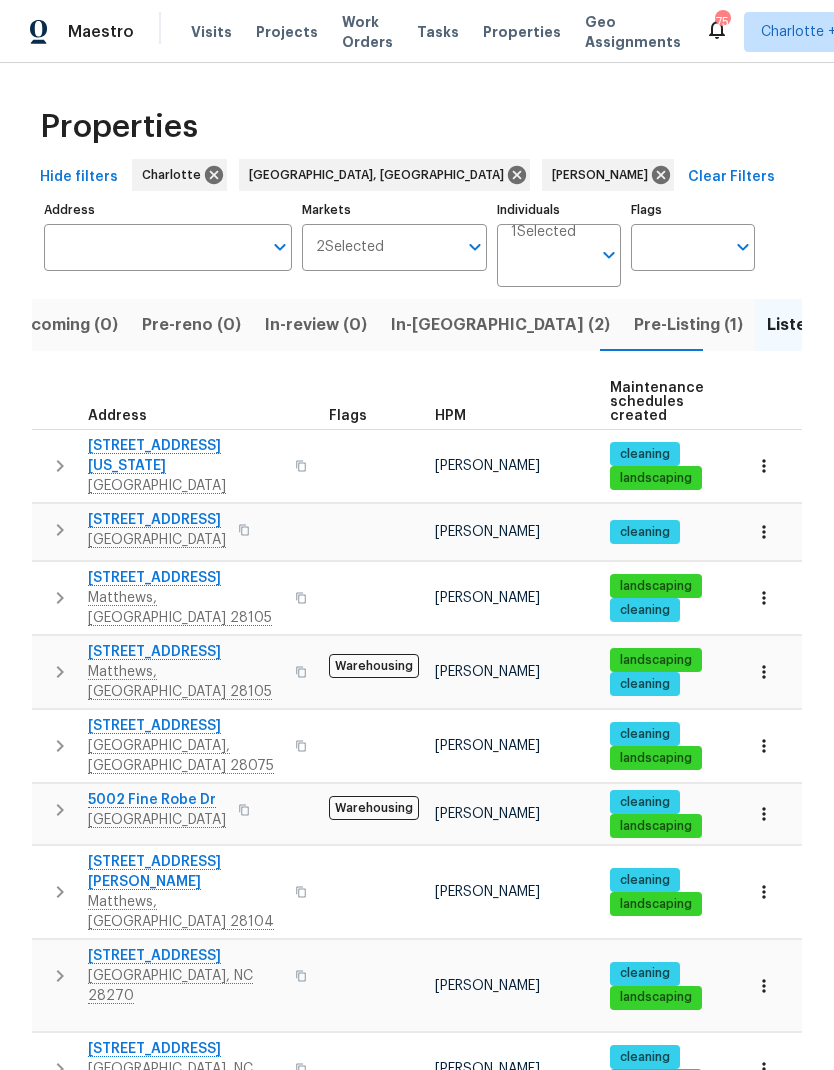 click 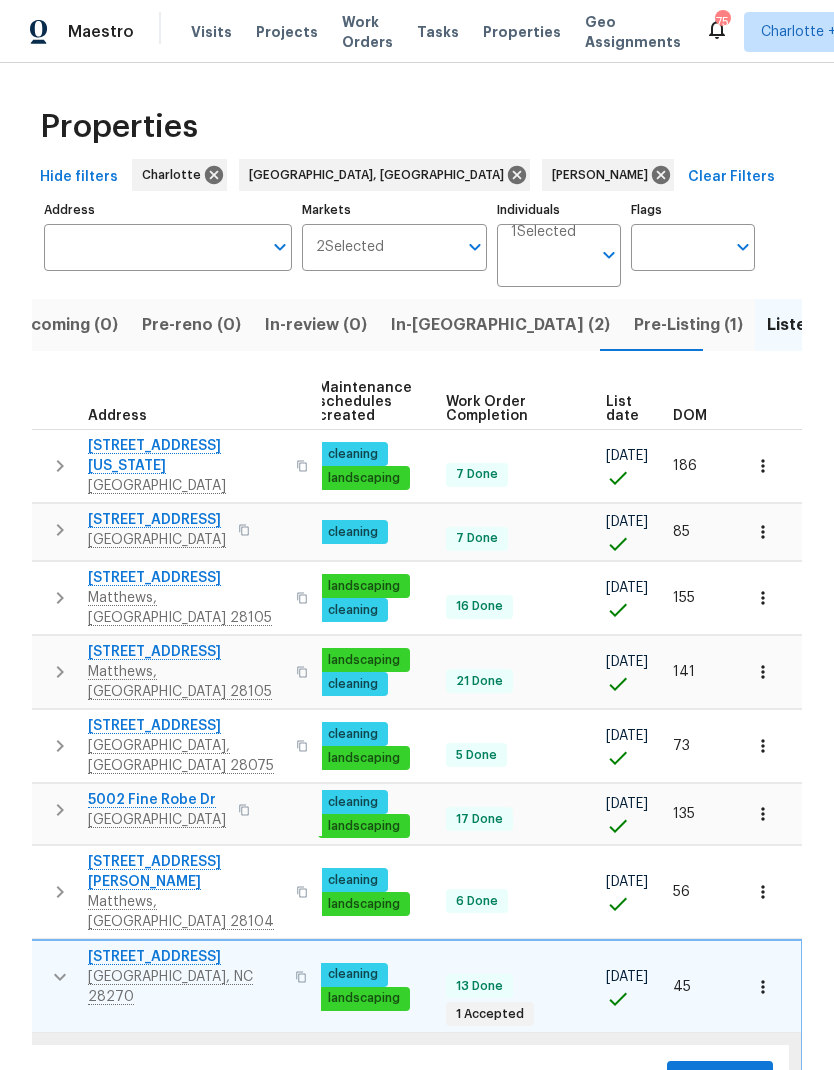 scroll, scrollTop: 16, scrollLeft: 293, axis: both 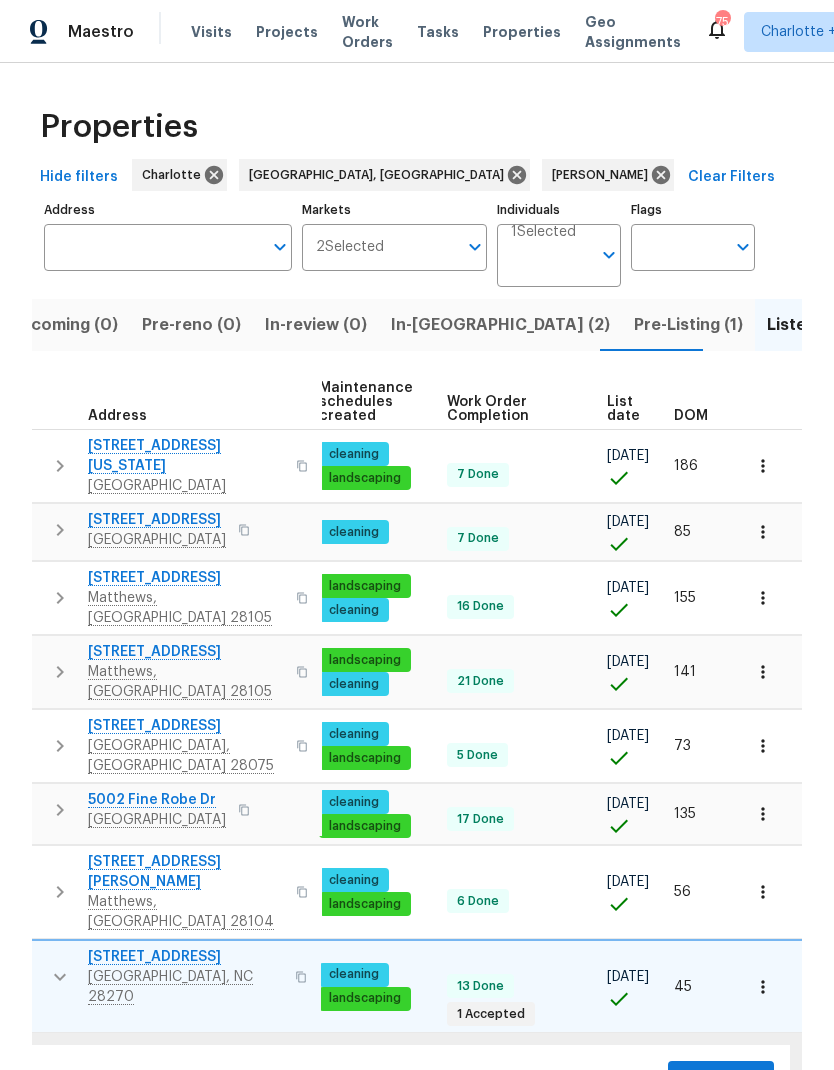 click on "Mark Seen" at bounding box center [721, 1079] 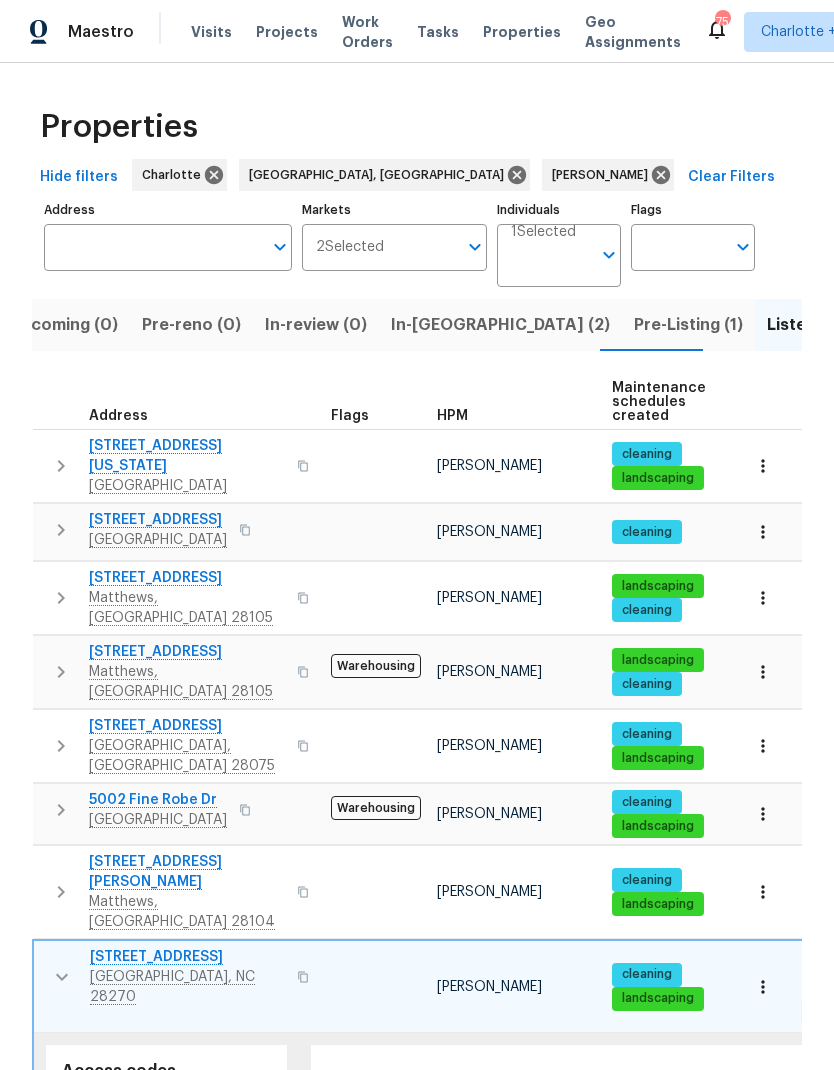 scroll, scrollTop: 16, scrollLeft: 0, axis: vertical 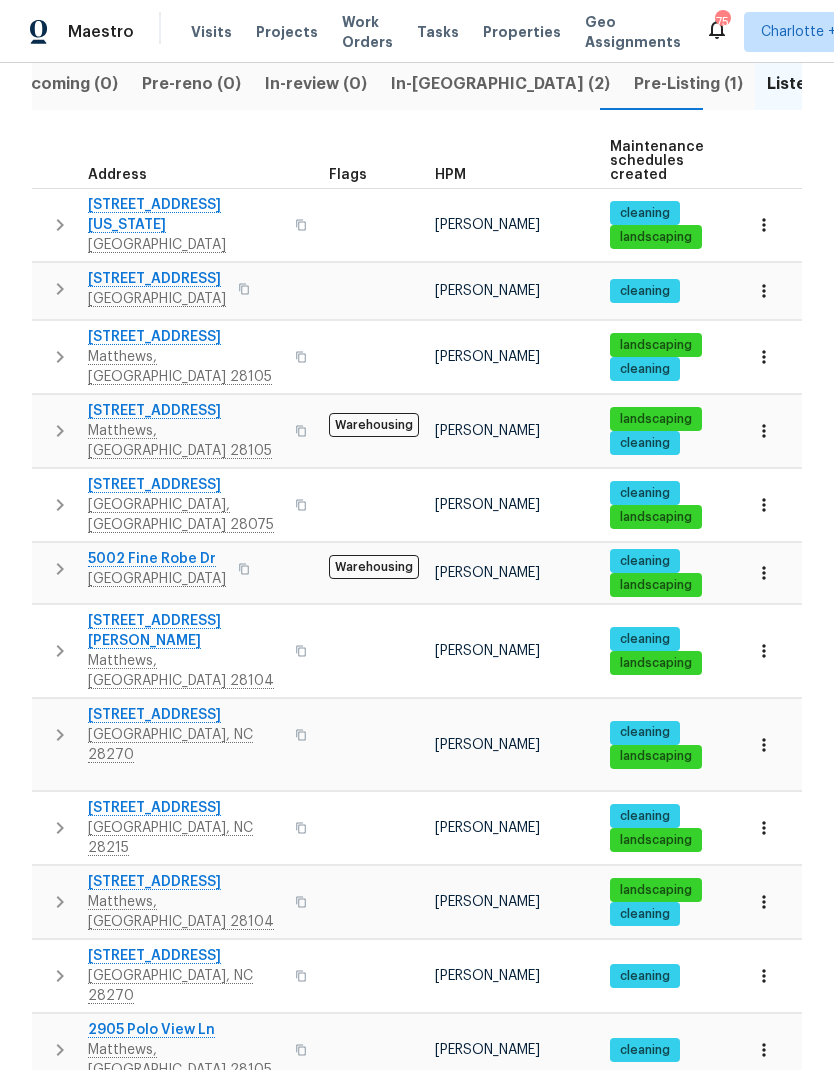 click 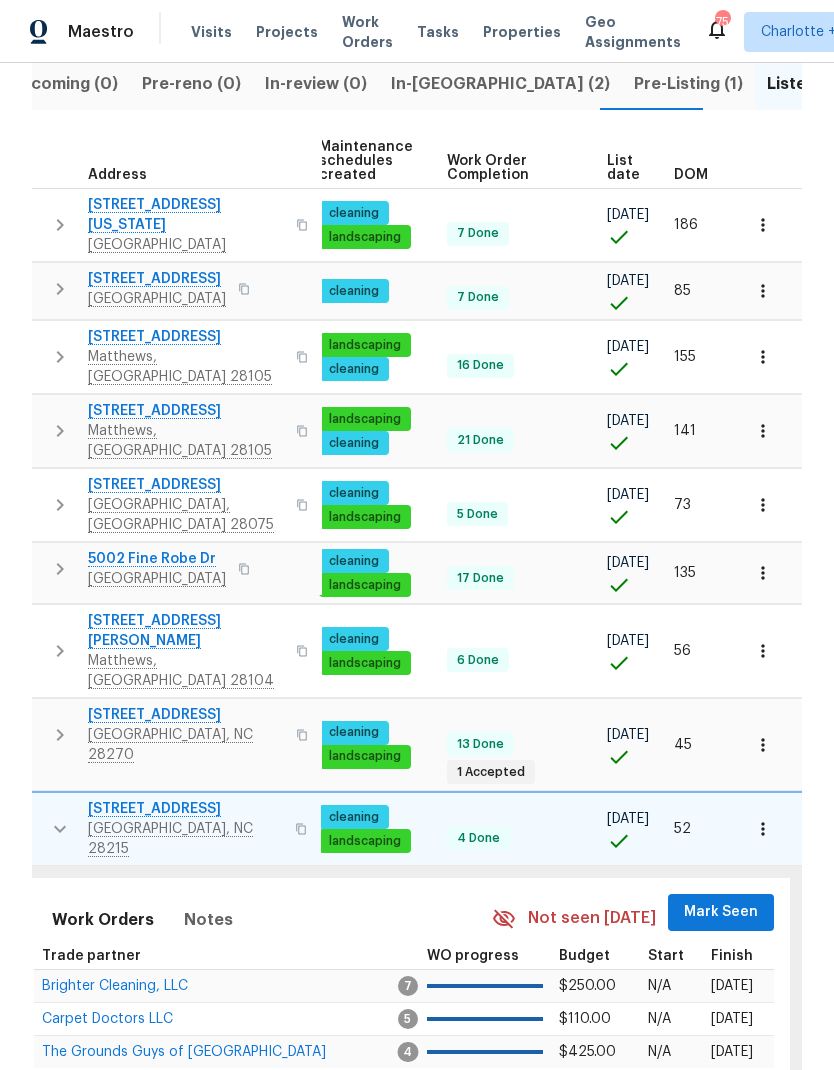 click on "Mark Seen" at bounding box center (721, 912) 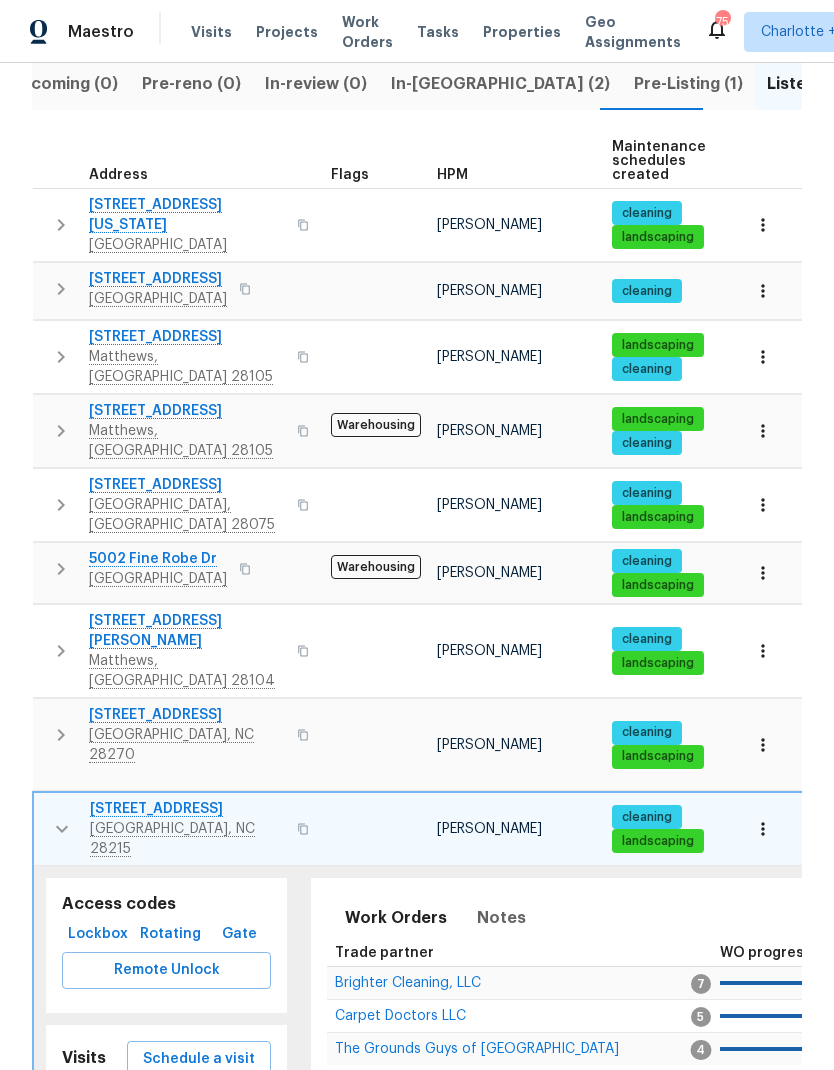 scroll, scrollTop: 16, scrollLeft: 0, axis: vertical 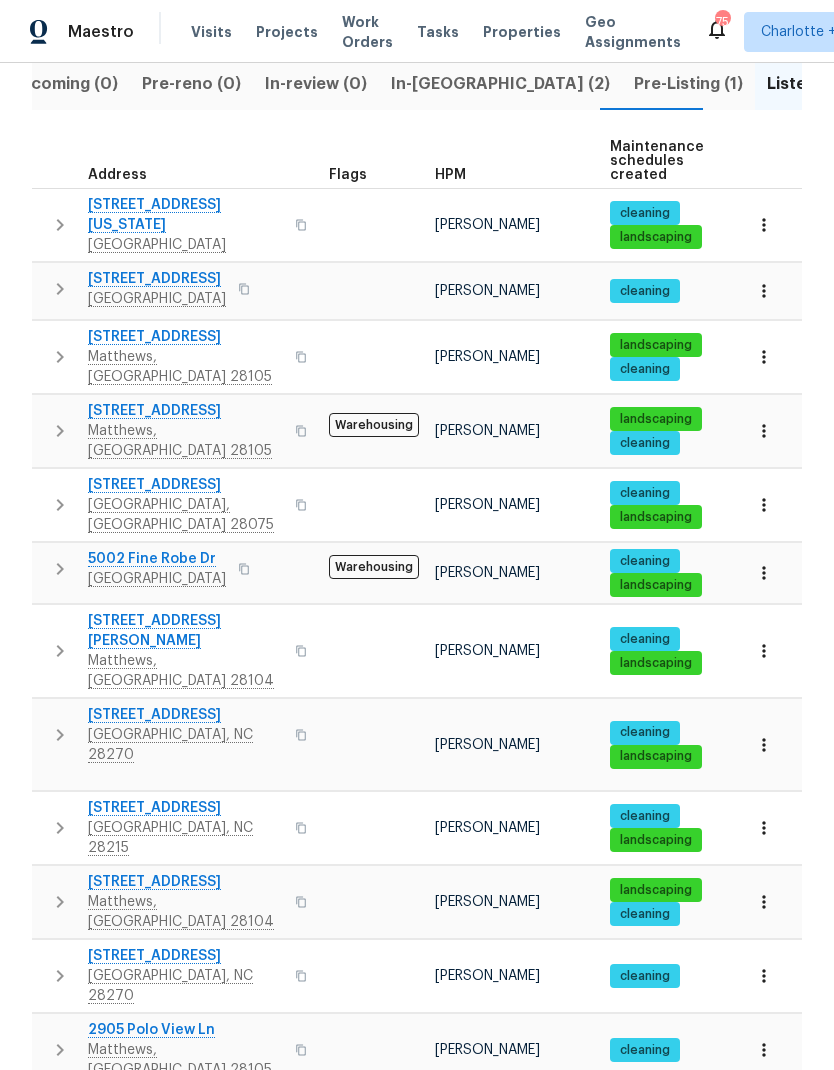 click 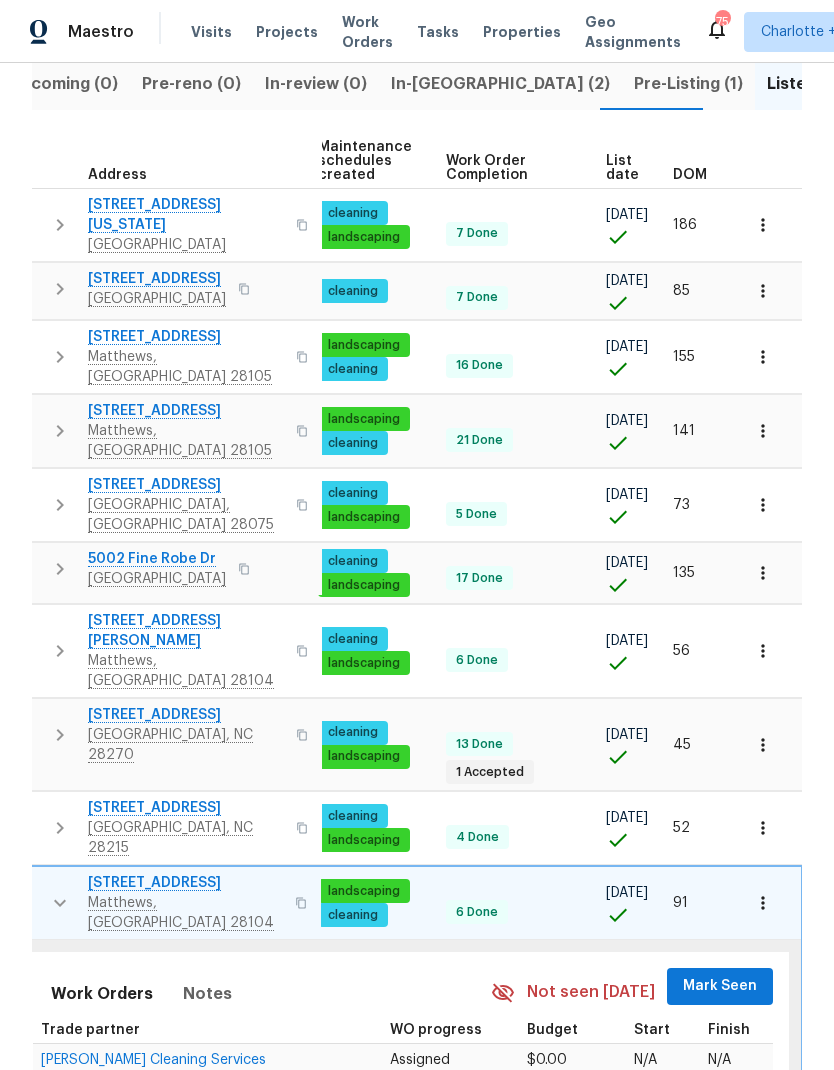 scroll, scrollTop: 16, scrollLeft: 293, axis: both 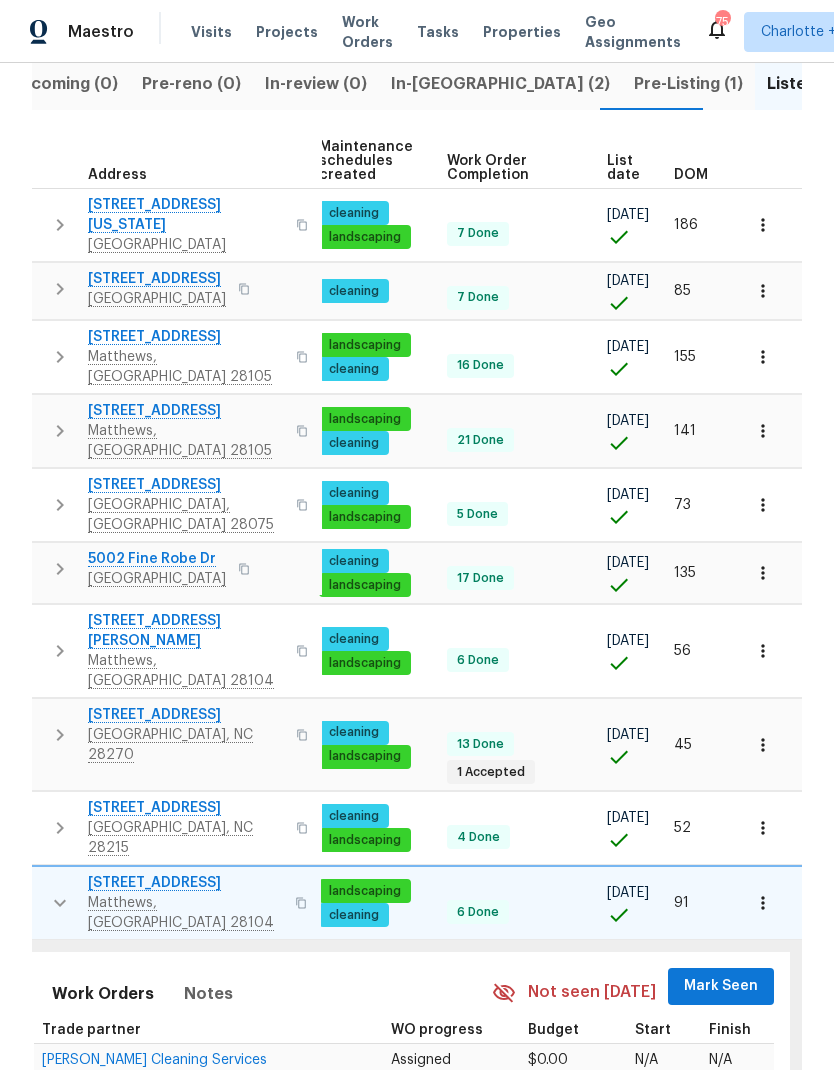 click on "Mark Seen" at bounding box center [721, 986] 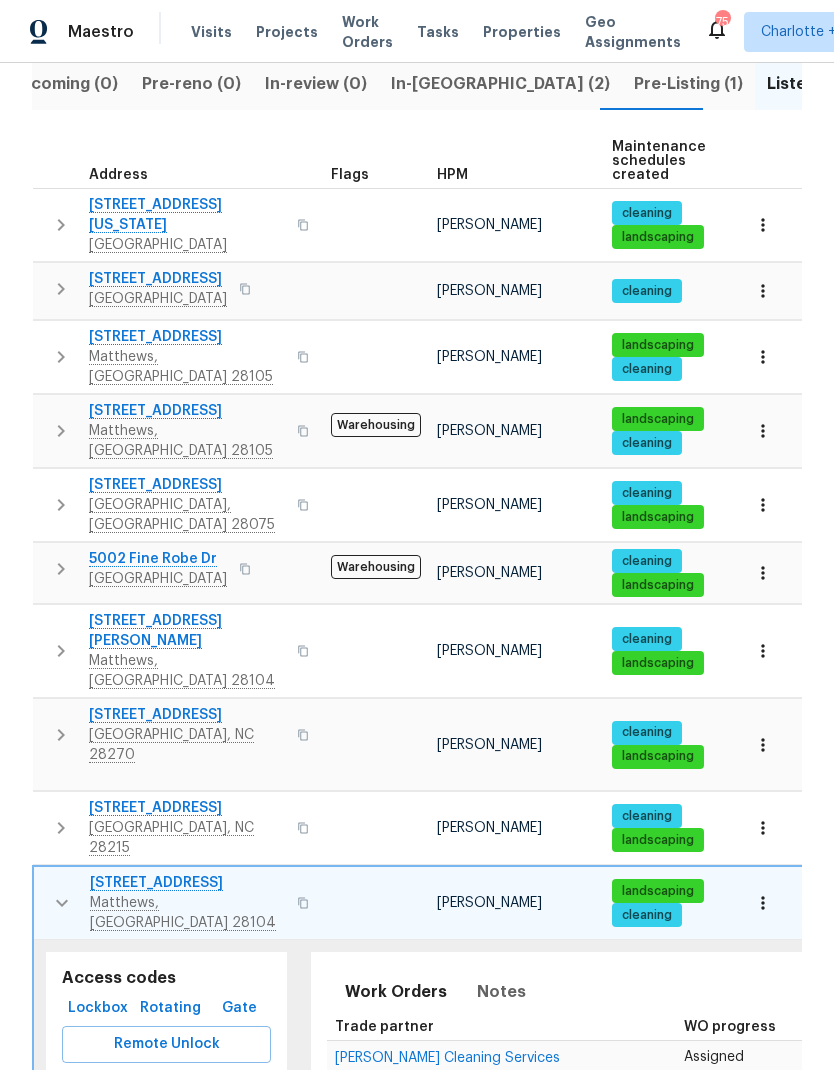 scroll 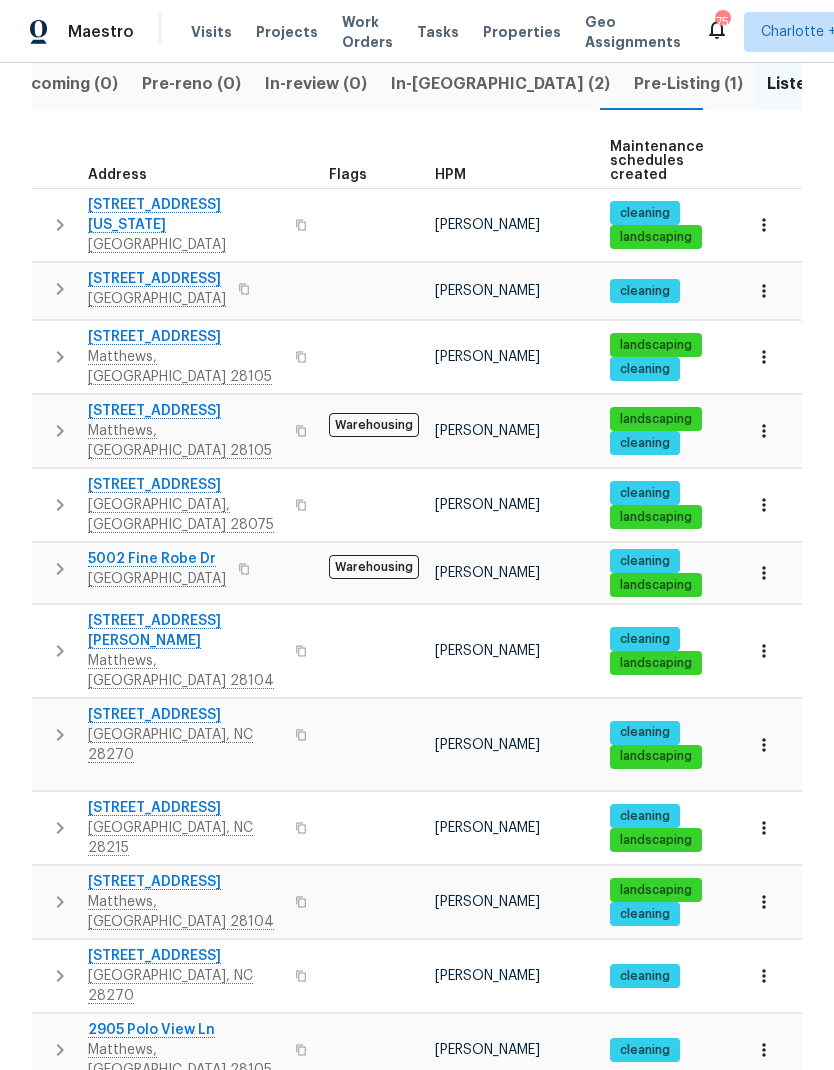 click 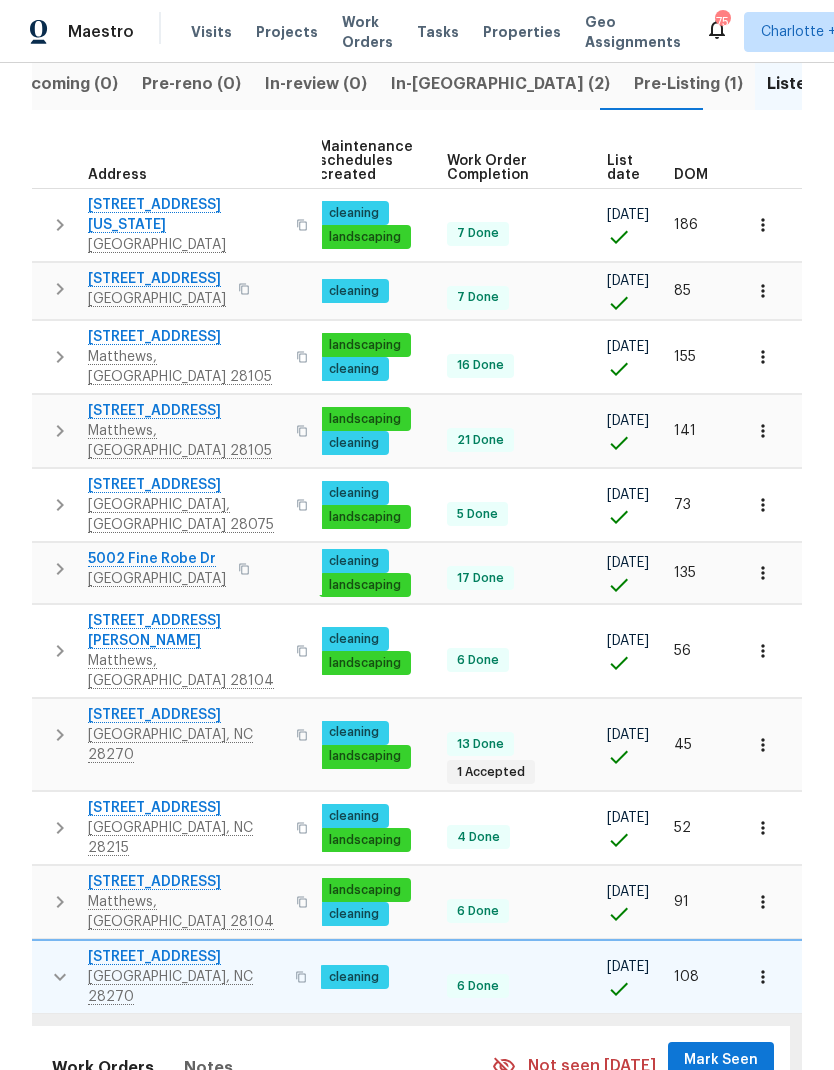 click on "Mark Seen" at bounding box center [721, 1060] 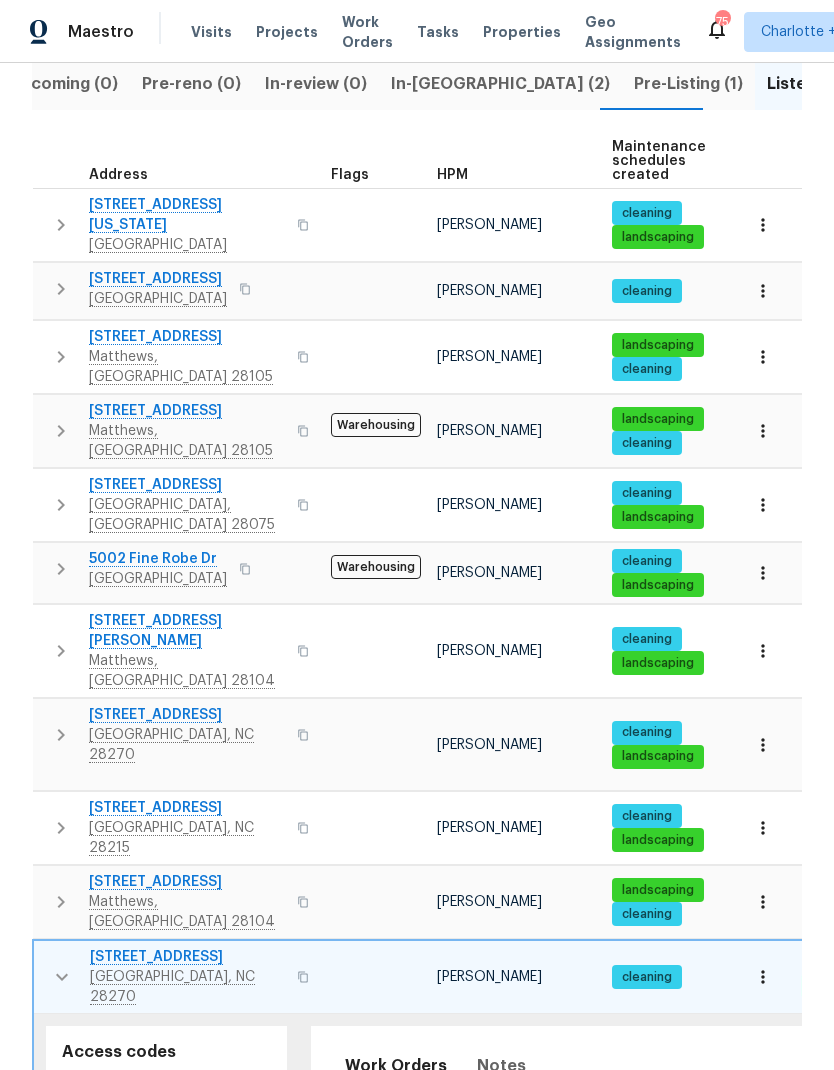click at bounding box center [62, 977] 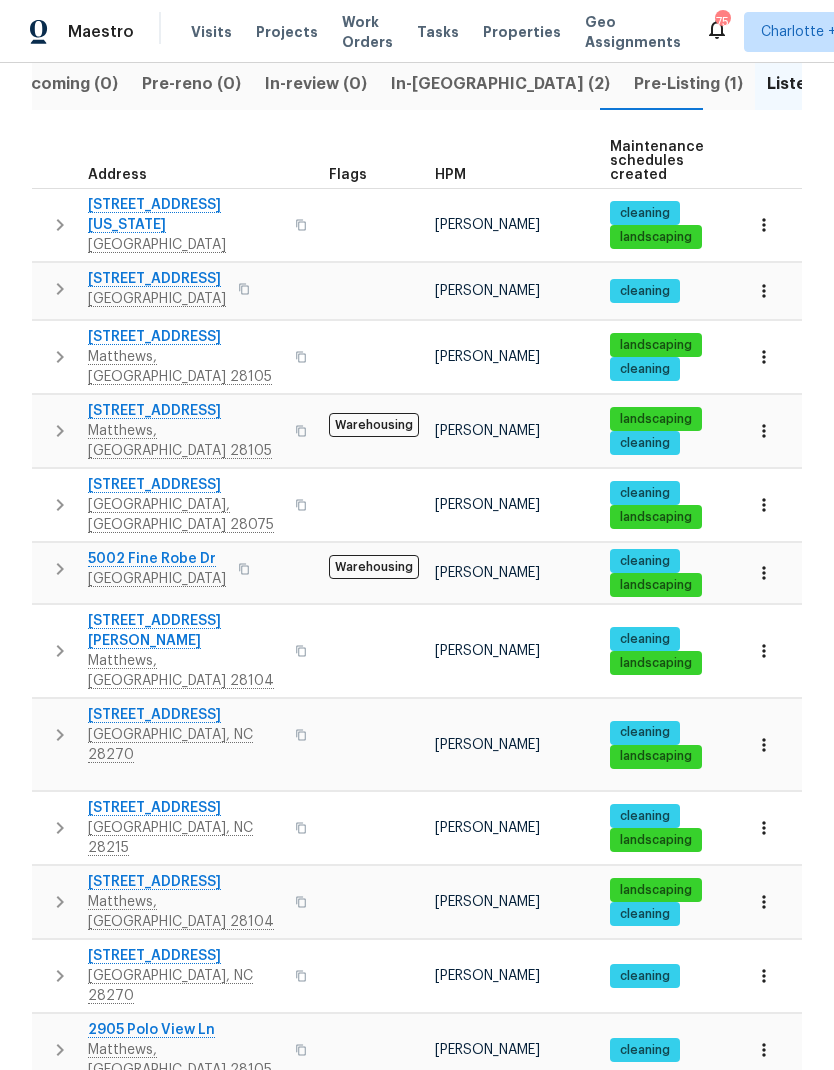 click 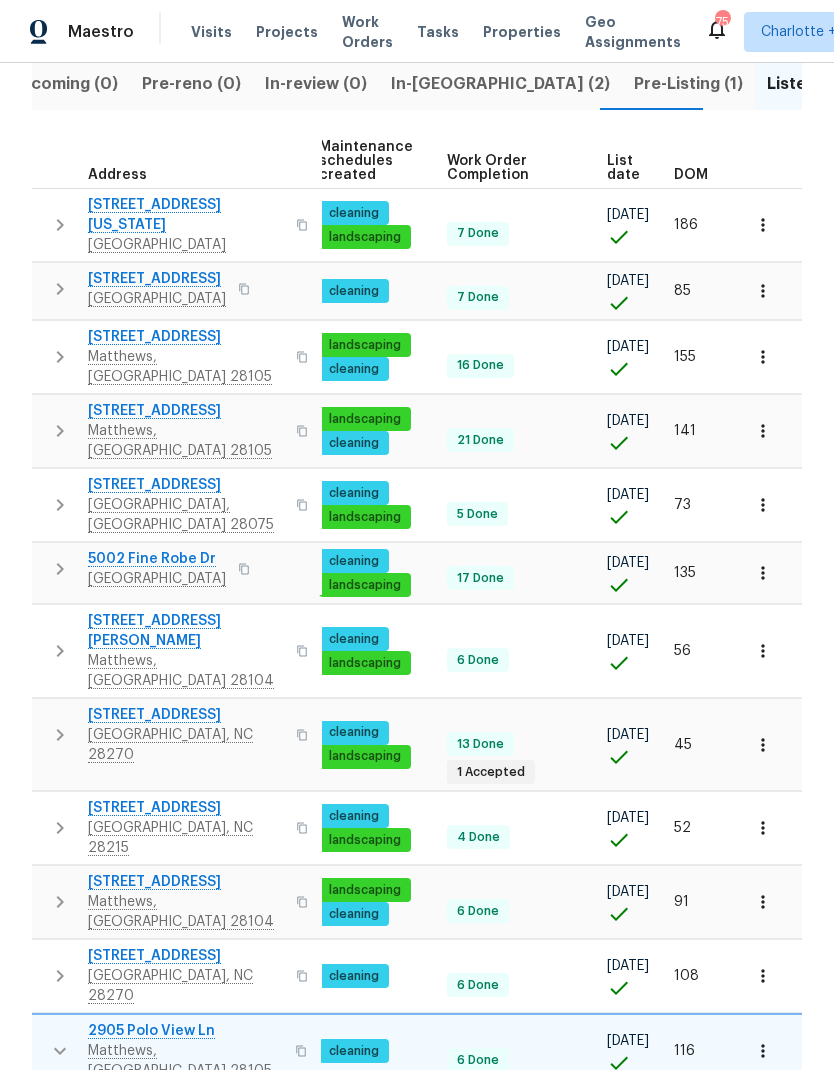click on "Mark Seen" at bounding box center (721, 1134) 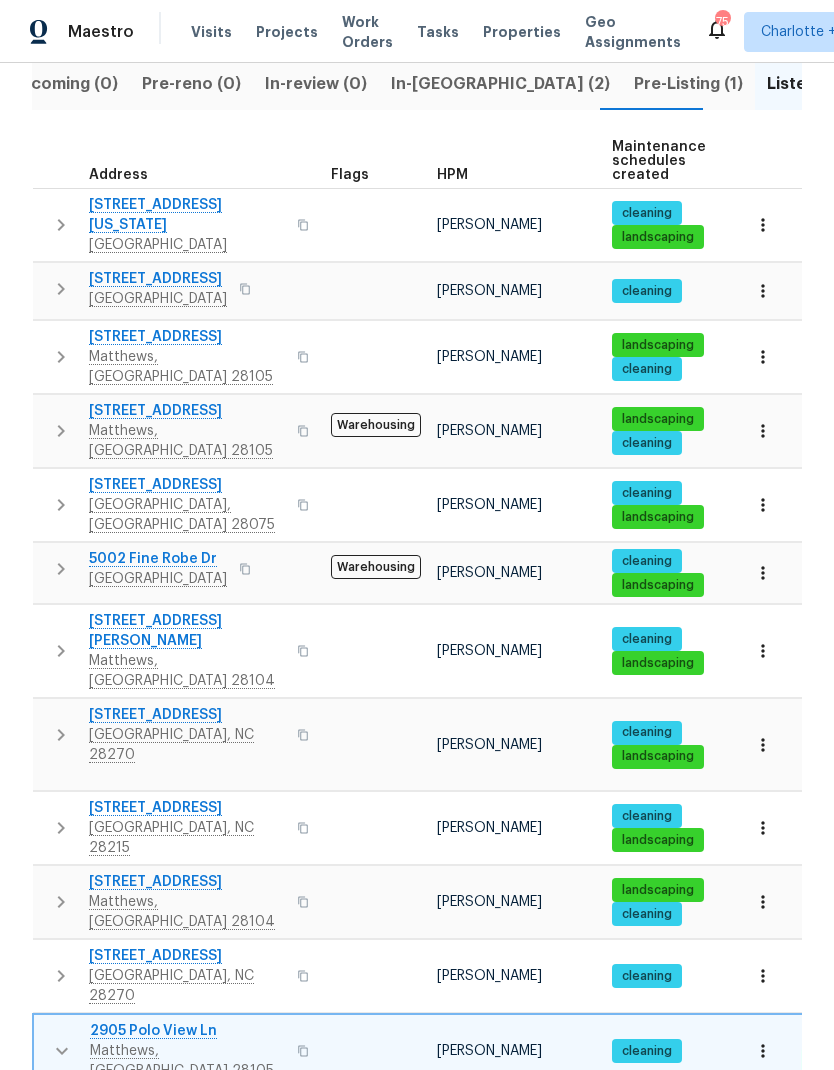 click 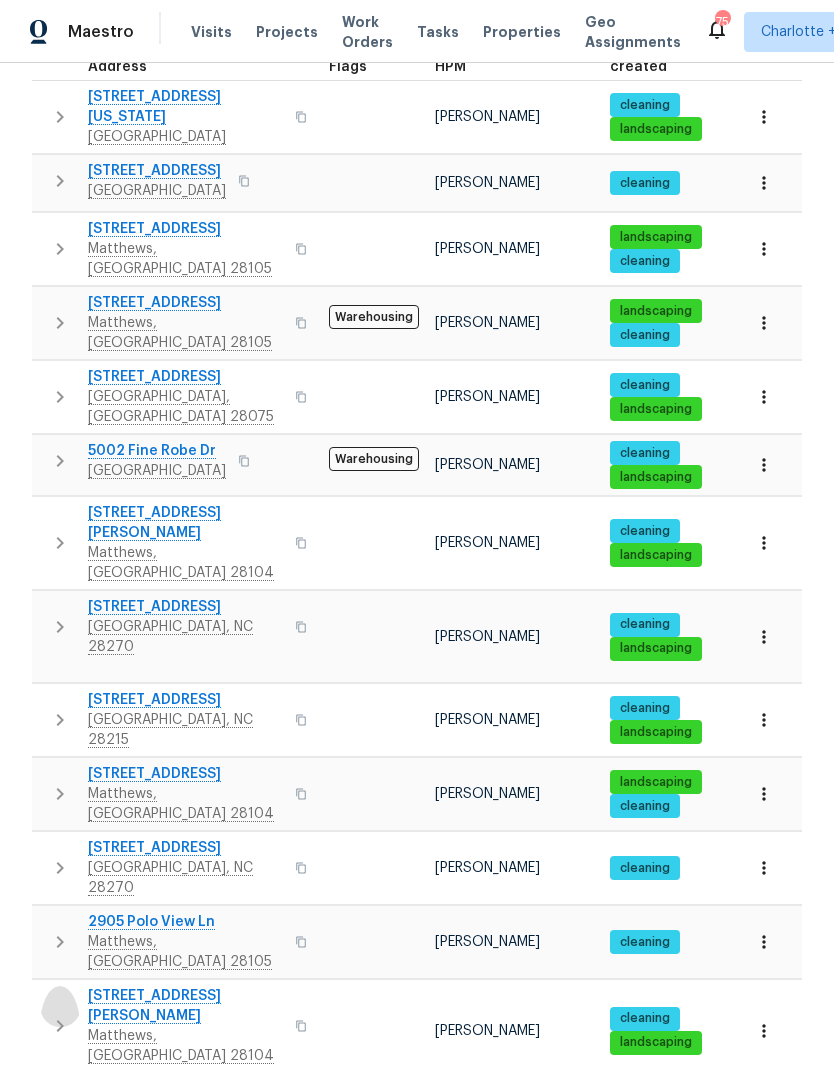 click 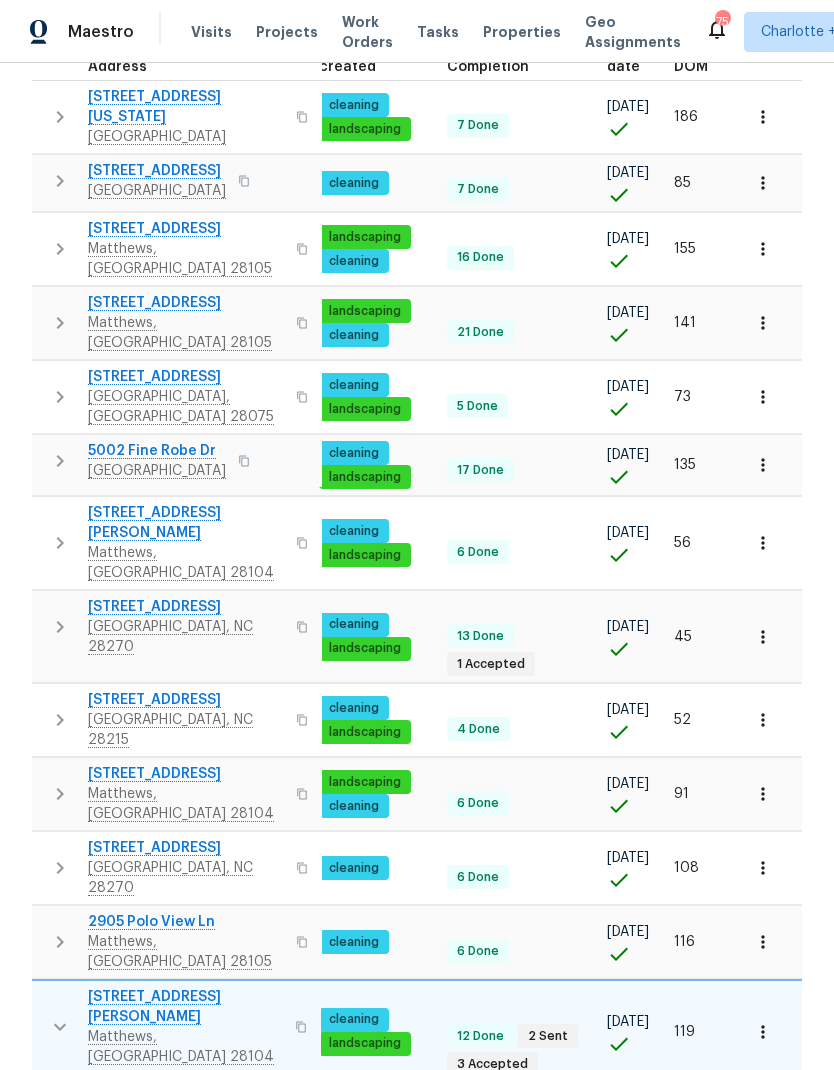 click on "Mark Seen" at bounding box center (721, 1129) 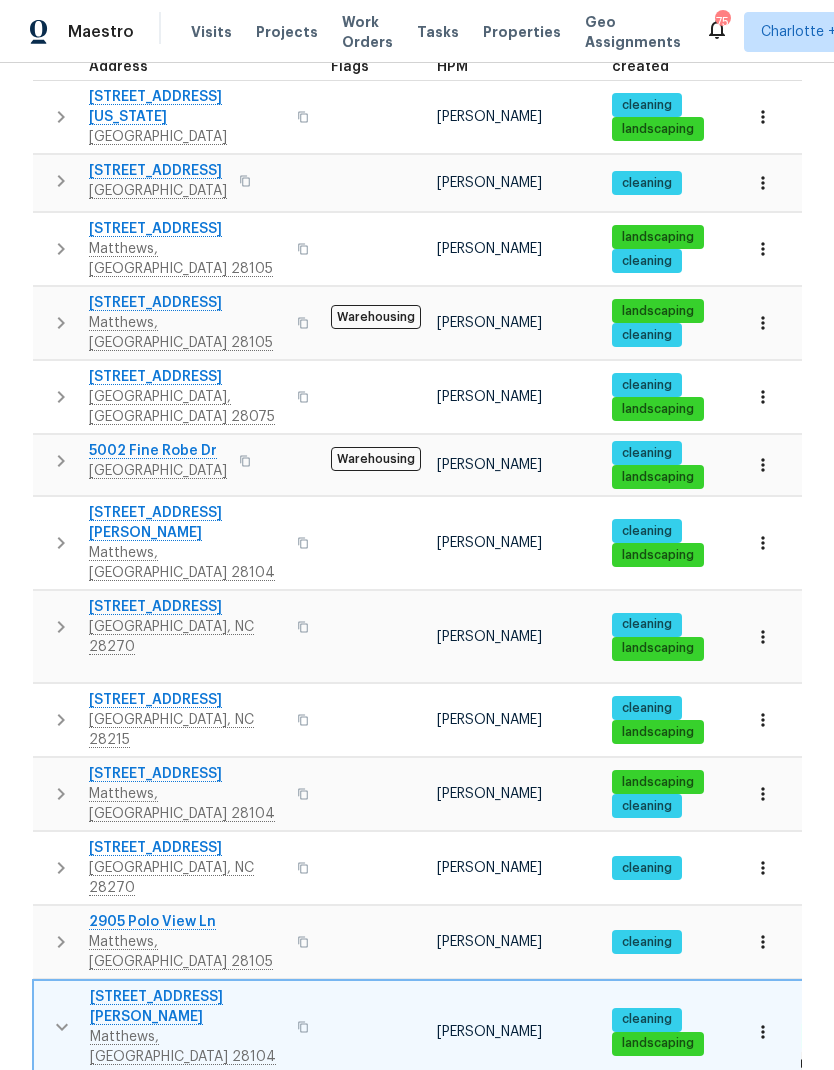 click at bounding box center [62, 1027] 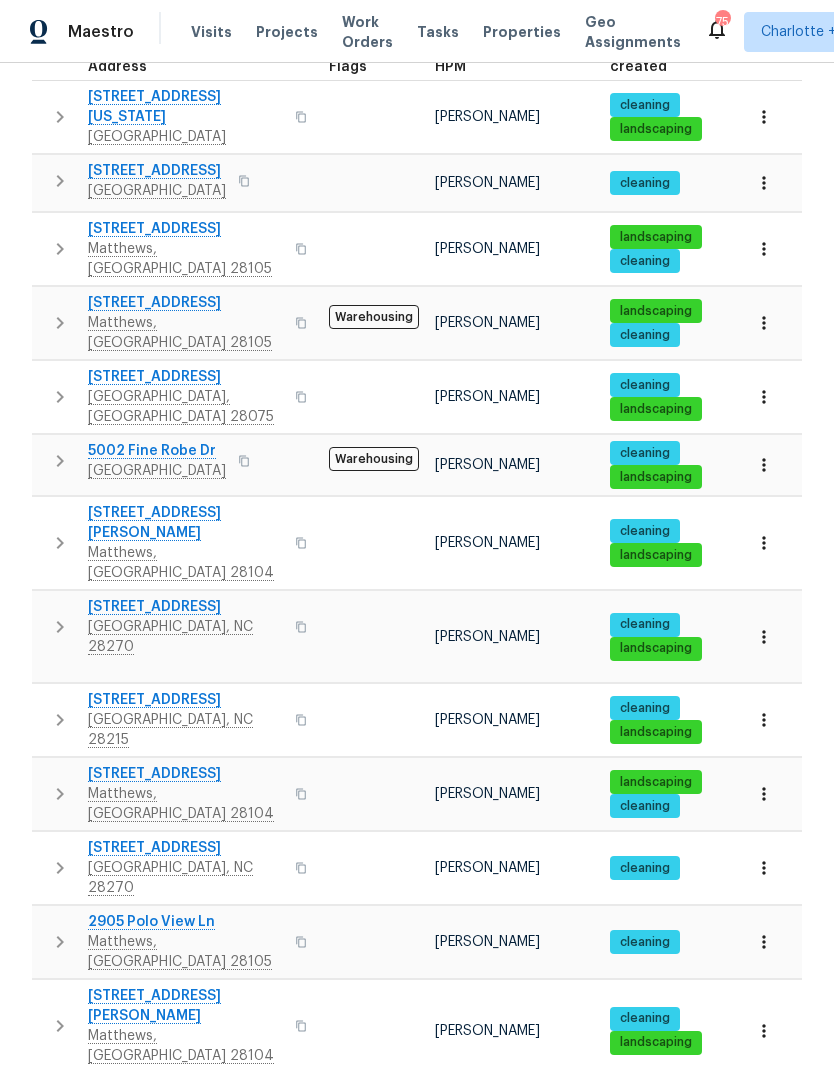 click 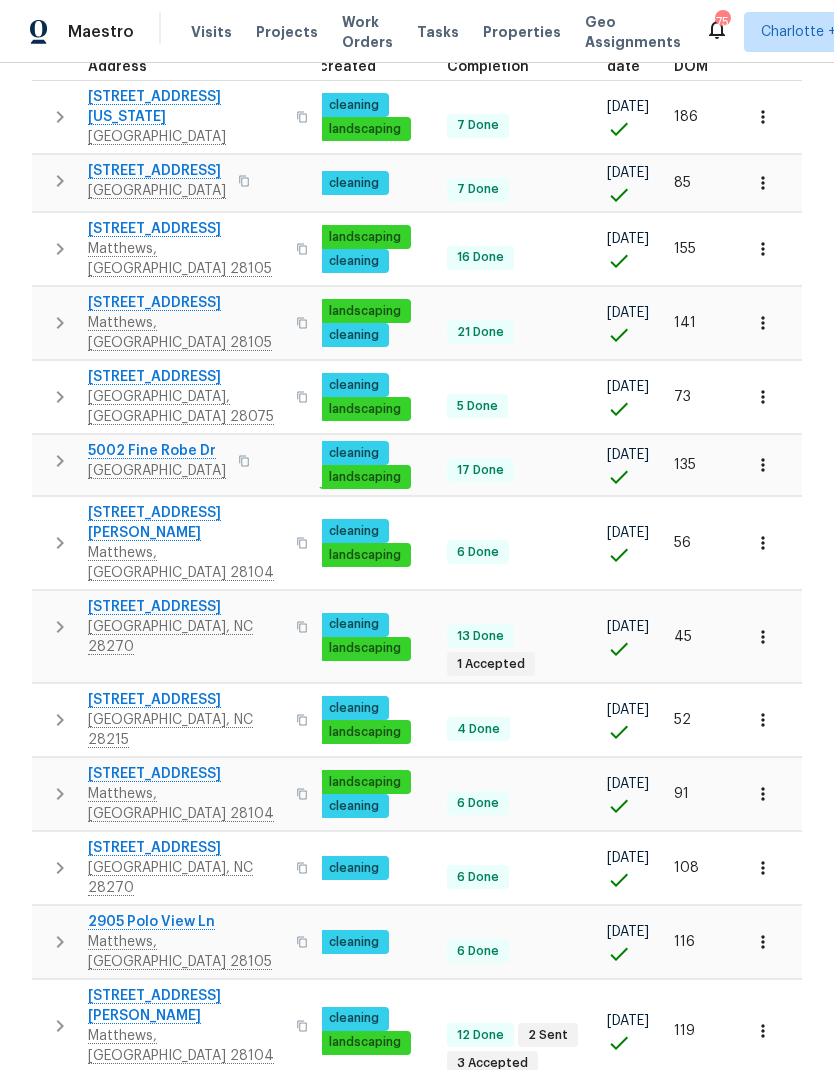 click on "Mark Seen" at bounding box center [721, 1203] 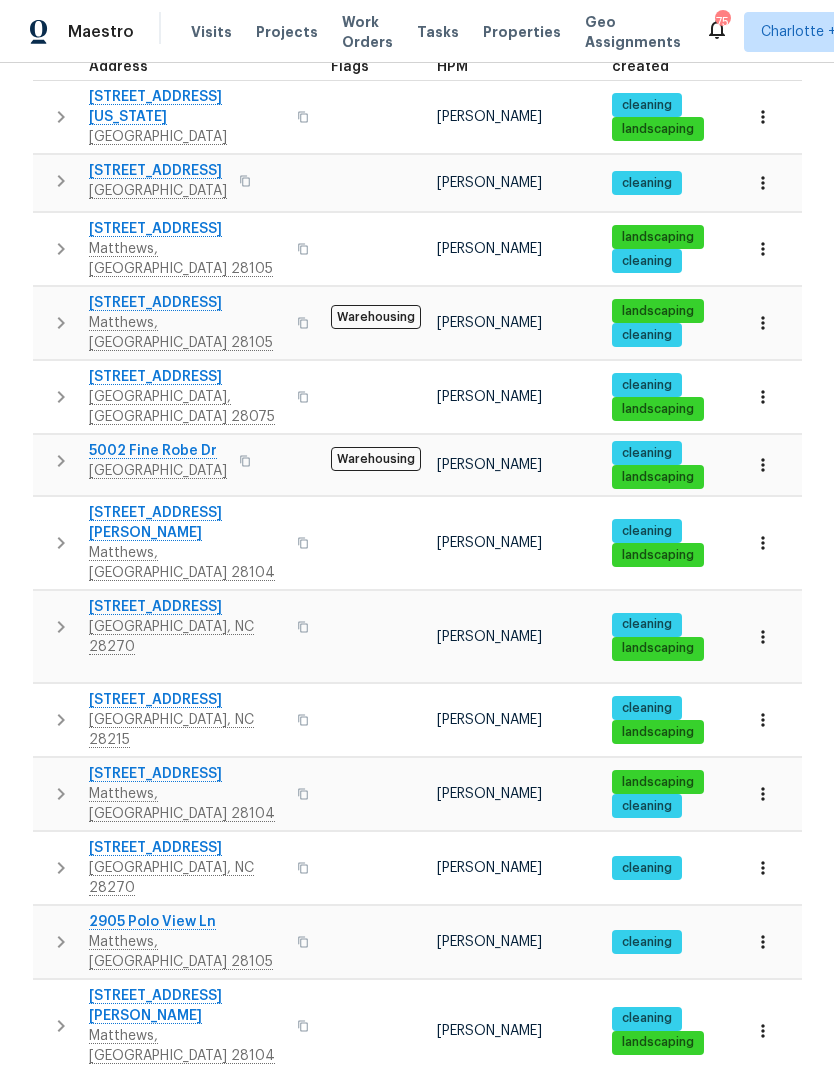 click 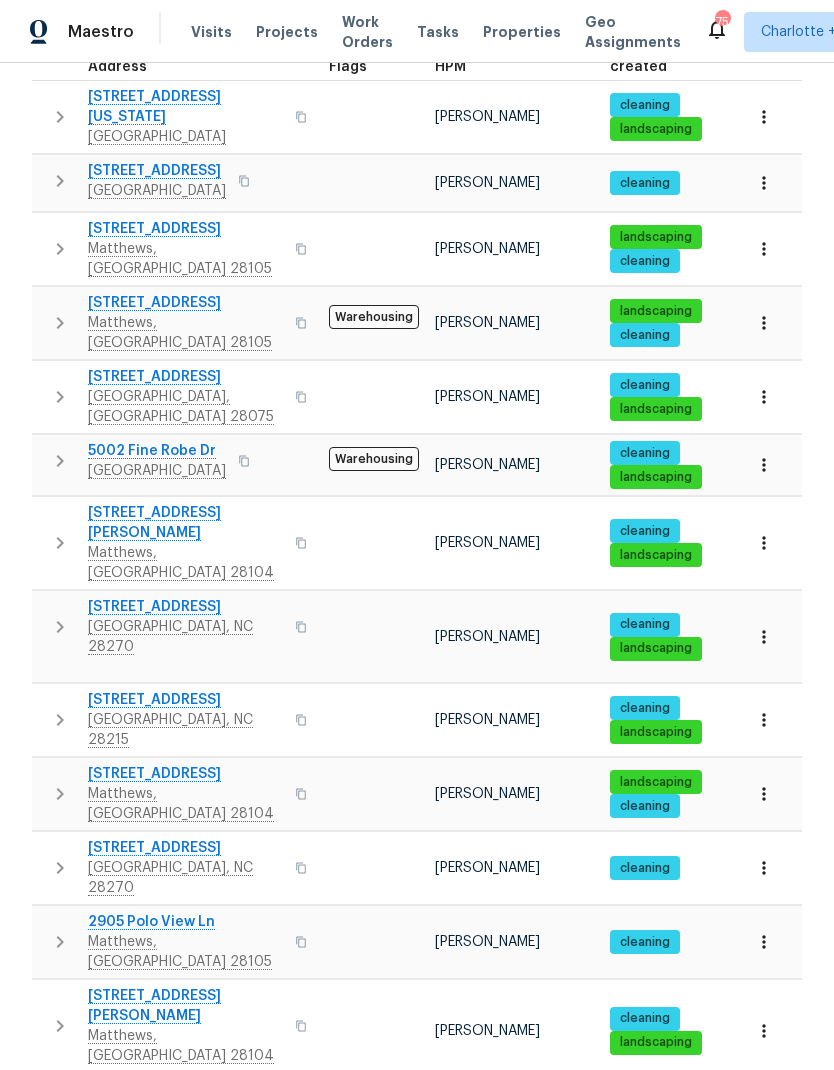 click 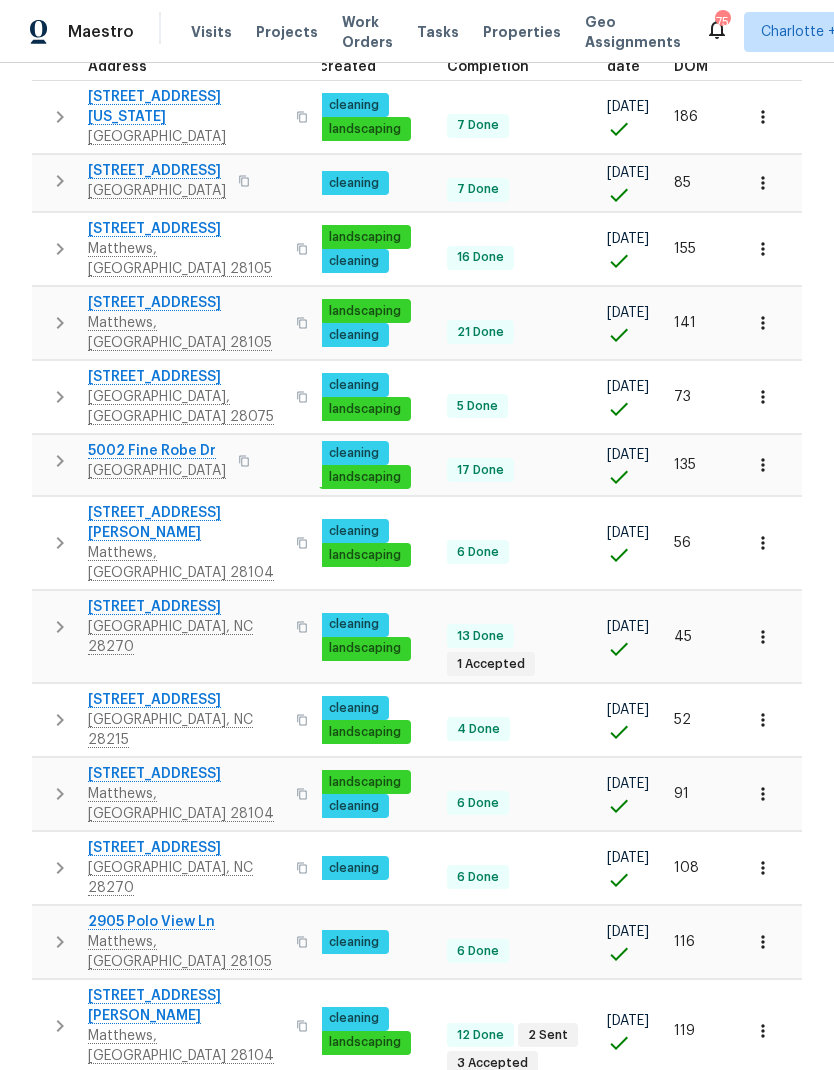 click on "Mark Seen" at bounding box center [721, 1277] 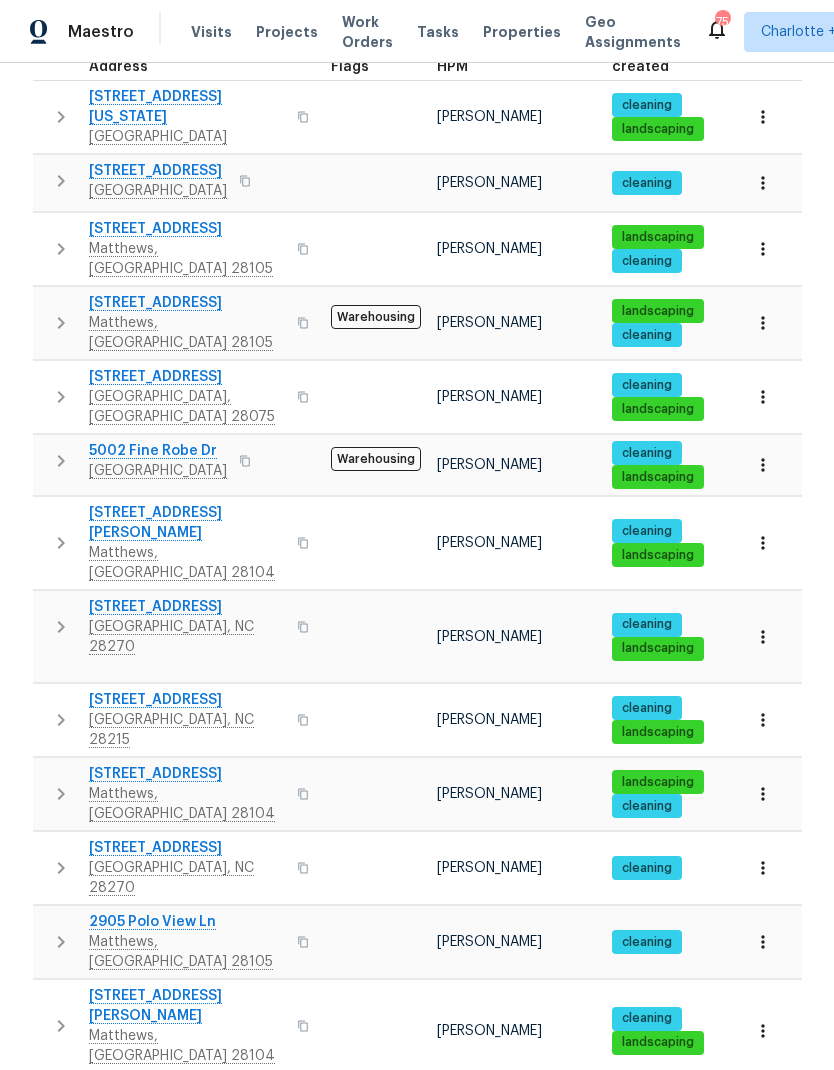 click 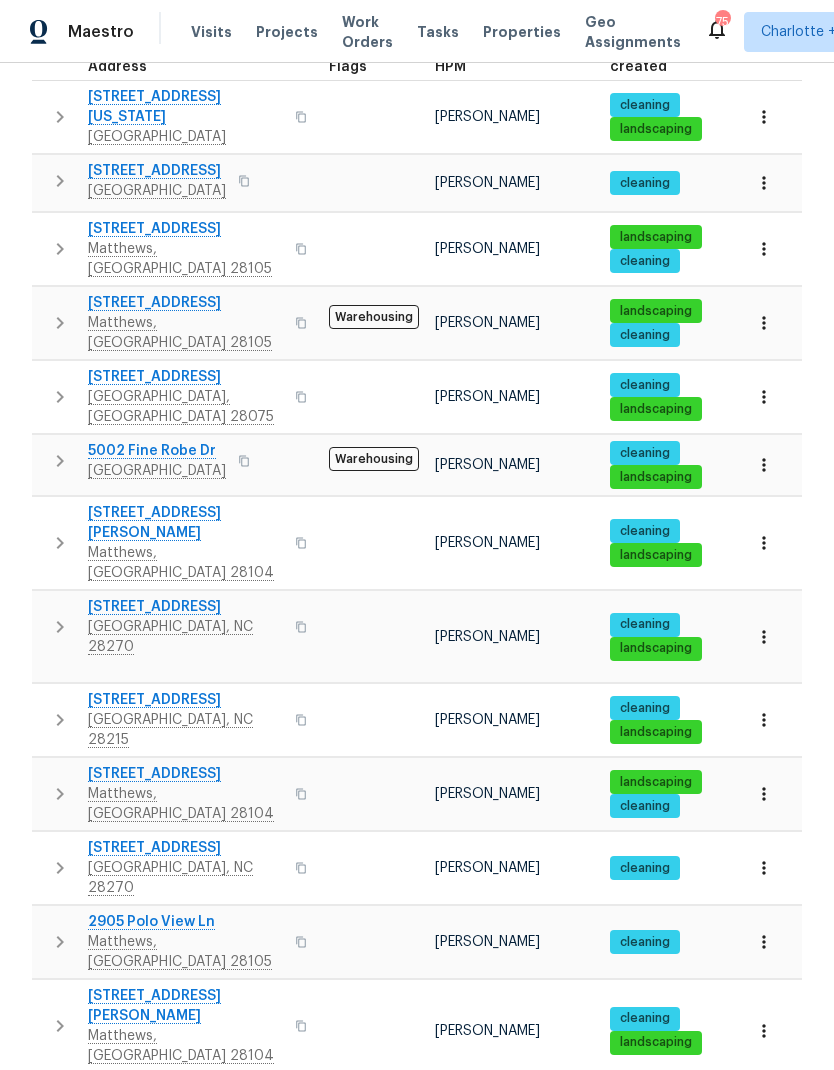 click 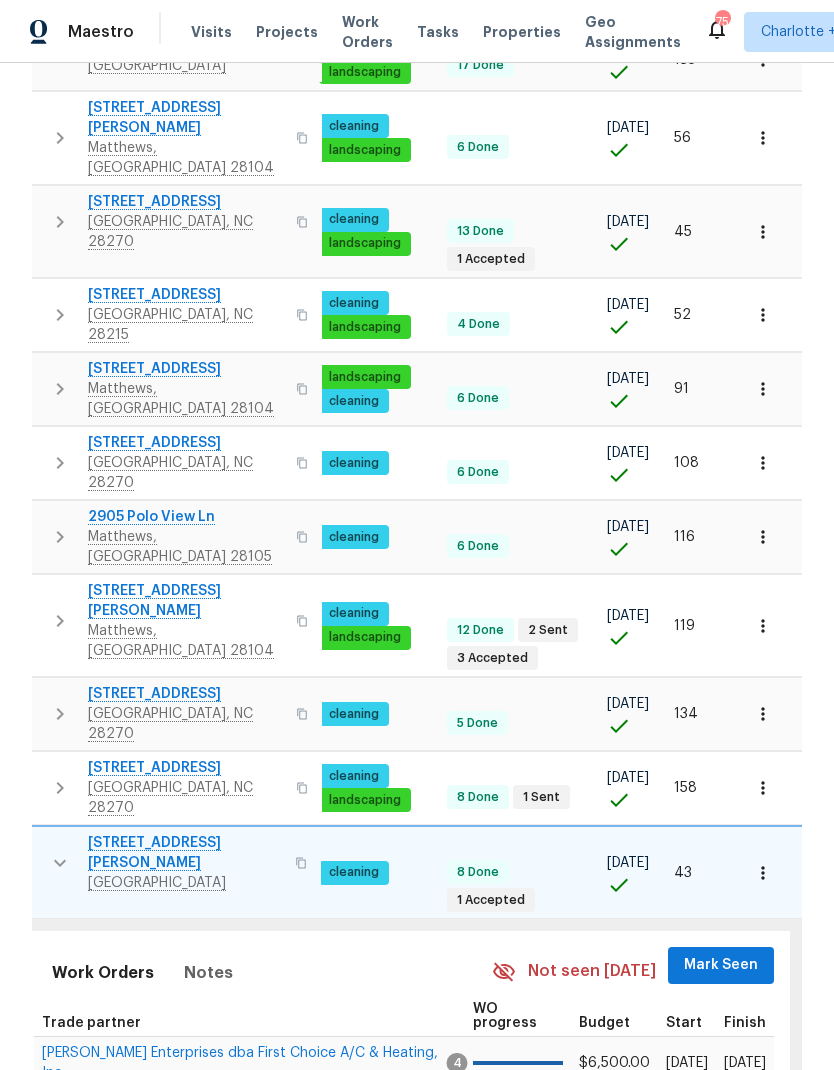 click on "Mark Seen" at bounding box center [721, 965] 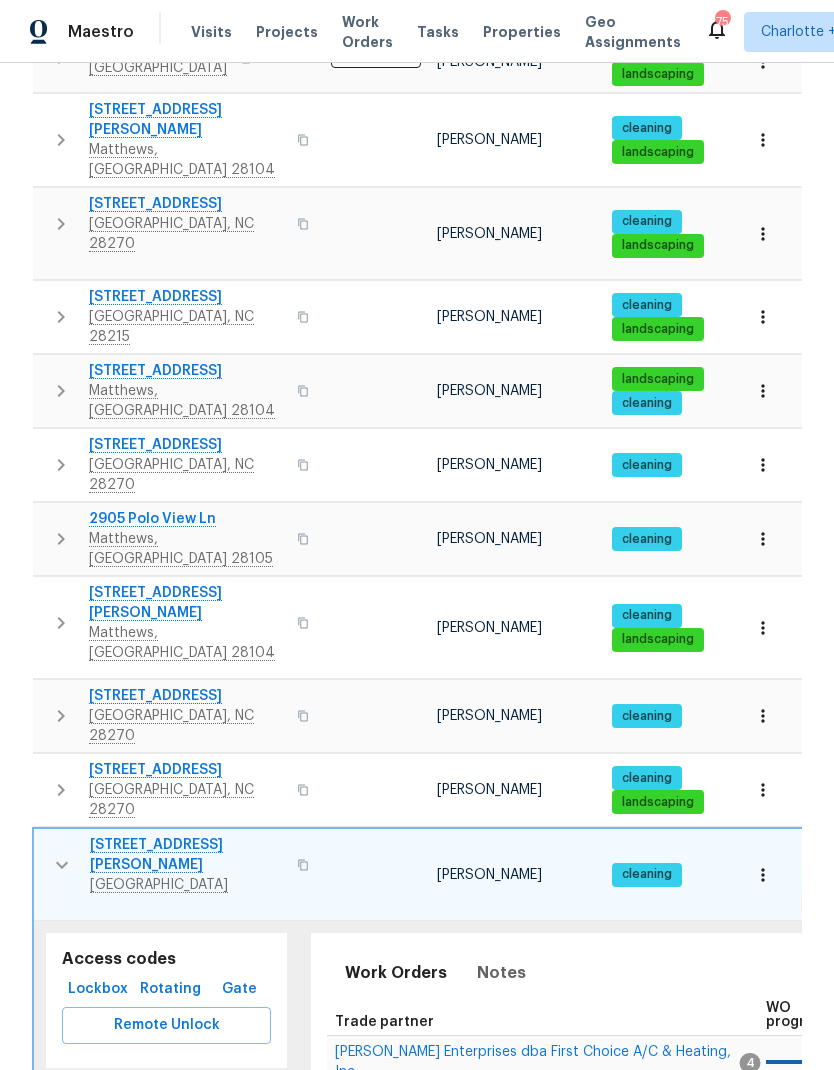 click 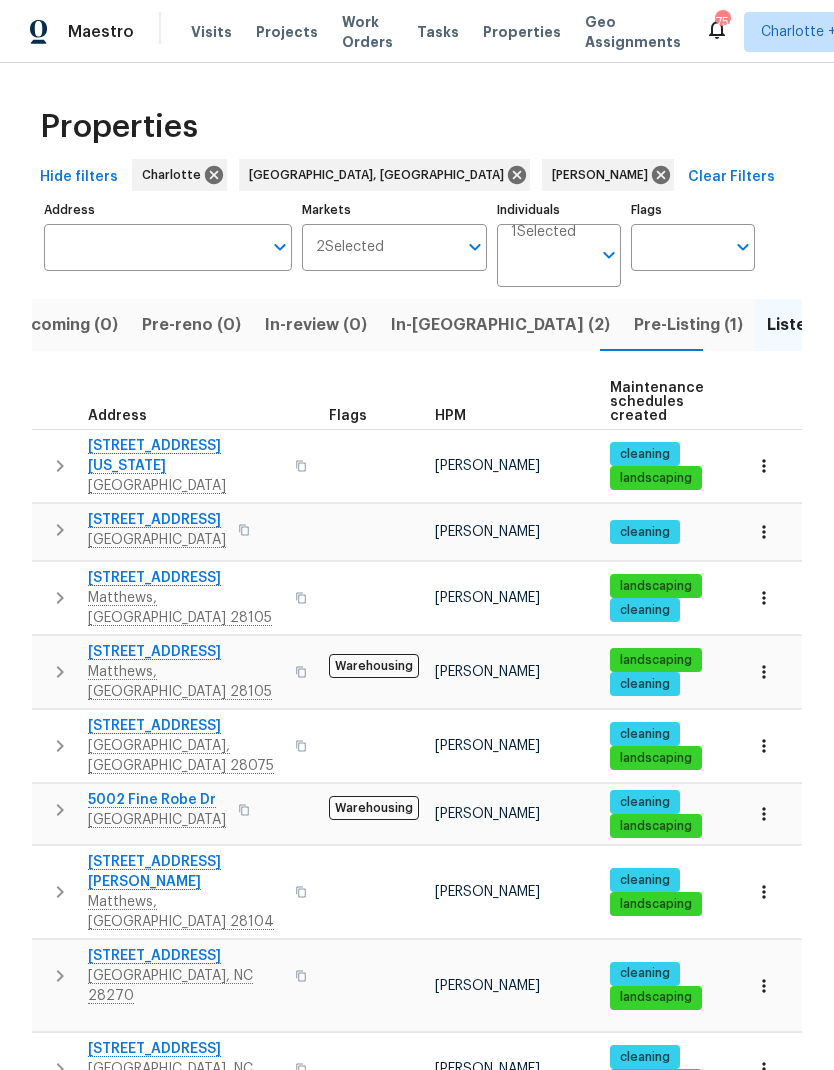 click on "In-[GEOGRAPHIC_DATA] (2)" at bounding box center [500, 325] 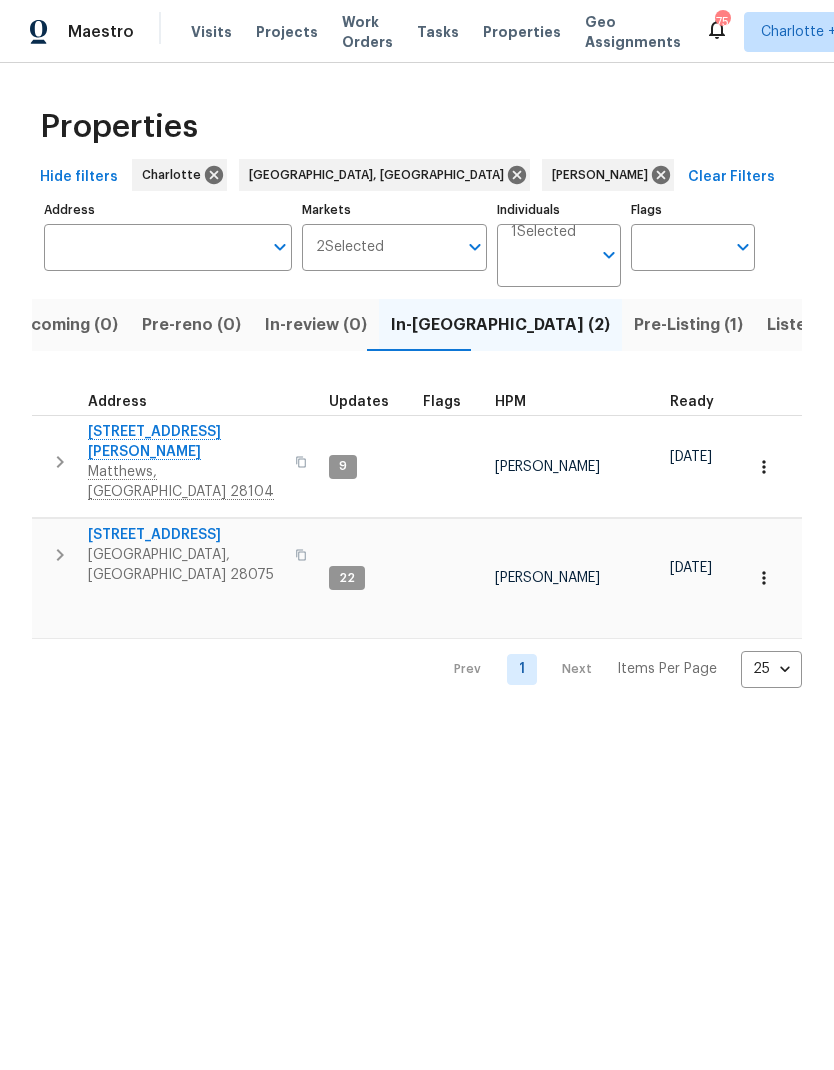 click 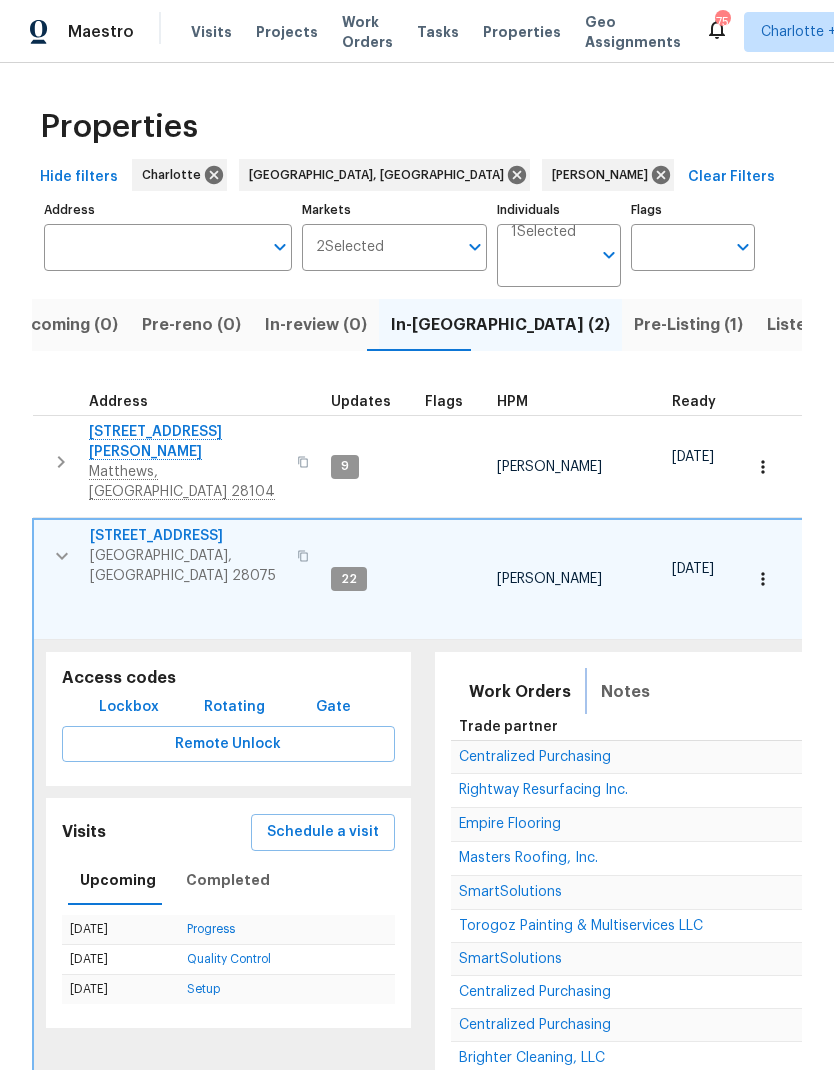 click on "Notes" at bounding box center (625, 692) 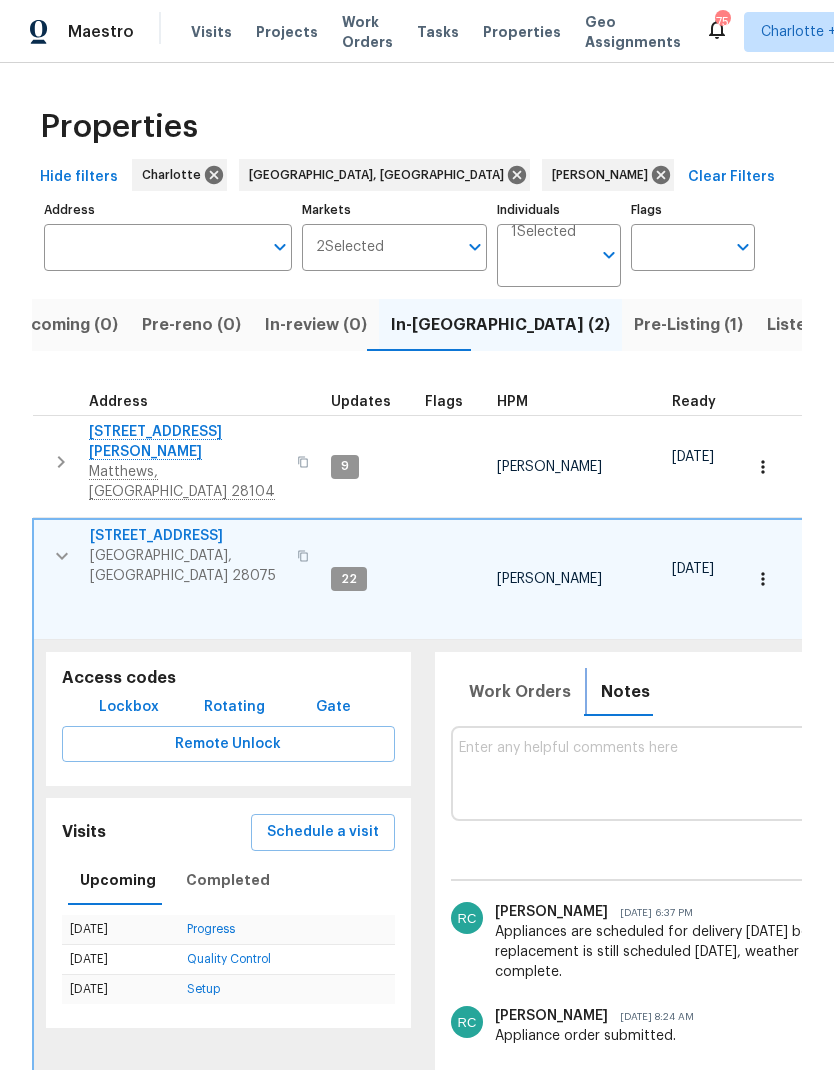 scroll, scrollTop: 0, scrollLeft: 0, axis: both 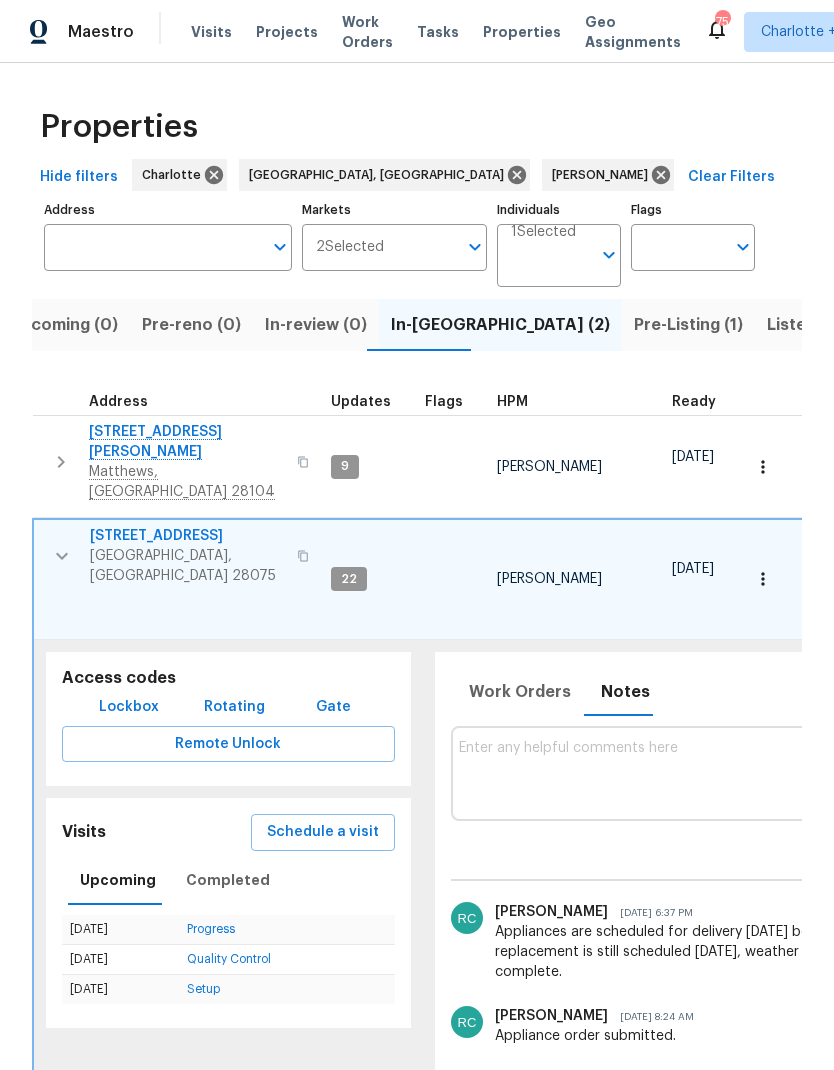 click at bounding box center [62, 556] 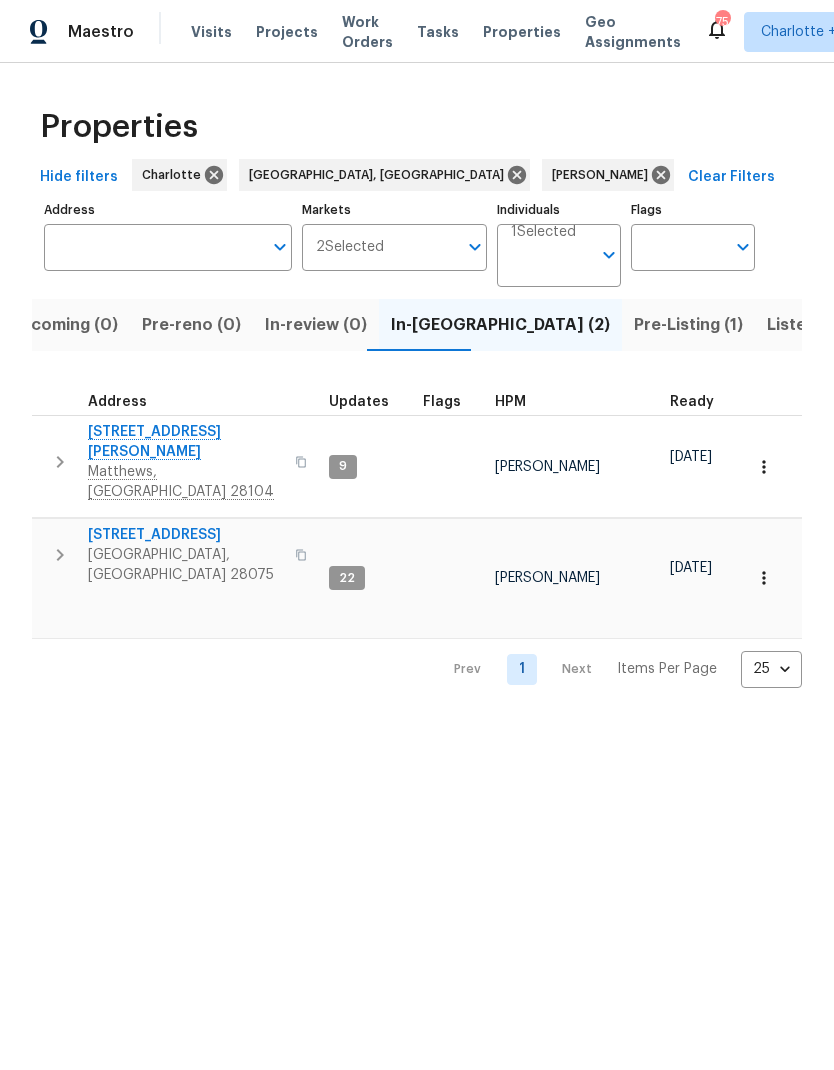 click at bounding box center [60, 462] 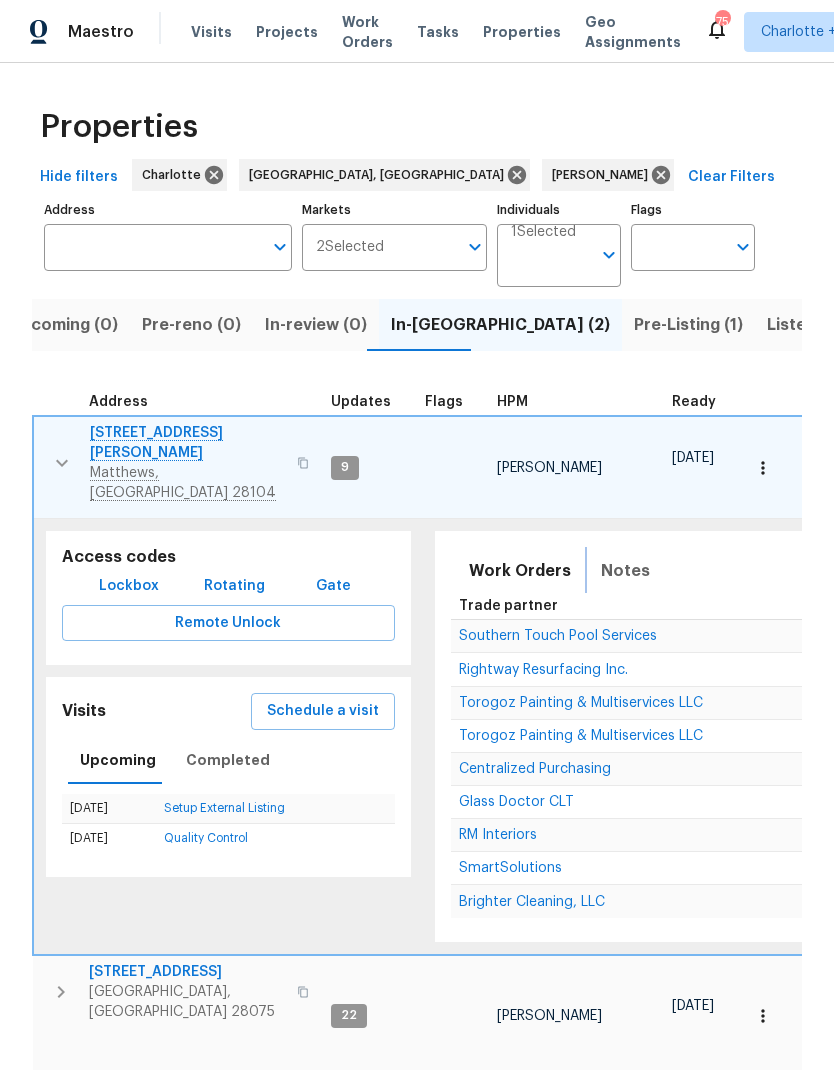 click on "Notes" at bounding box center (625, 571) 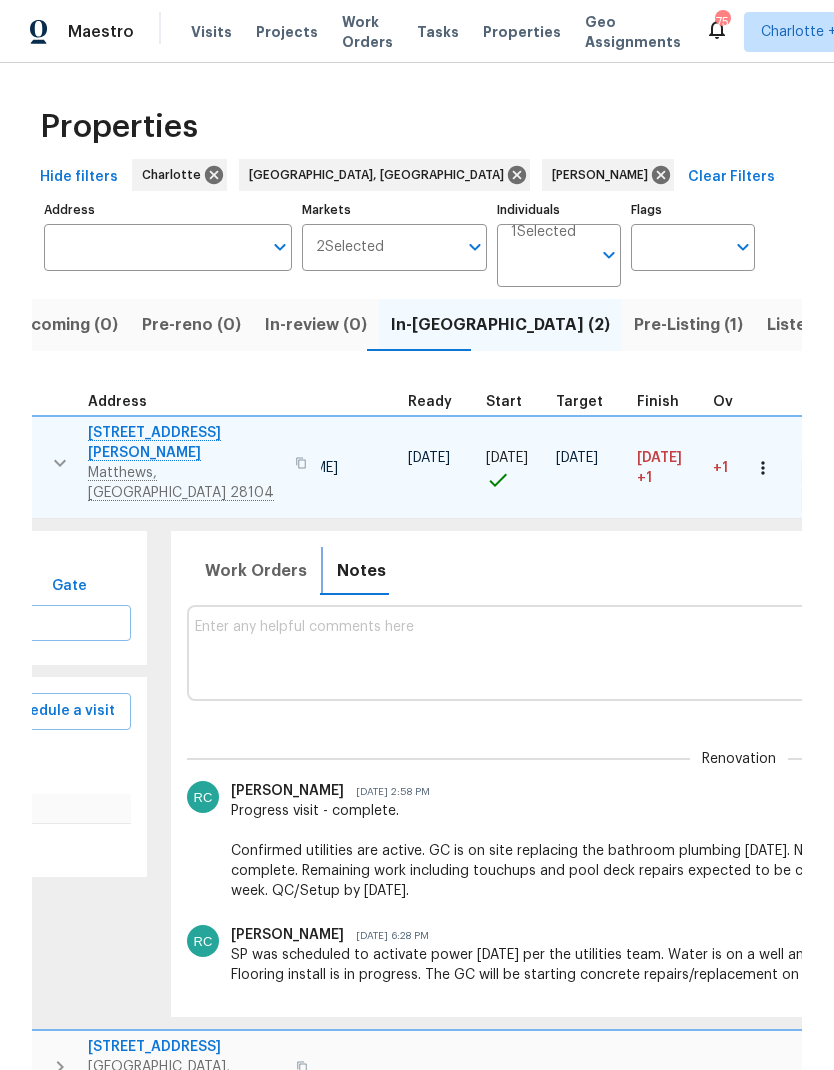 scroll, scrollTop: 16, scrollLeft: 264, axis: both 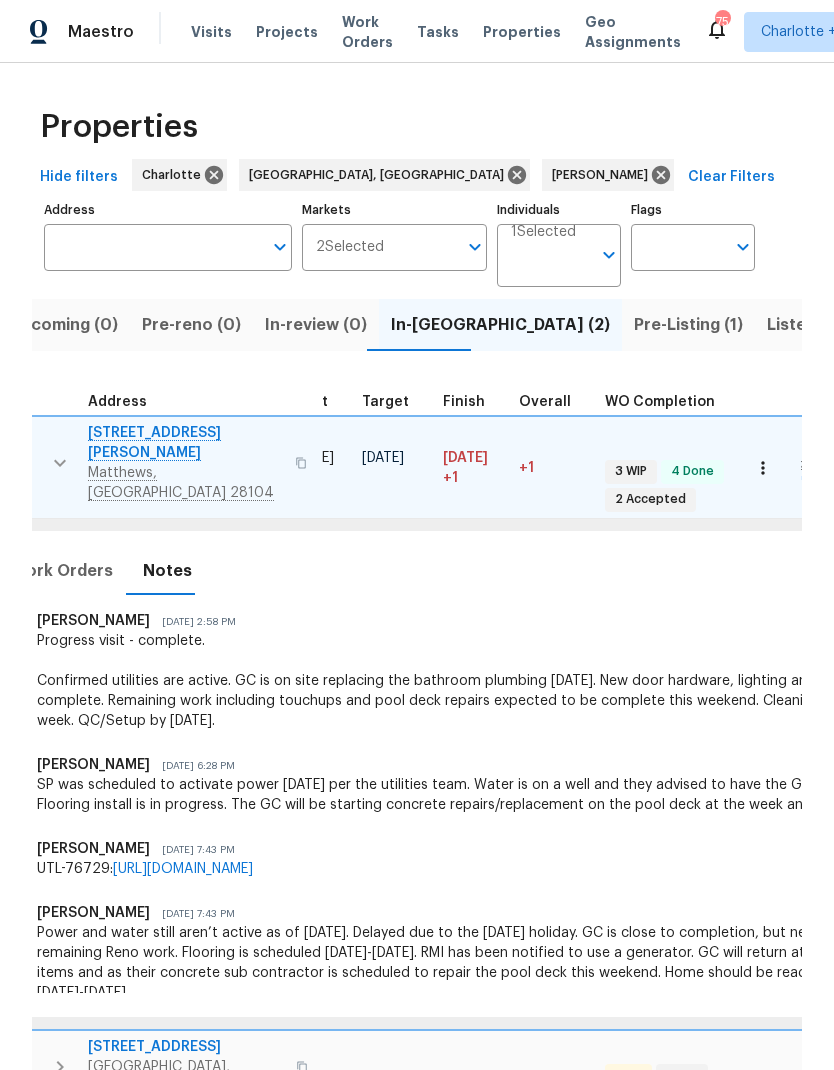 click on "SP was scheduled to activate power [DATE] per the utilities team. Water is on a well and they advised to have the GC verify the switch is turned on. Flooring install is in progress. The GC will be starting concrete repairs/replacement on the pool deck at the week and the budget has been updated." at bounding box center [546, 795] 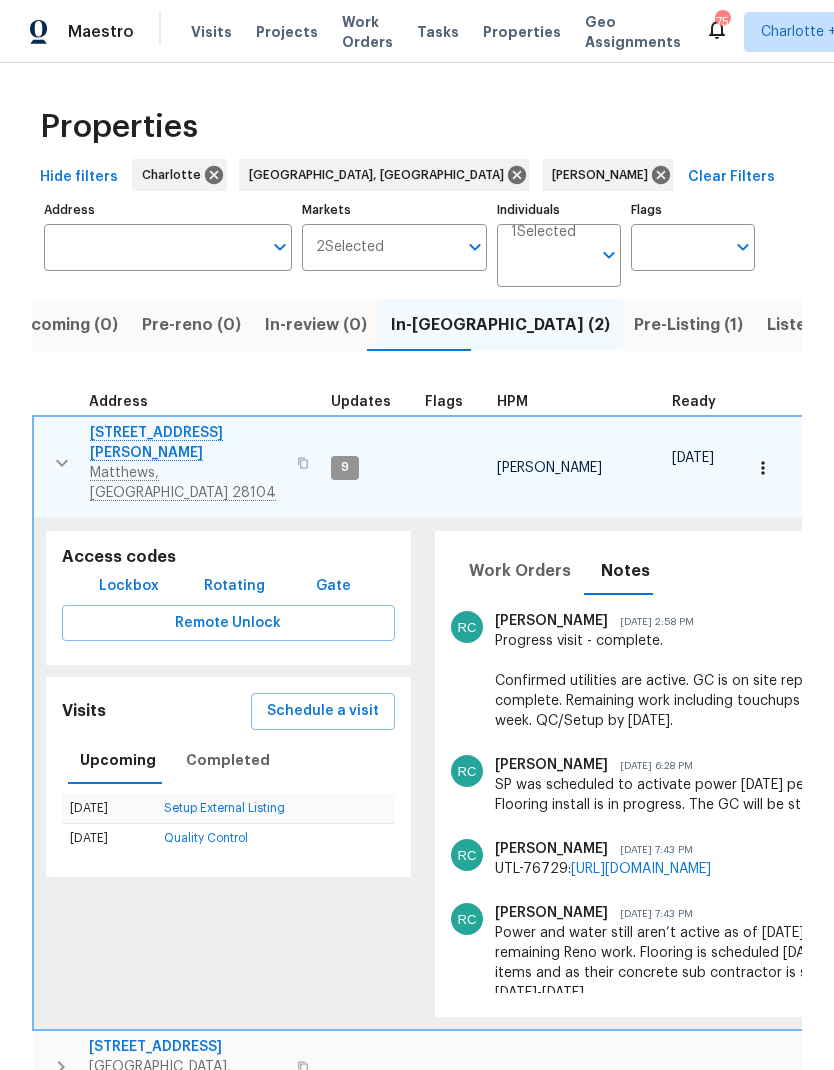 scroll, scrollTop: 0, scrollLeft: 0, axis: both 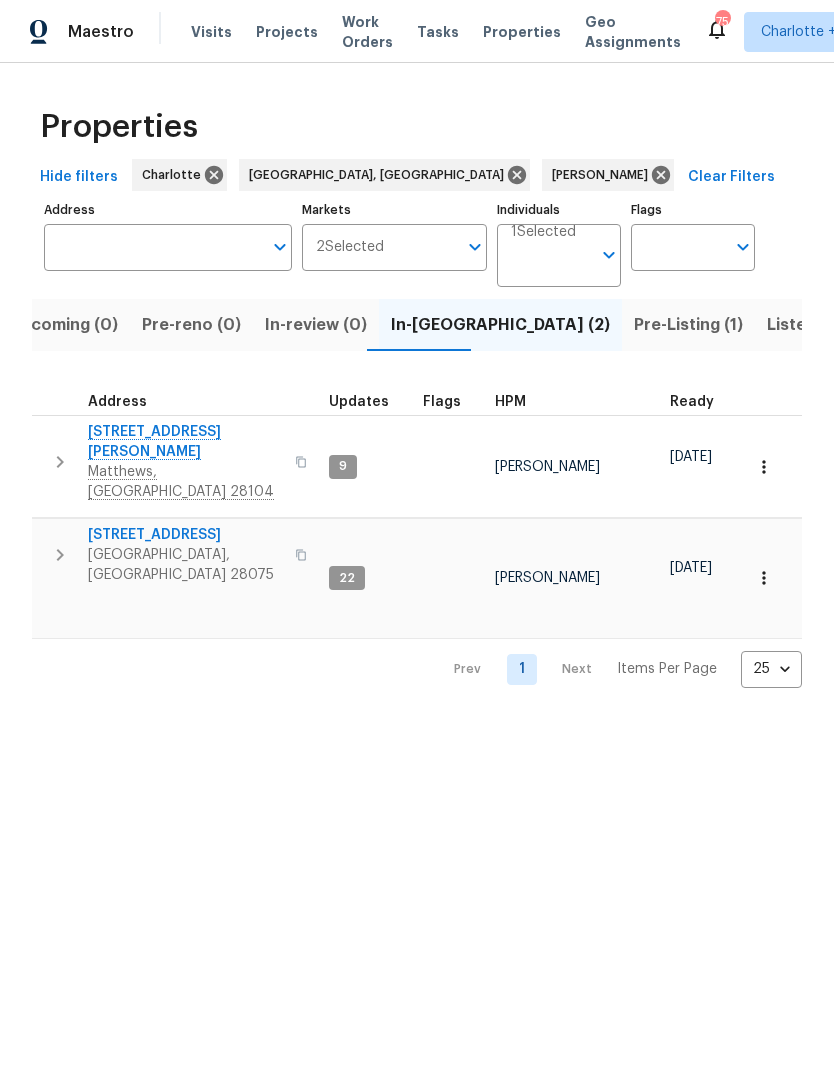 click on "Maestro Visits Projects Work Orders Tasks Properties Geo Assignments 75 Charlotte + 1 [PERSON_NAME] Properties Hide filters [PERSON_NAME], [GEOGRAPHIC_DATA] [PERSON_NAME] Clear Filters Address Address Markets 2  Selected Markets Individuals 1  Selected Individuals Flags Flags Upcoming (0) Pre-reno (0) In-review (0) In-reno (2) Pre-Listing (1) Listed (16) Resale (6) Done (217) Unknown (0) Address Updates Flags HPM Ready Start Target Finish Overall WO Completion Reno Progress Last Seen Work Complete Setup Complete QC Complete [STREET_ADDRESS][PERSON_NAME][PERSON_NAME] 9 [PERSON_NAME] [DATE] [DATE] [DATE] [DATE] +1 +1 3 WIP 4 Done 2 Accepted 43 %   27 / 62 Yes 0h  ago 1915 [GEOGRAPHIC_DATA] 22 [PERSON_NAME] [DATE] [DATE] [DATE] [DATE] 1 QC 2 WIP 3 Done 5 Accepted 41 %   30 / 73 Yes 0h  ago Prev 1 Next Items Per Page 25 25 ​" at bounding box center [417, 360] 